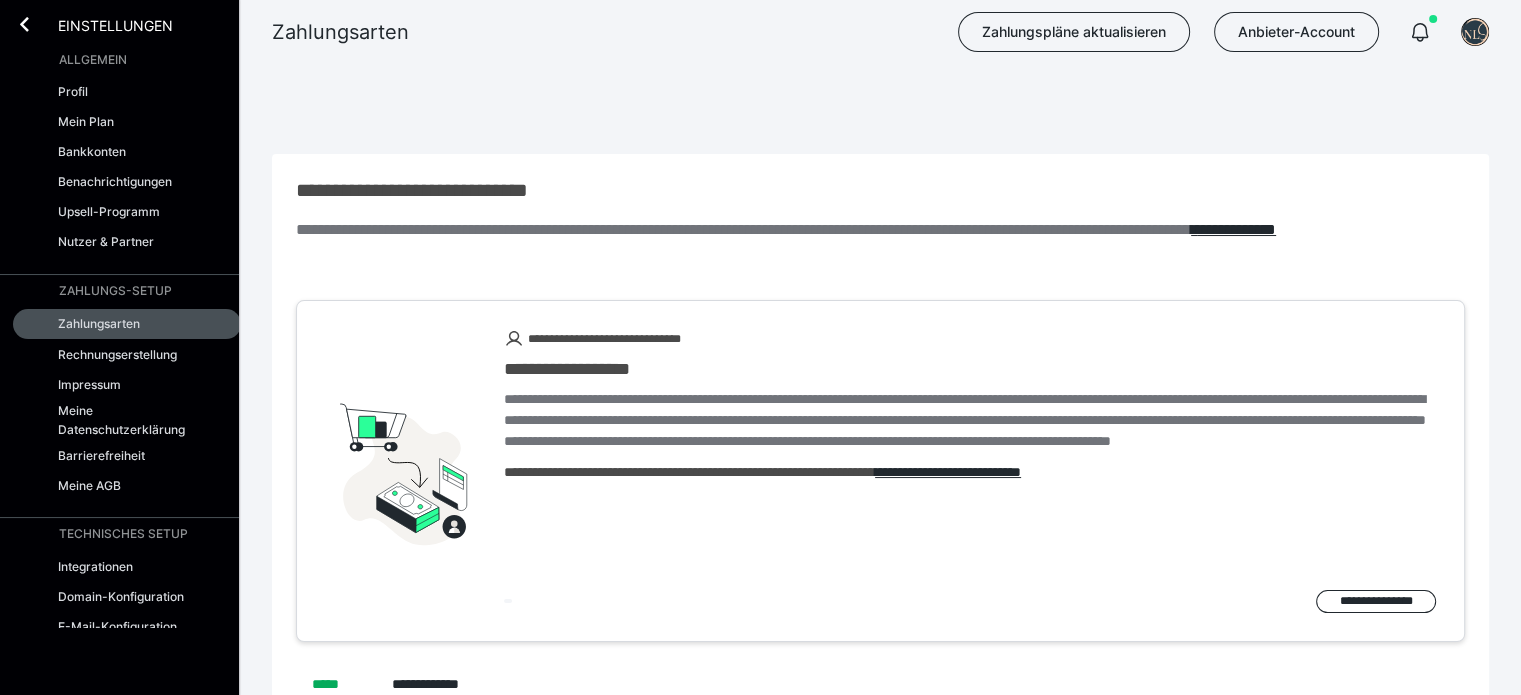 scroll, scrollTop: 0, scrollLeft: 0, axis: both 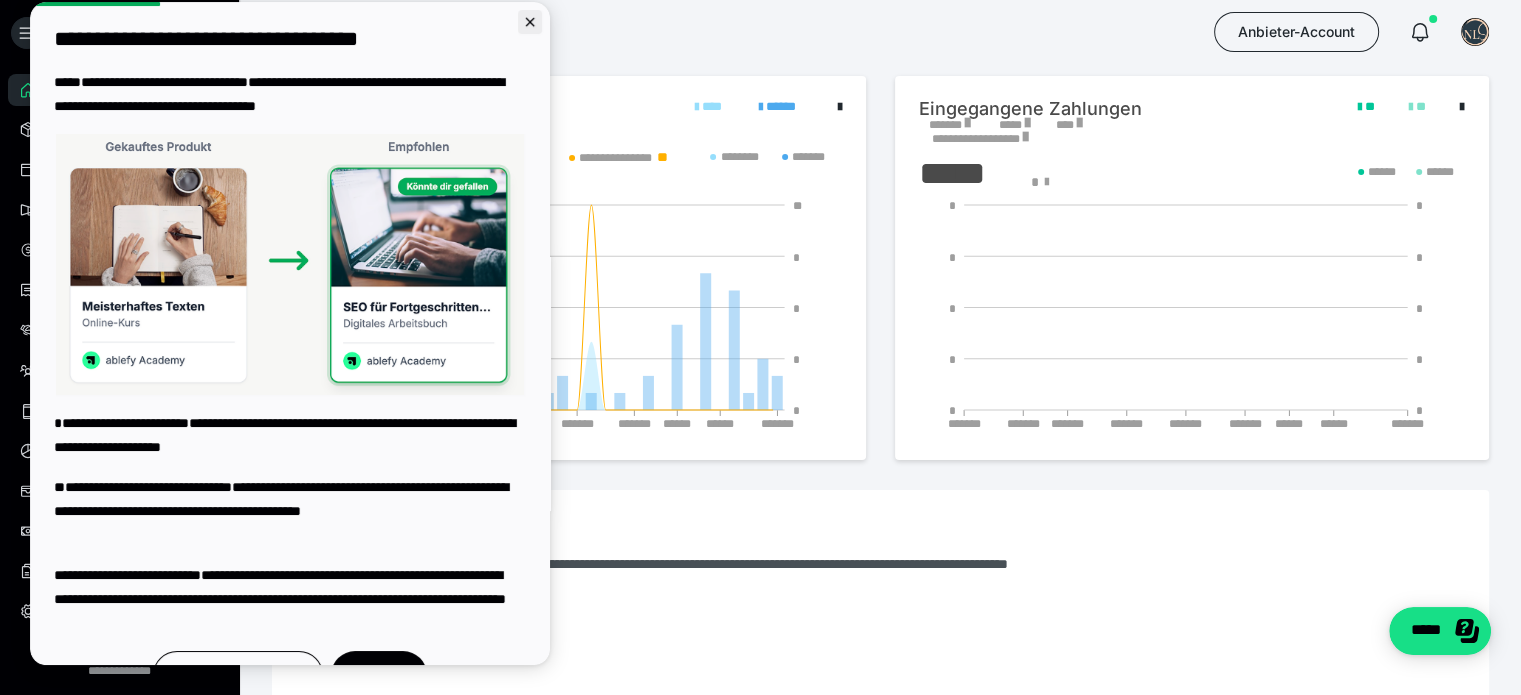 click 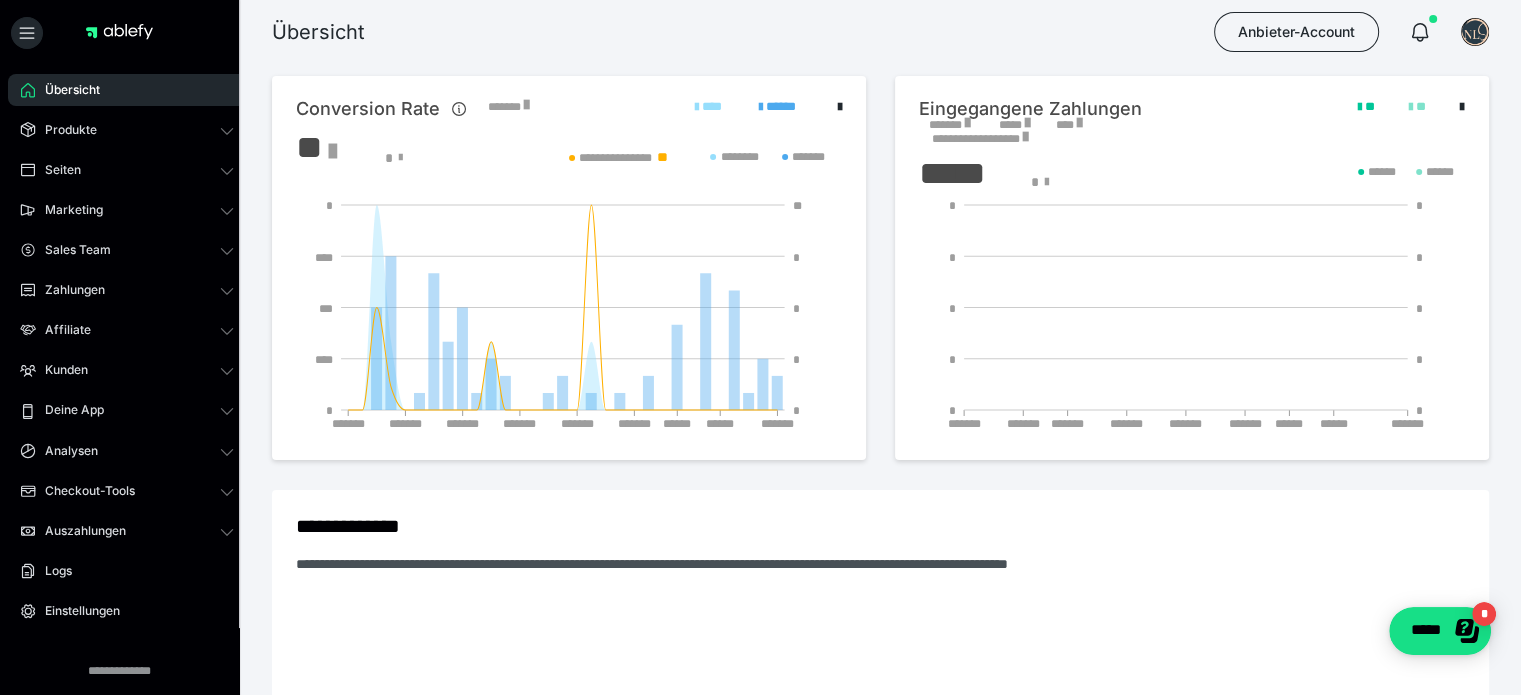 scroll, scrollTop: 0, scrollLeft: 0, axis: both 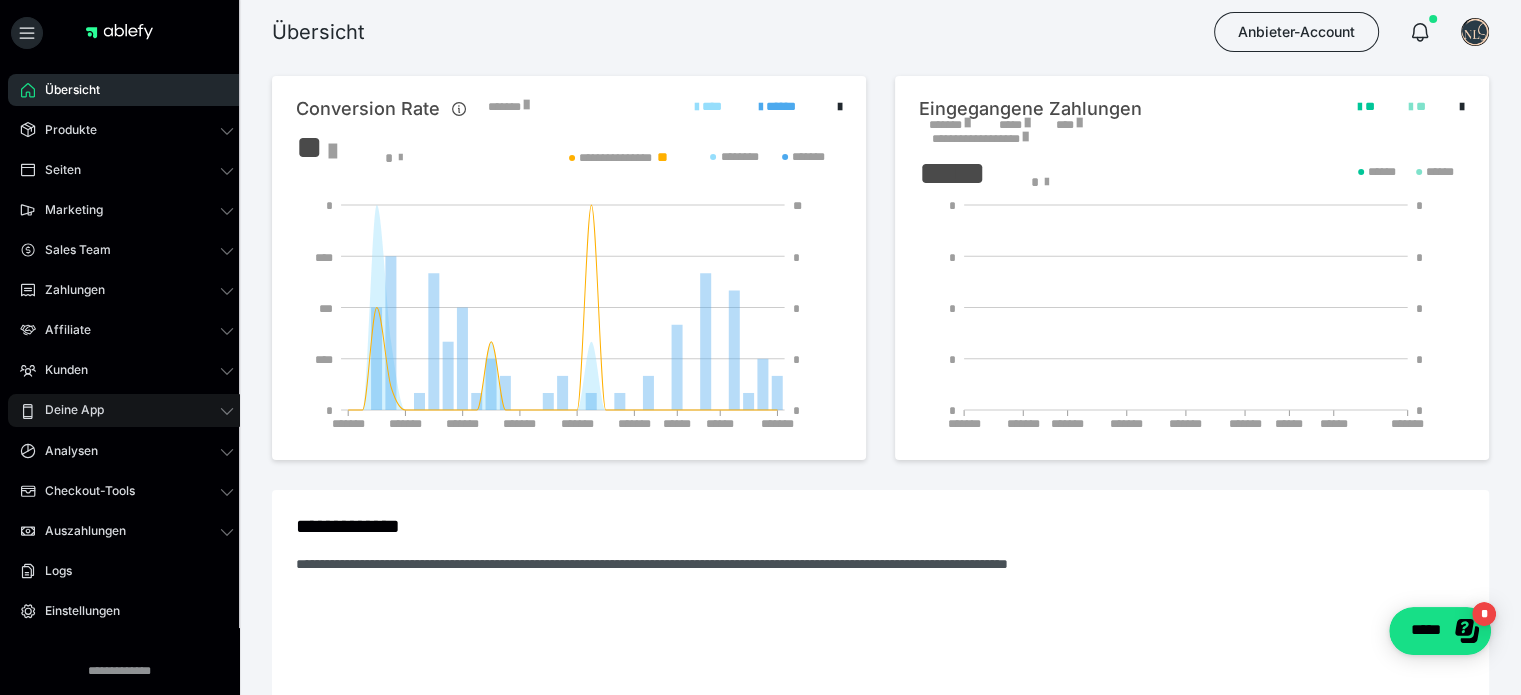 click on "Deine App" at bounding box center [127, 410] 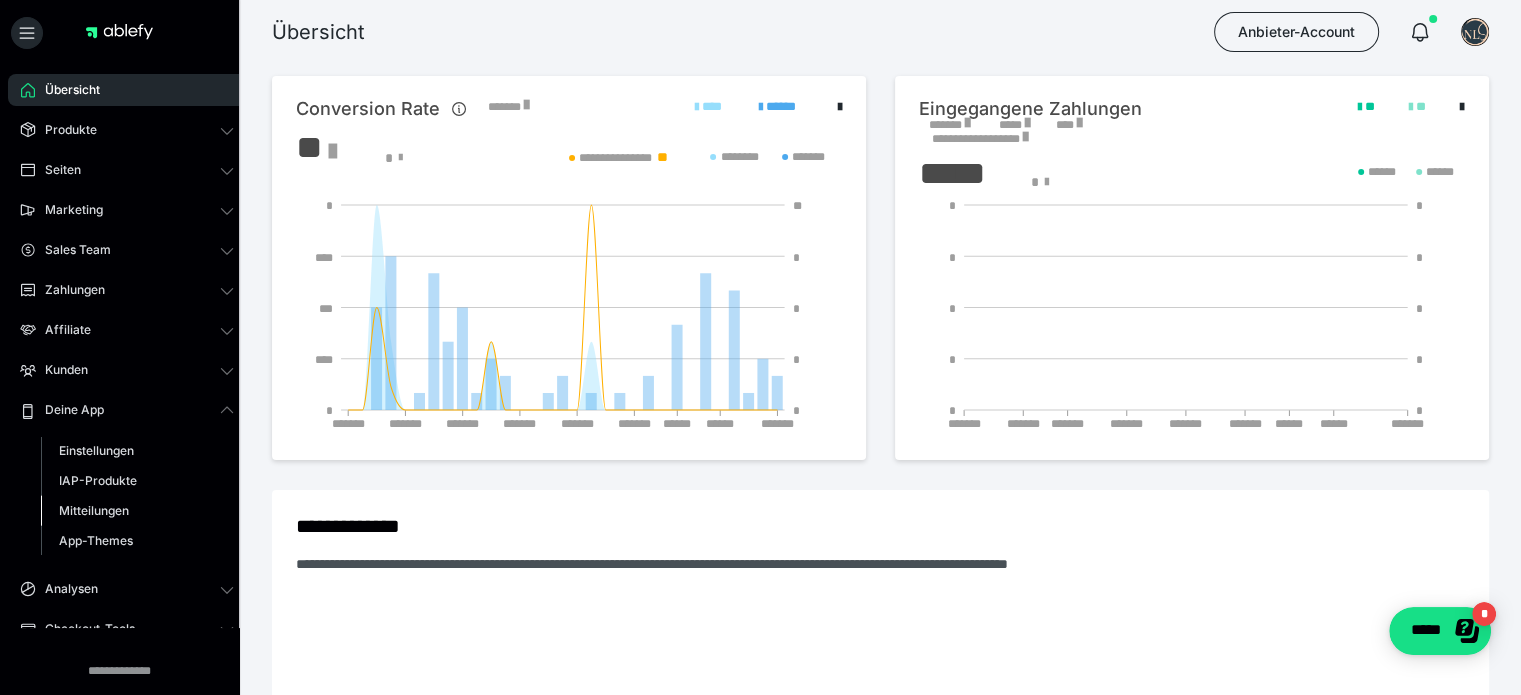 click on "Mitteilungen" at bounding box center [94, 510] 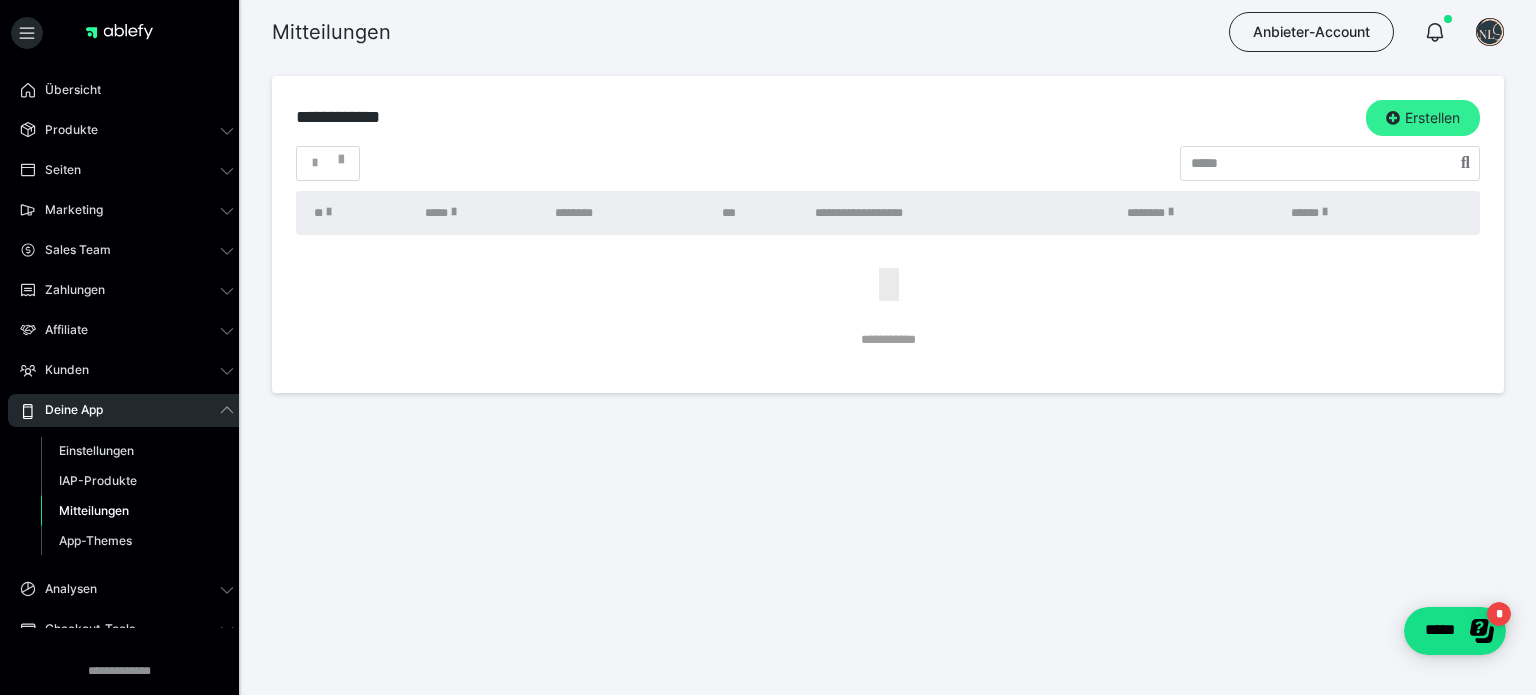 click on "Erstellen" at bounding box center (1423, 118) 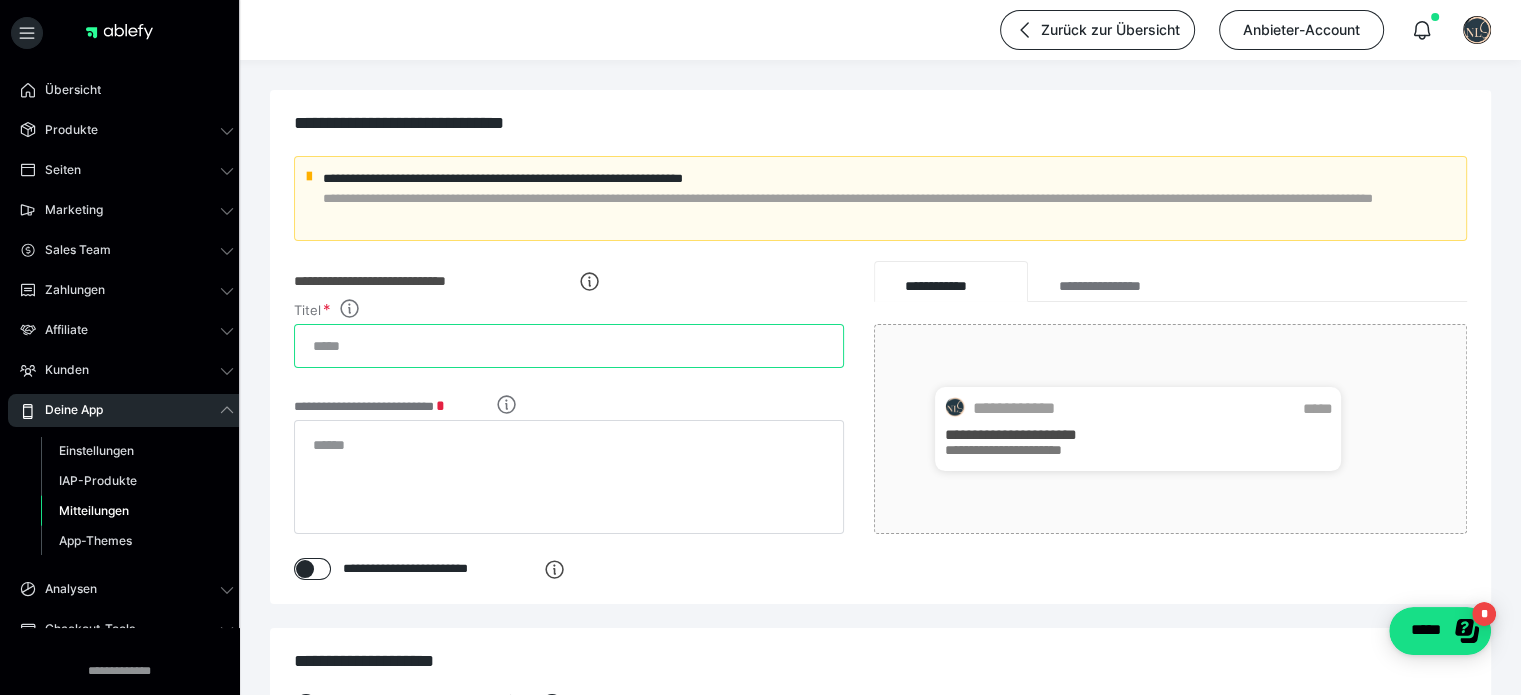 click on "Titel" at bounding box center [569, 346] 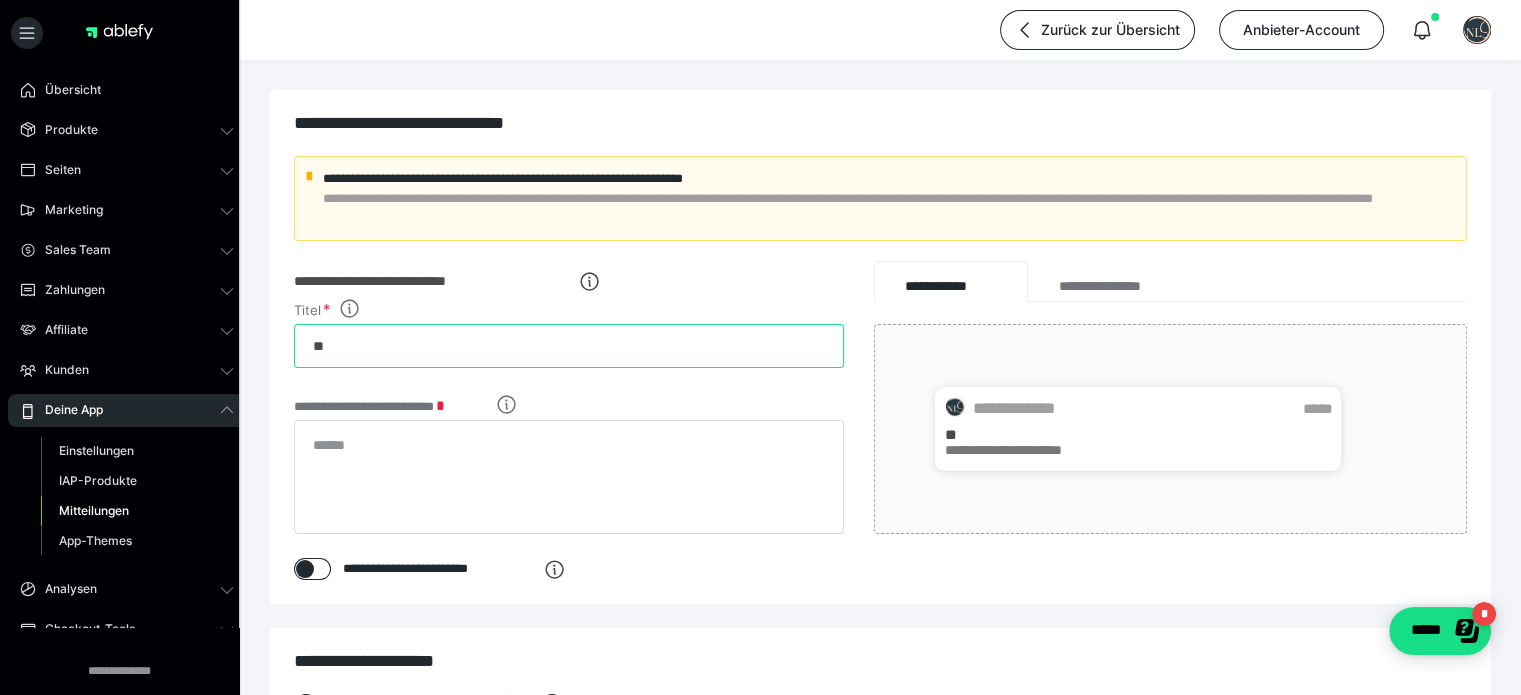 type on "*" 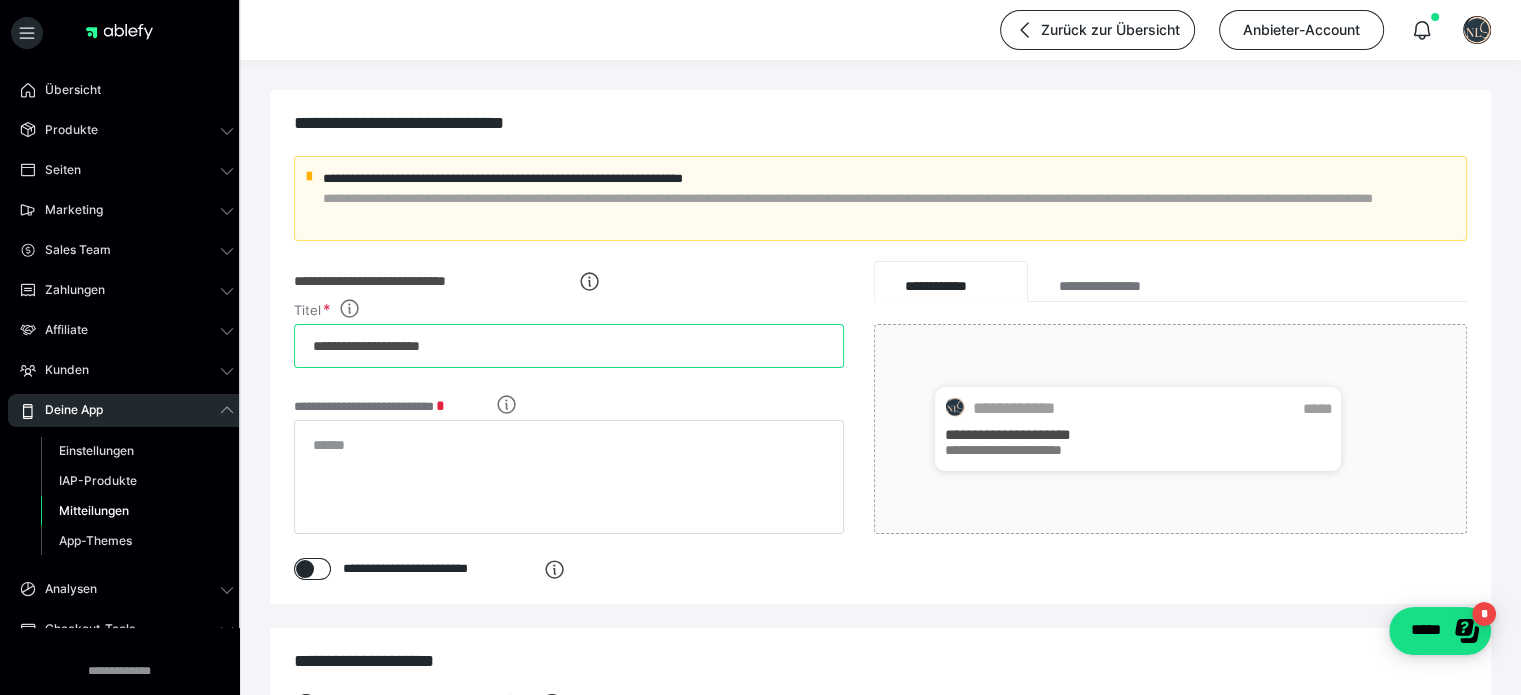 click on "**********" at bounding box center (569, 346) 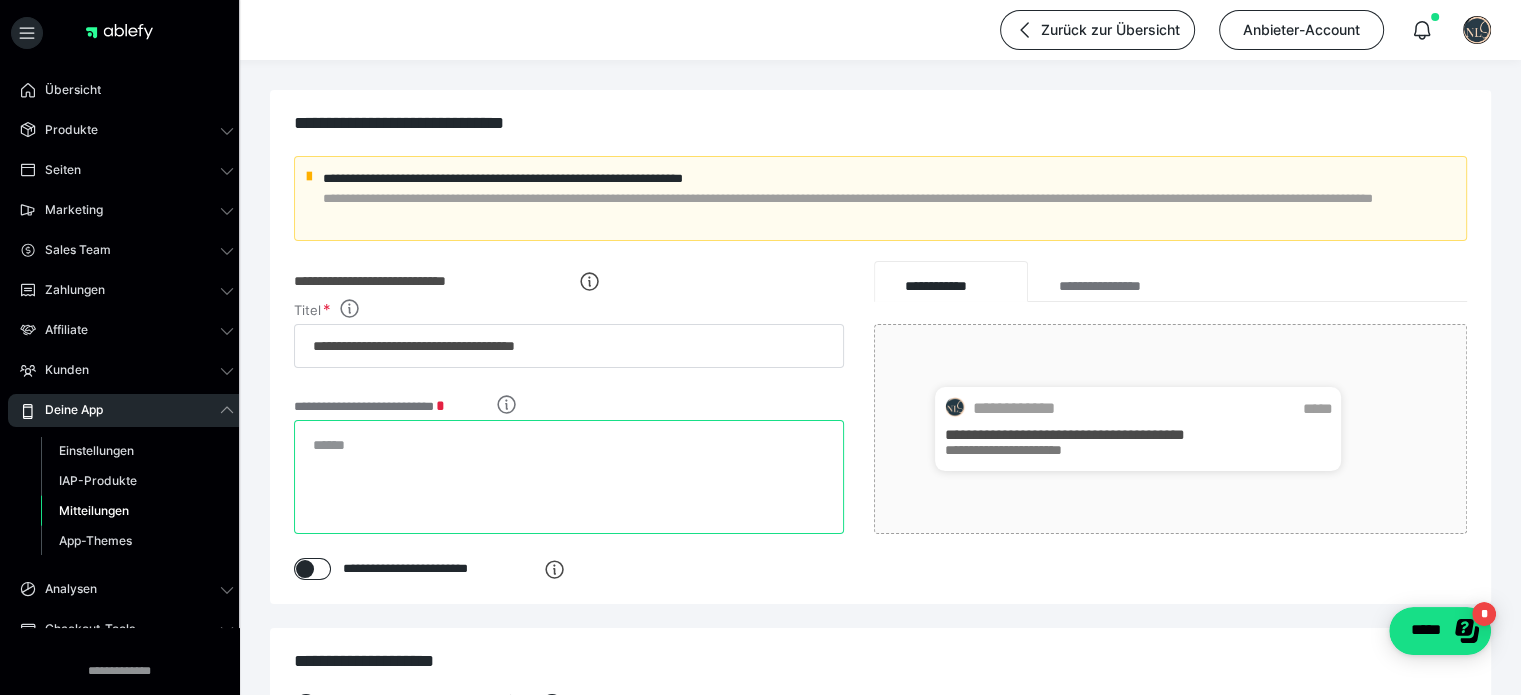 click at bounding box center [569, 477] 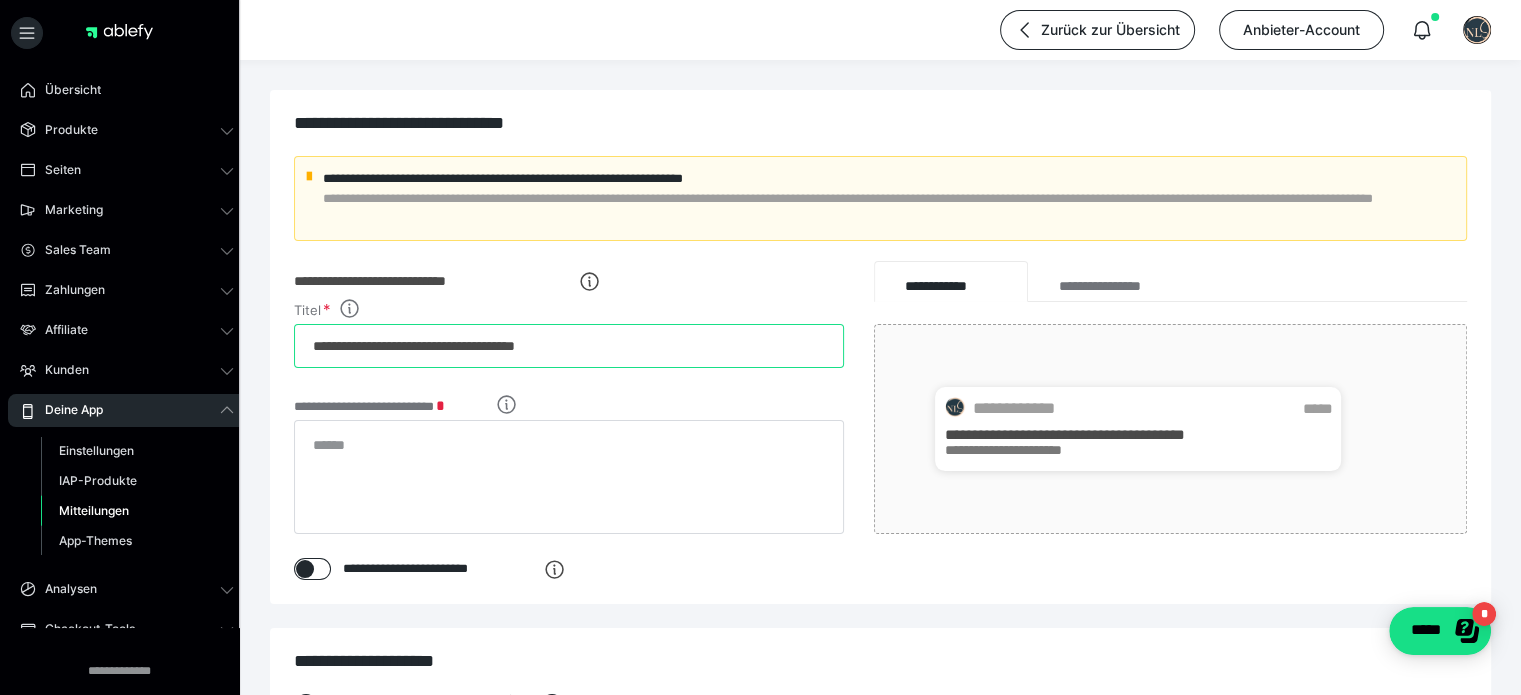 drag, startPoint x: 633, startPoint y: 349, endPoint x: 259, endPoint y: 351, distance: 374.00534 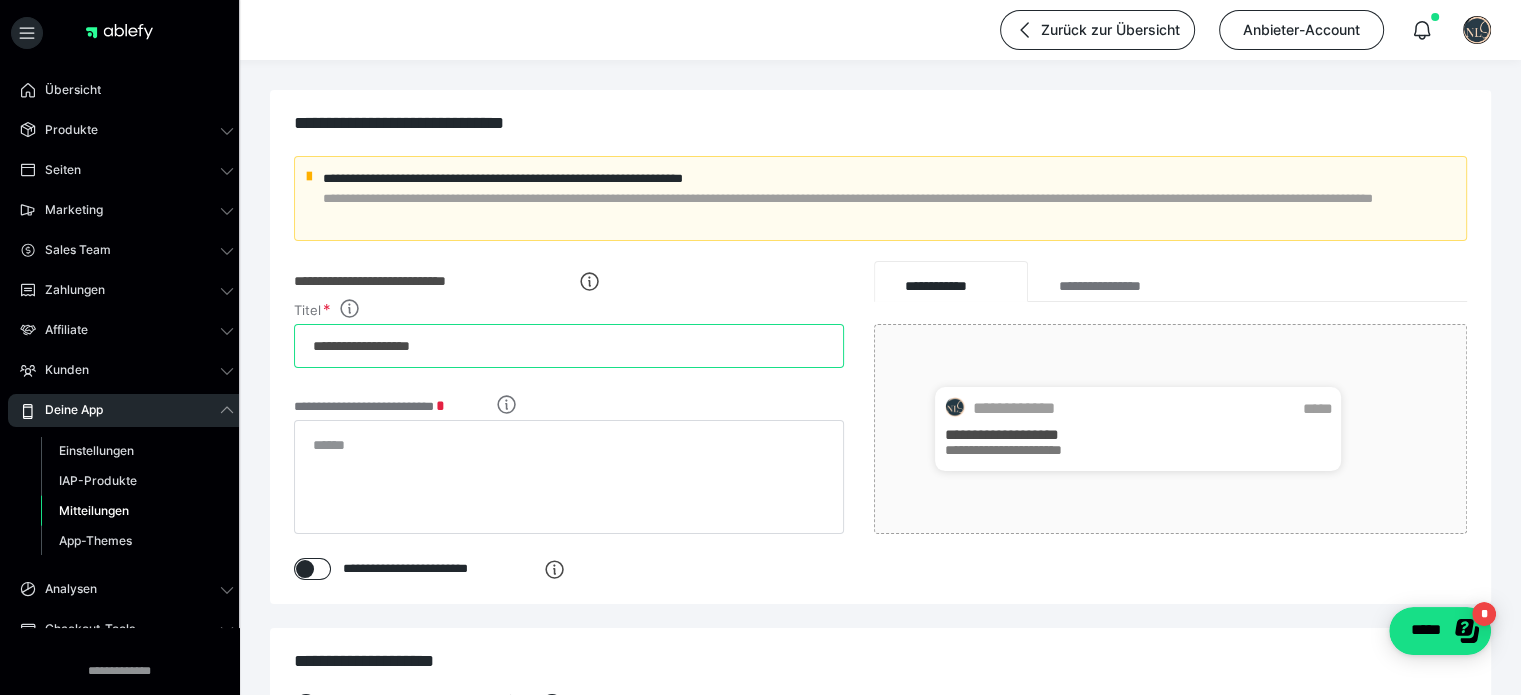 type on "**********" 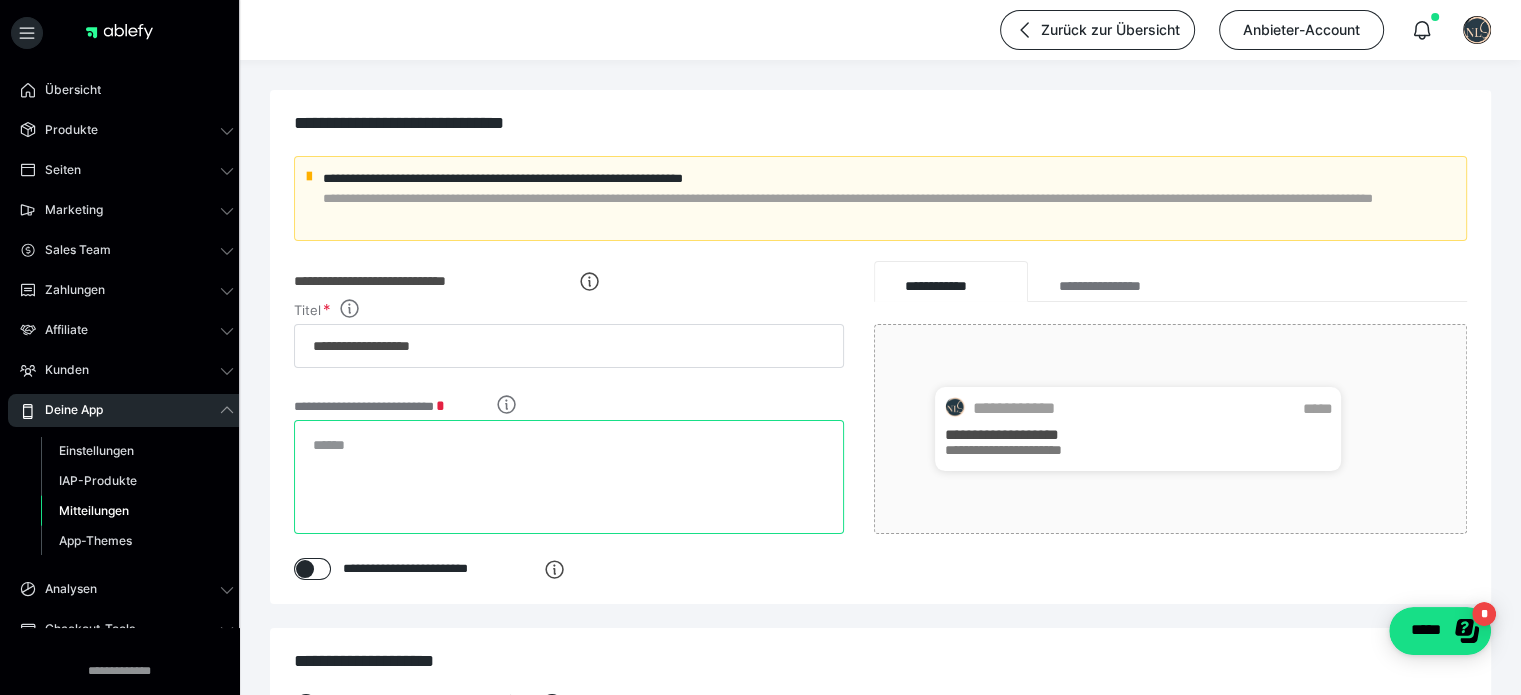 click at bounding box center [569, 477] 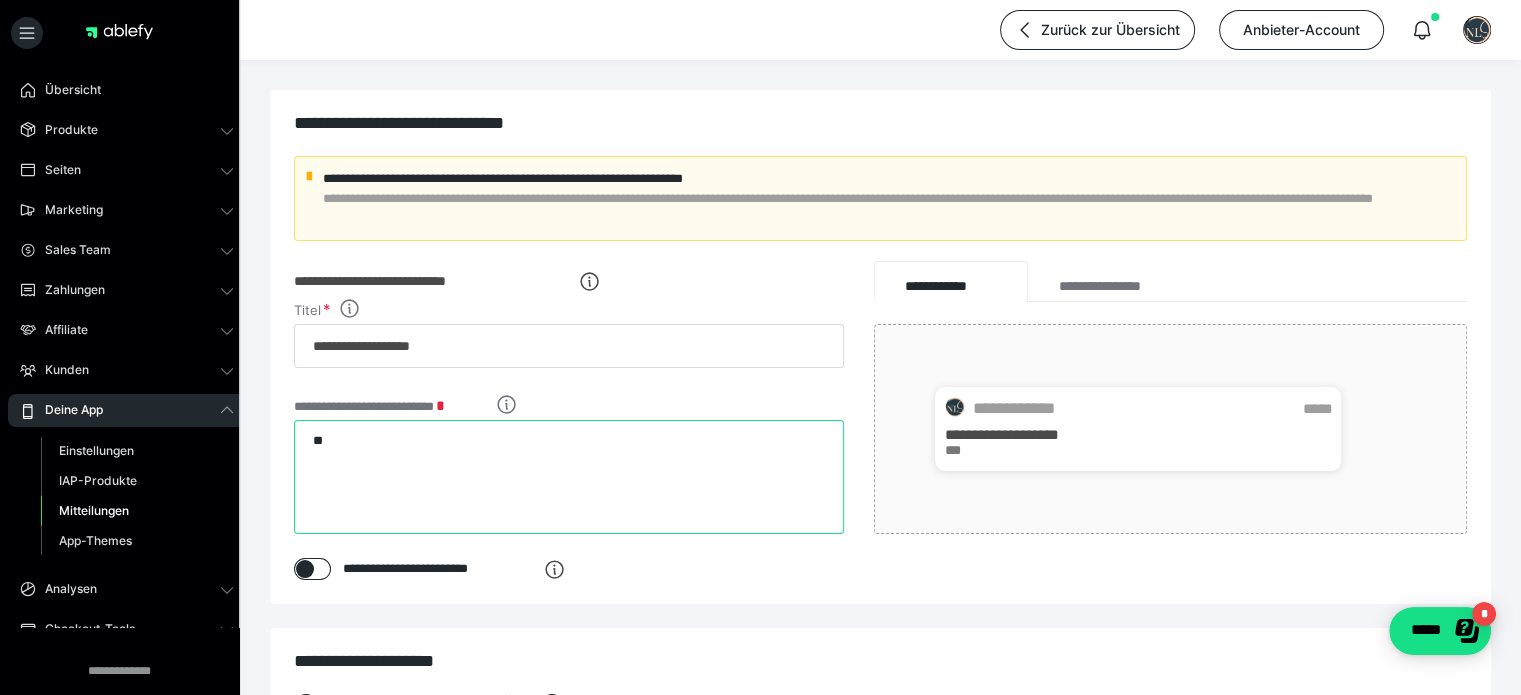 type on "*" 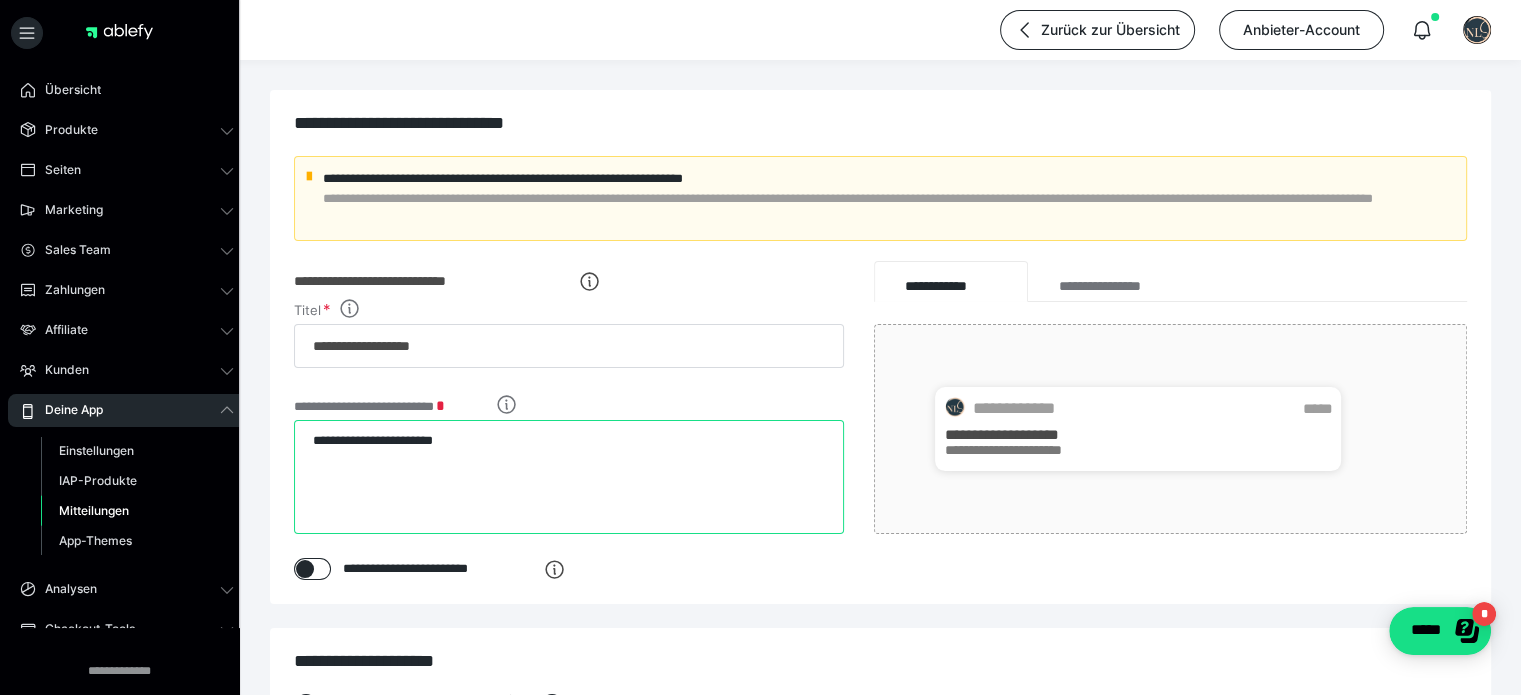 paste on "**" 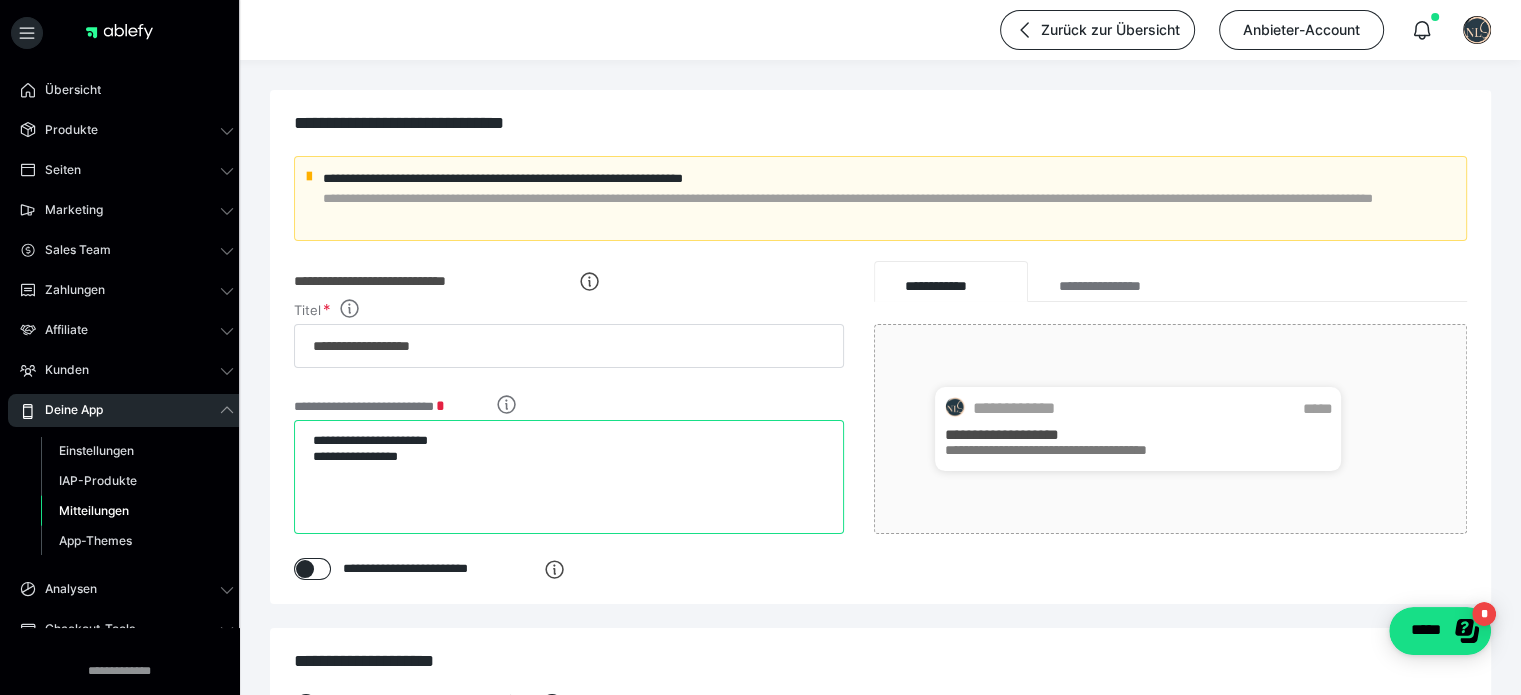 paste on "**" 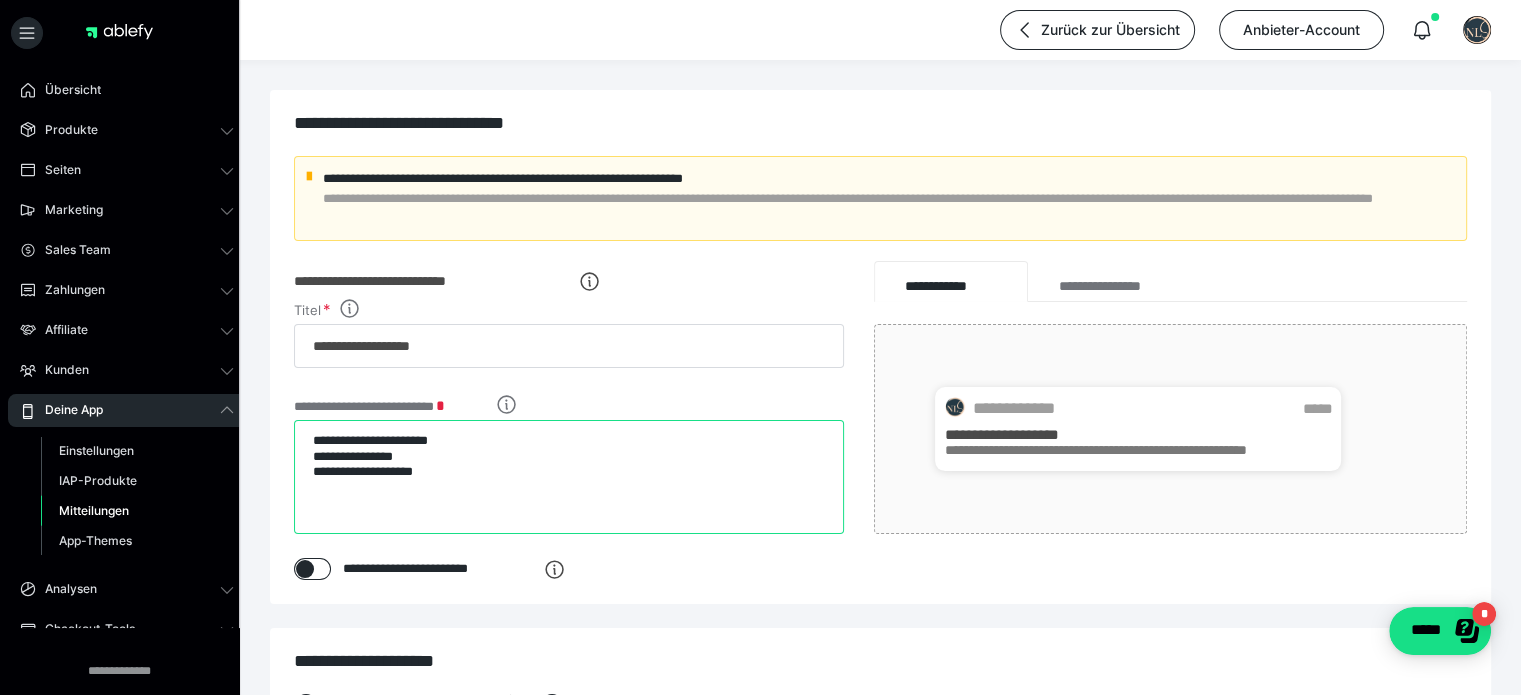 paste on "**" 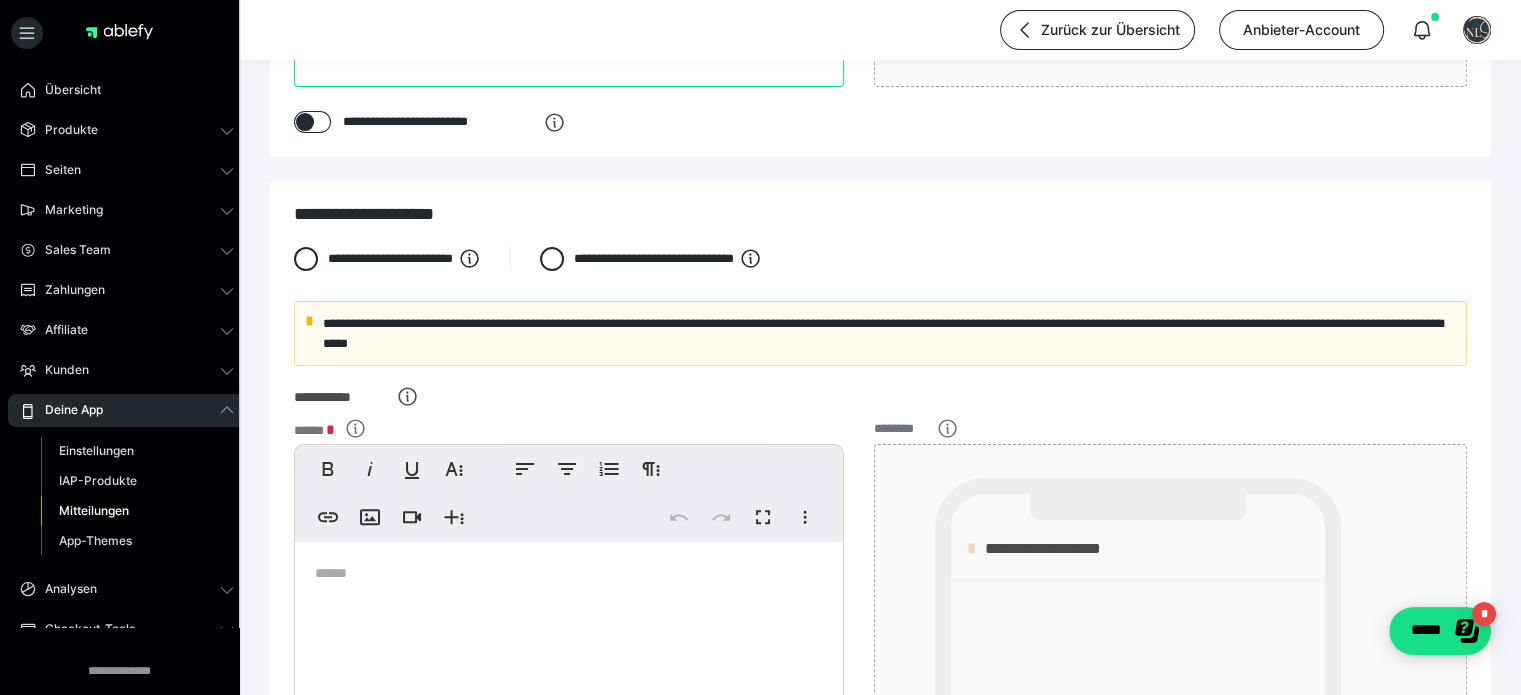 scroll, scrollTop: 632, scrollLeft: 0, axis: vertical 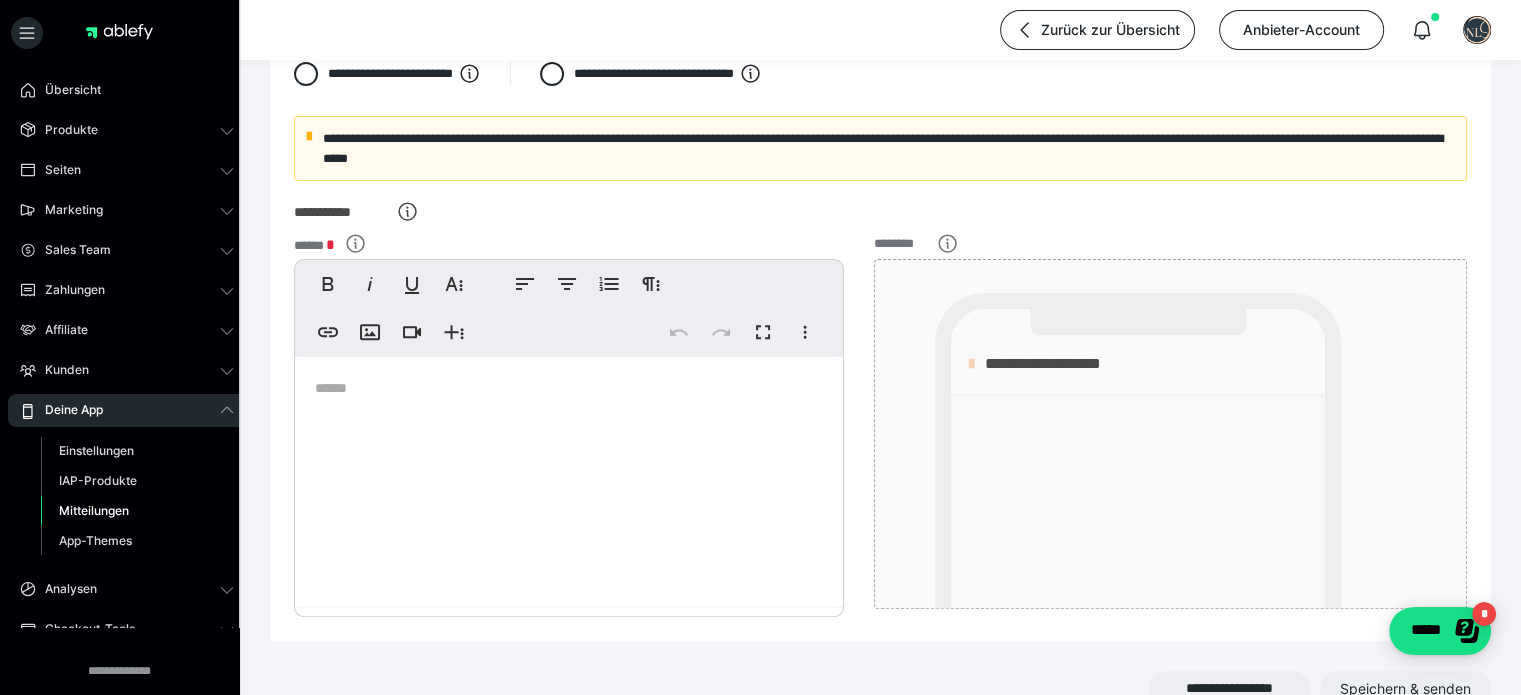 type on "**********" 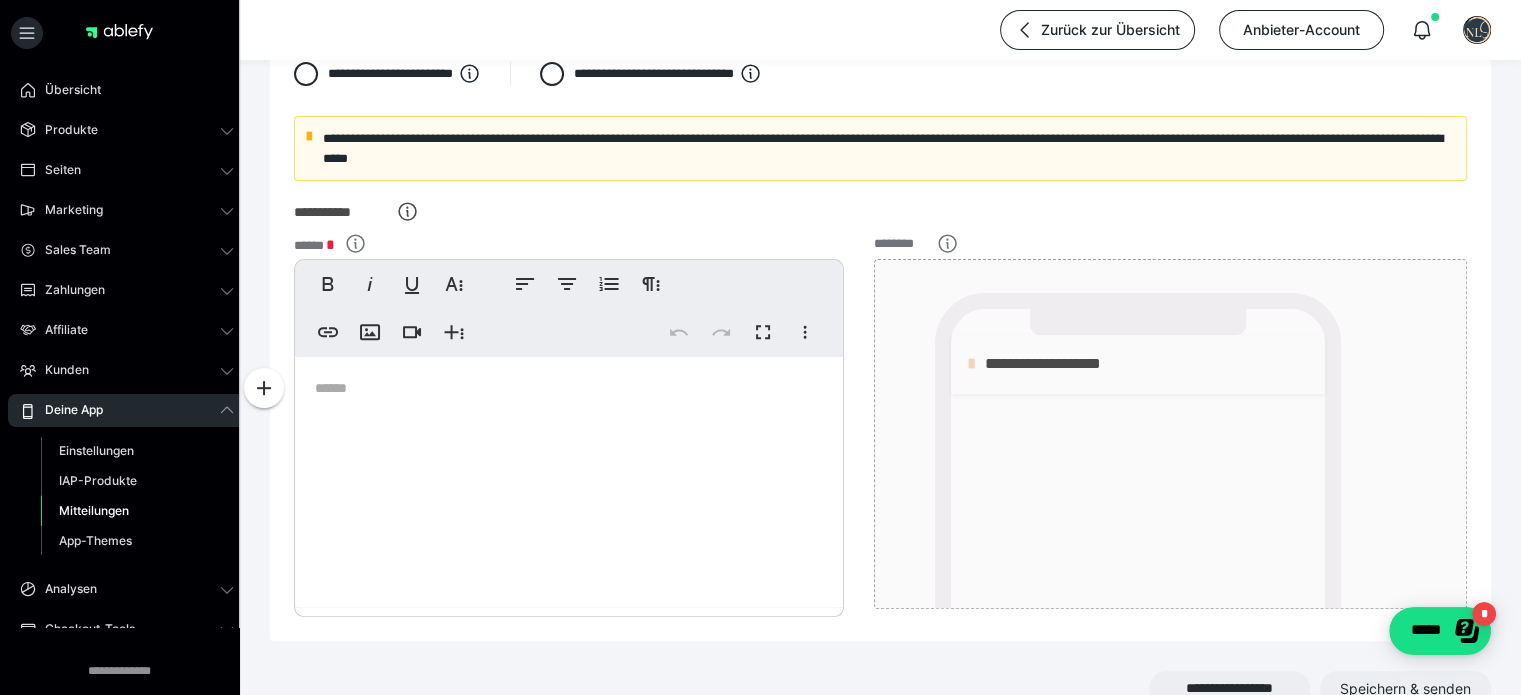 type 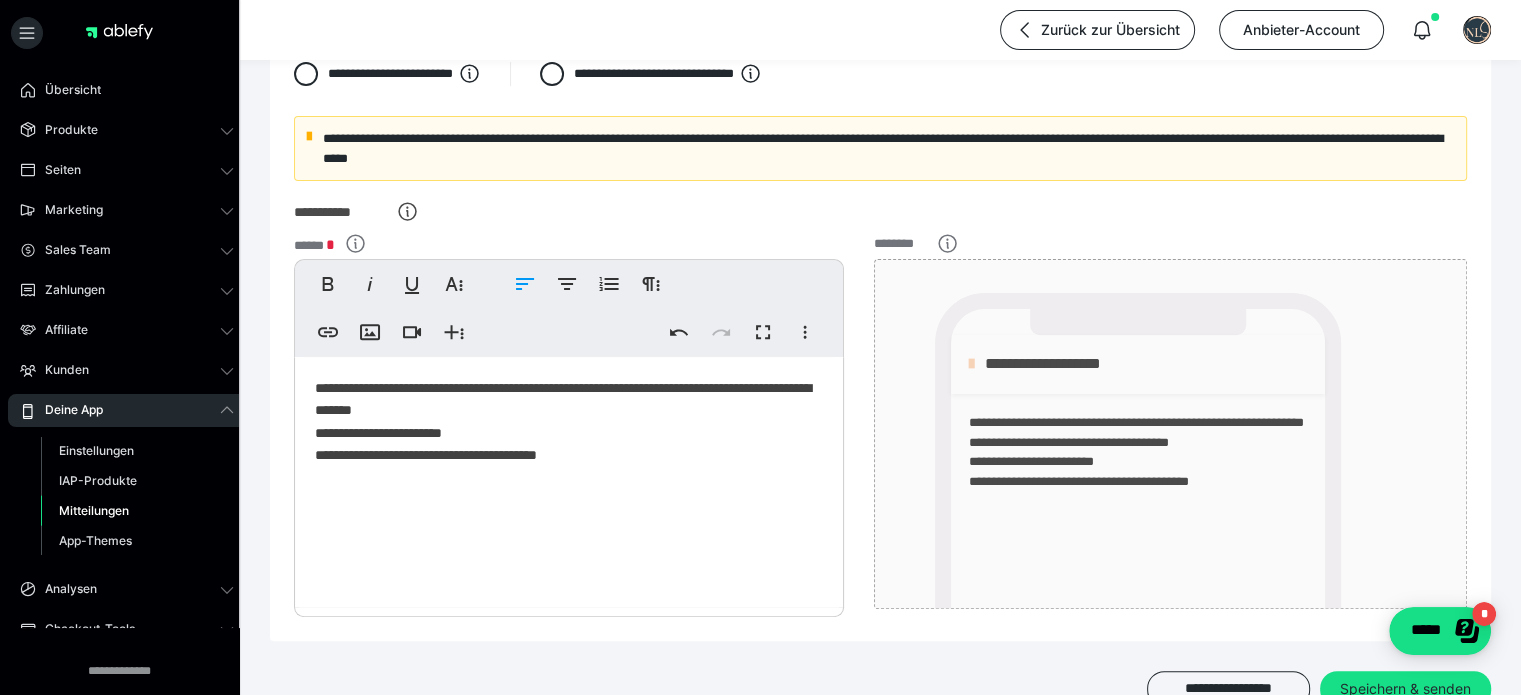click on "**********" at bounding box center [569, 482] 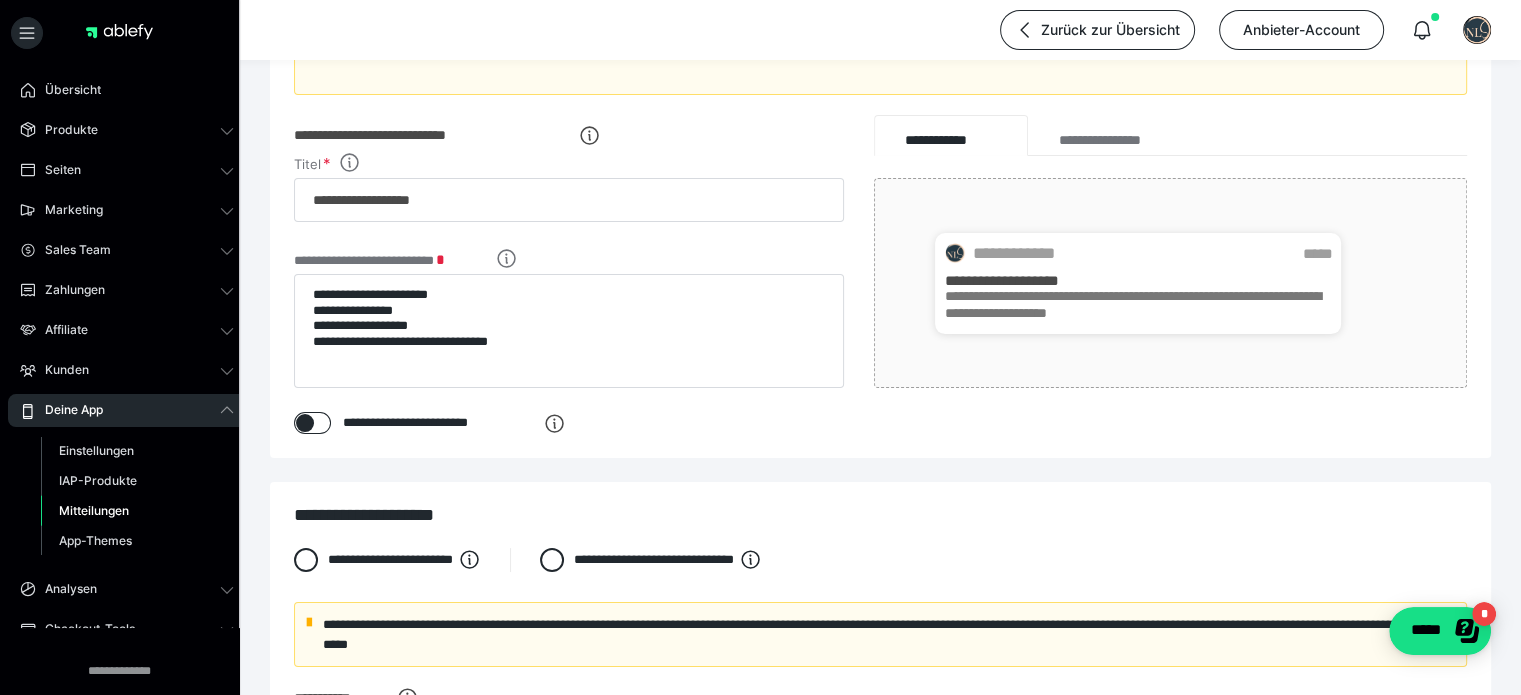 scroll, scrollTop: 144, scrollLeft: 0, axis: vertical 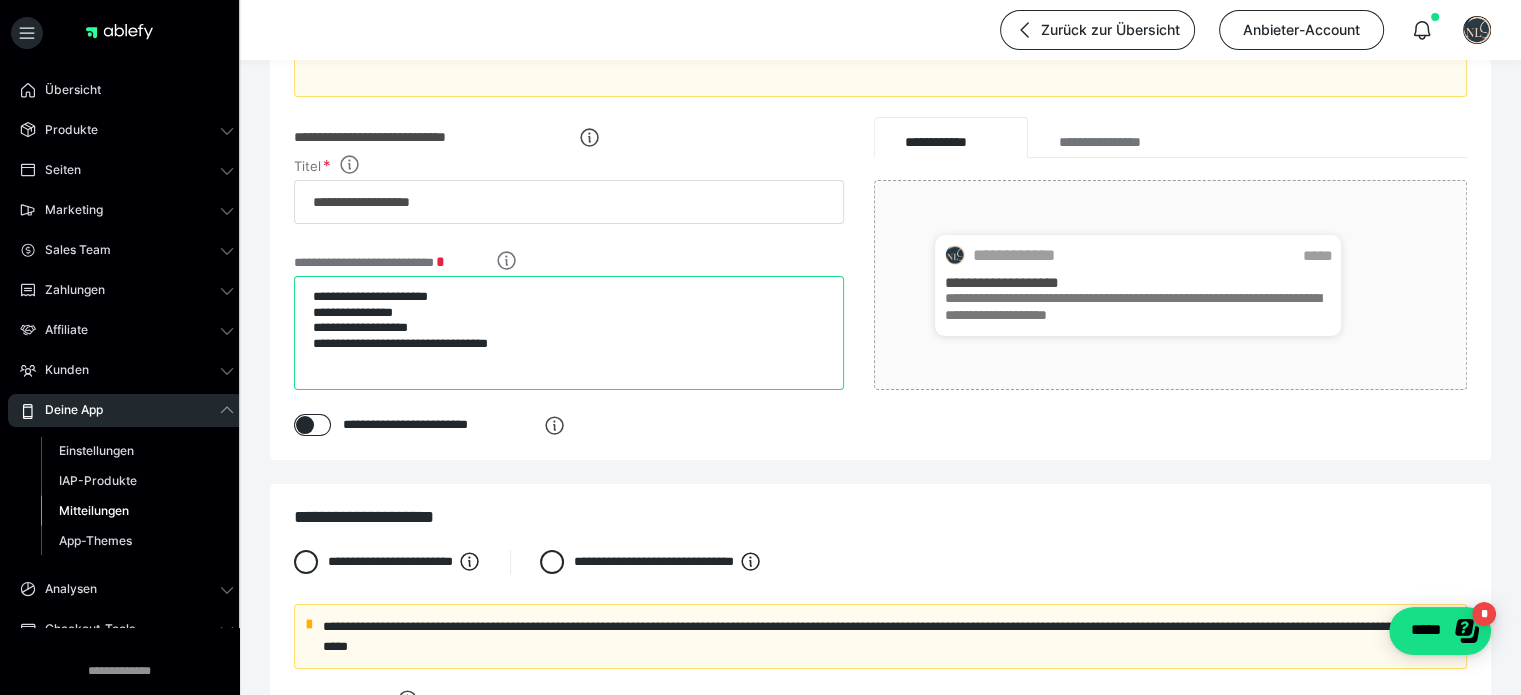drag, startPoint x: 568, startPoint y: 347, endPoint x: 295, endPoint y: 313, distance: 275.10907 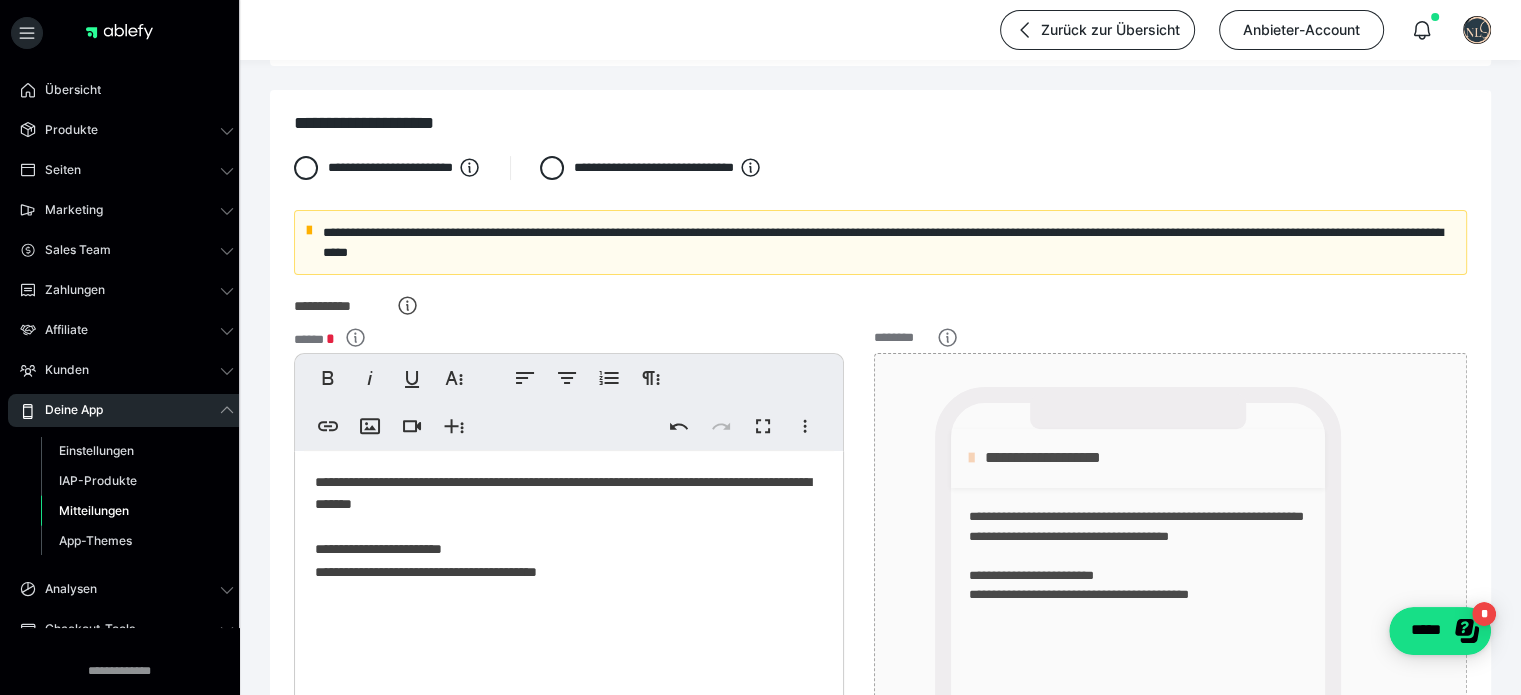 scroll, scrollTop: 545, scrollLeft: 0, axis: vertical 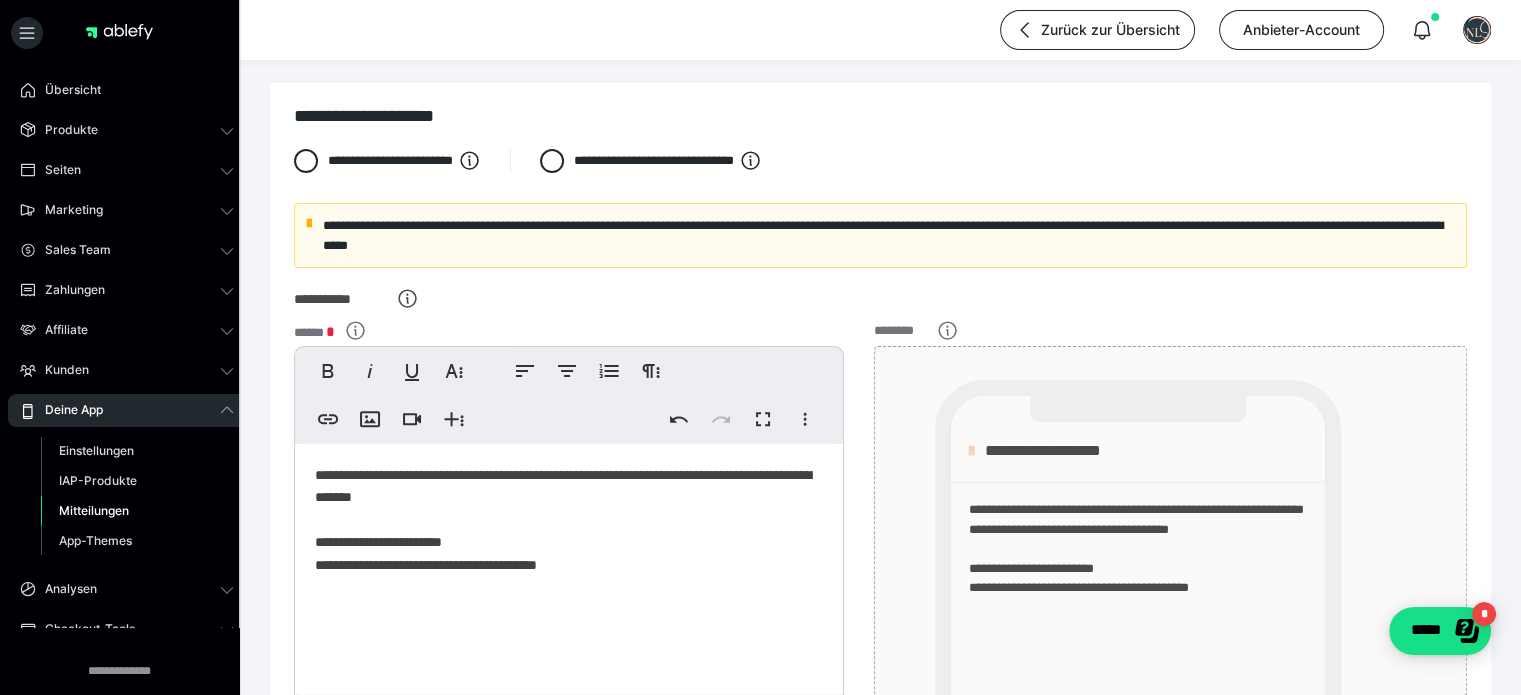 type on "**********" 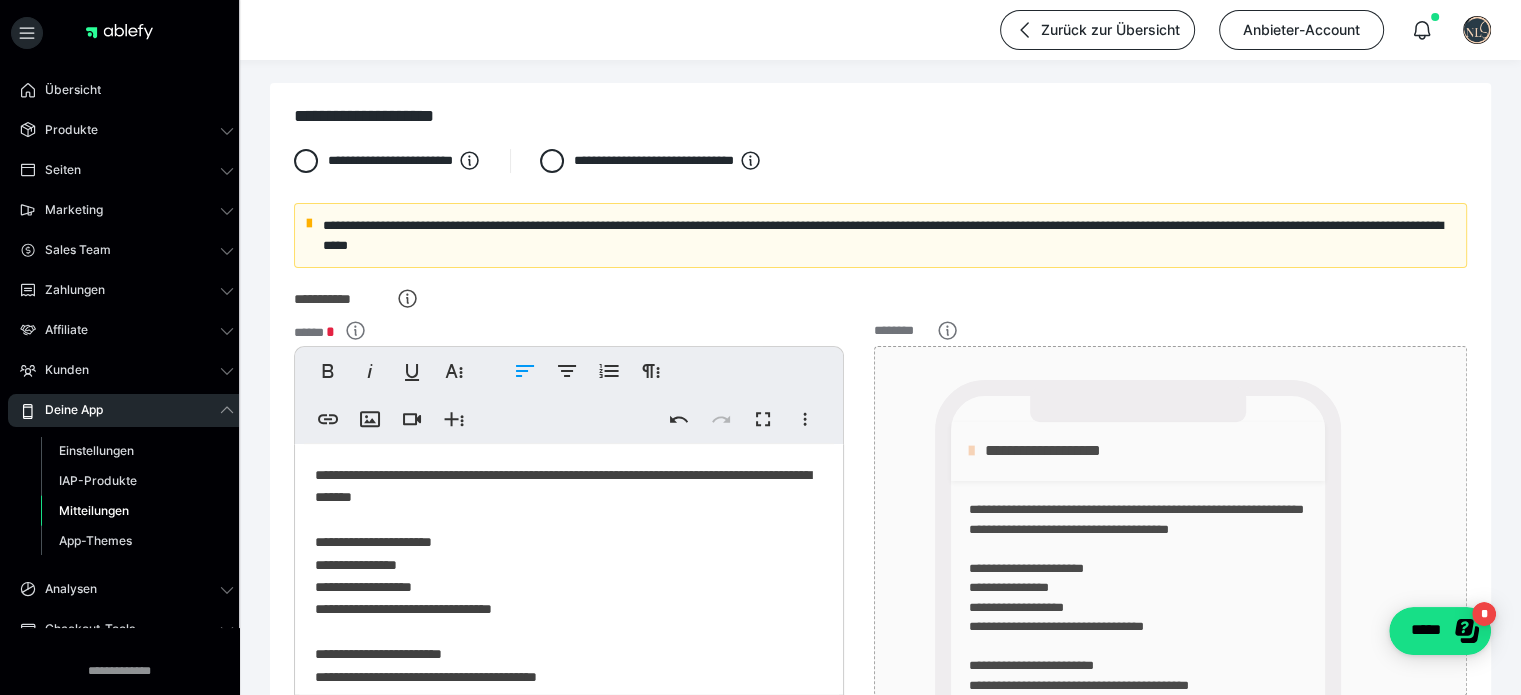 scroll, scrollTop: 459, scrollLeft: 7, axis: both 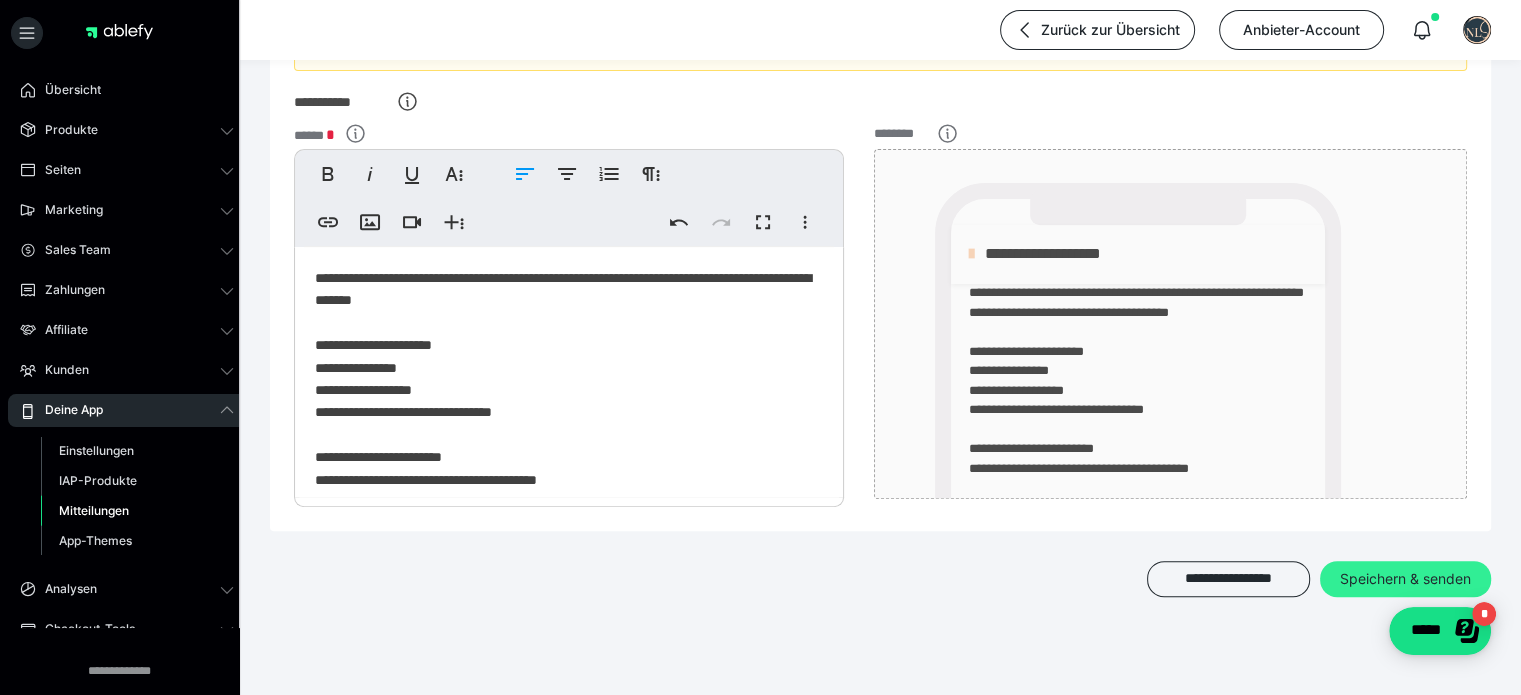 click on "Speichern & senden" at bounding box center [1405, 579] 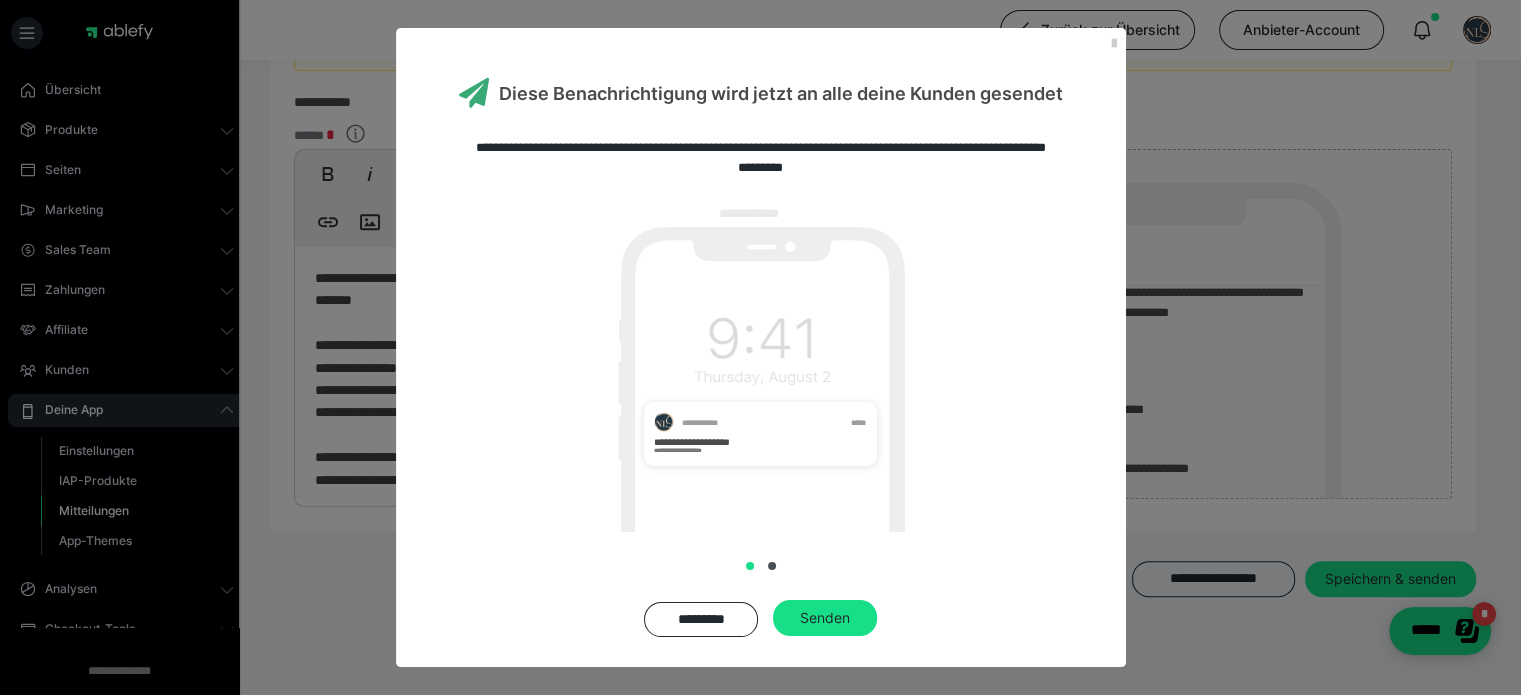 click at bounding box center [772, 566] 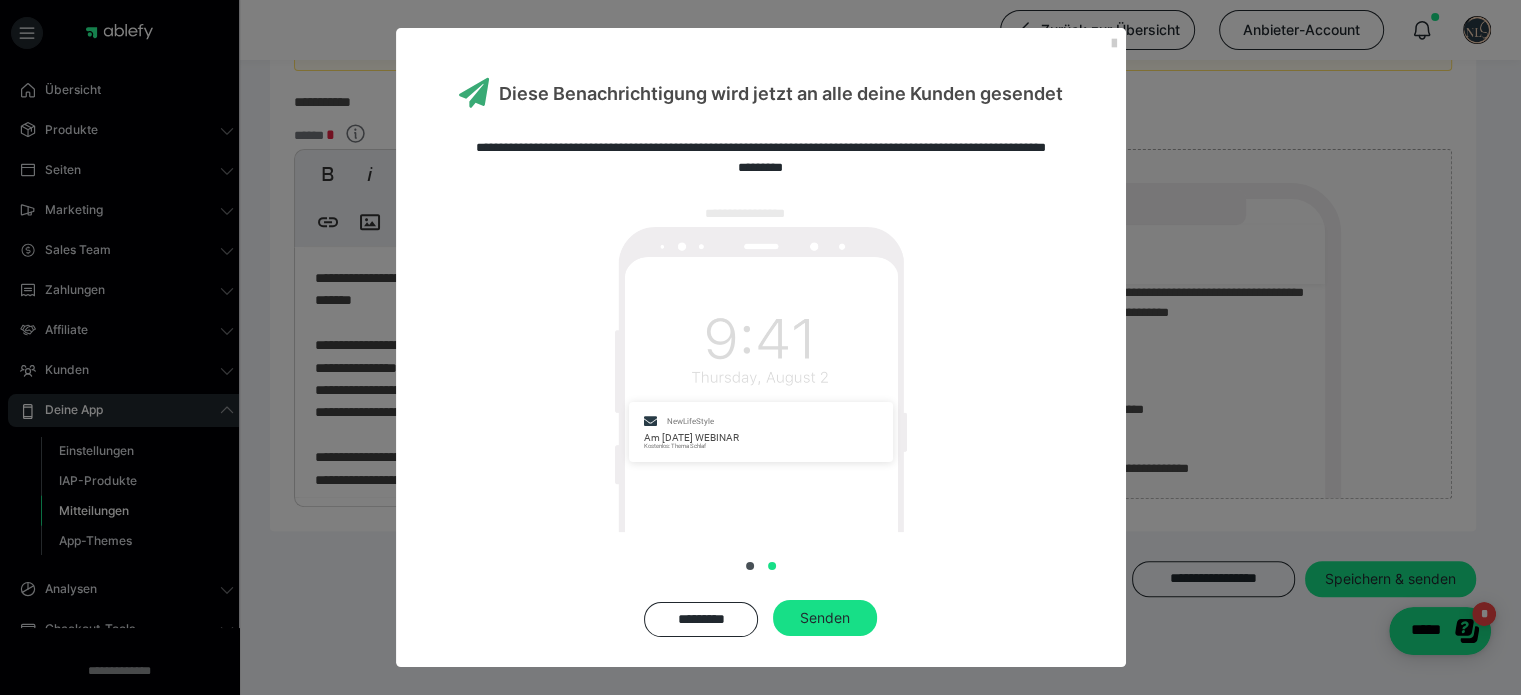 click at bounding box center [750, 566] 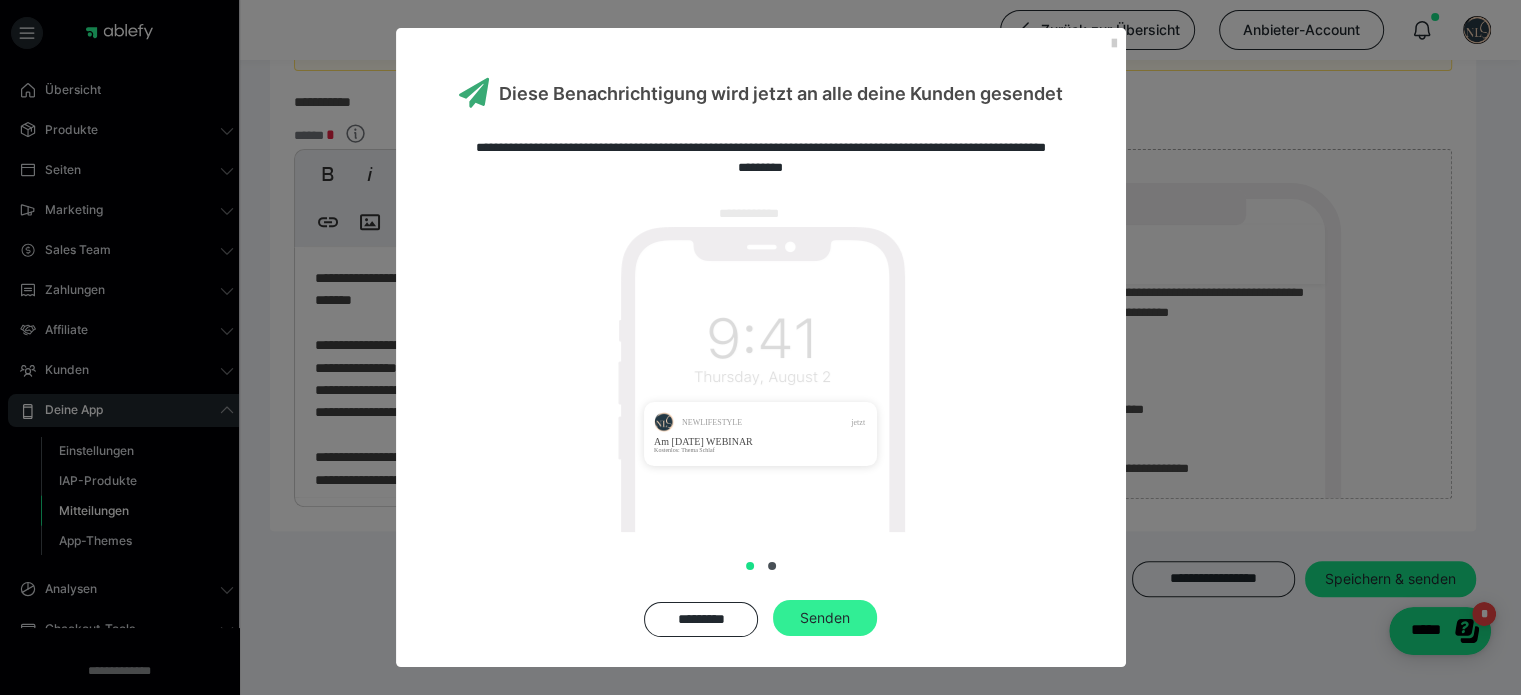 click on "Senden" at bounding box center [825, 618] 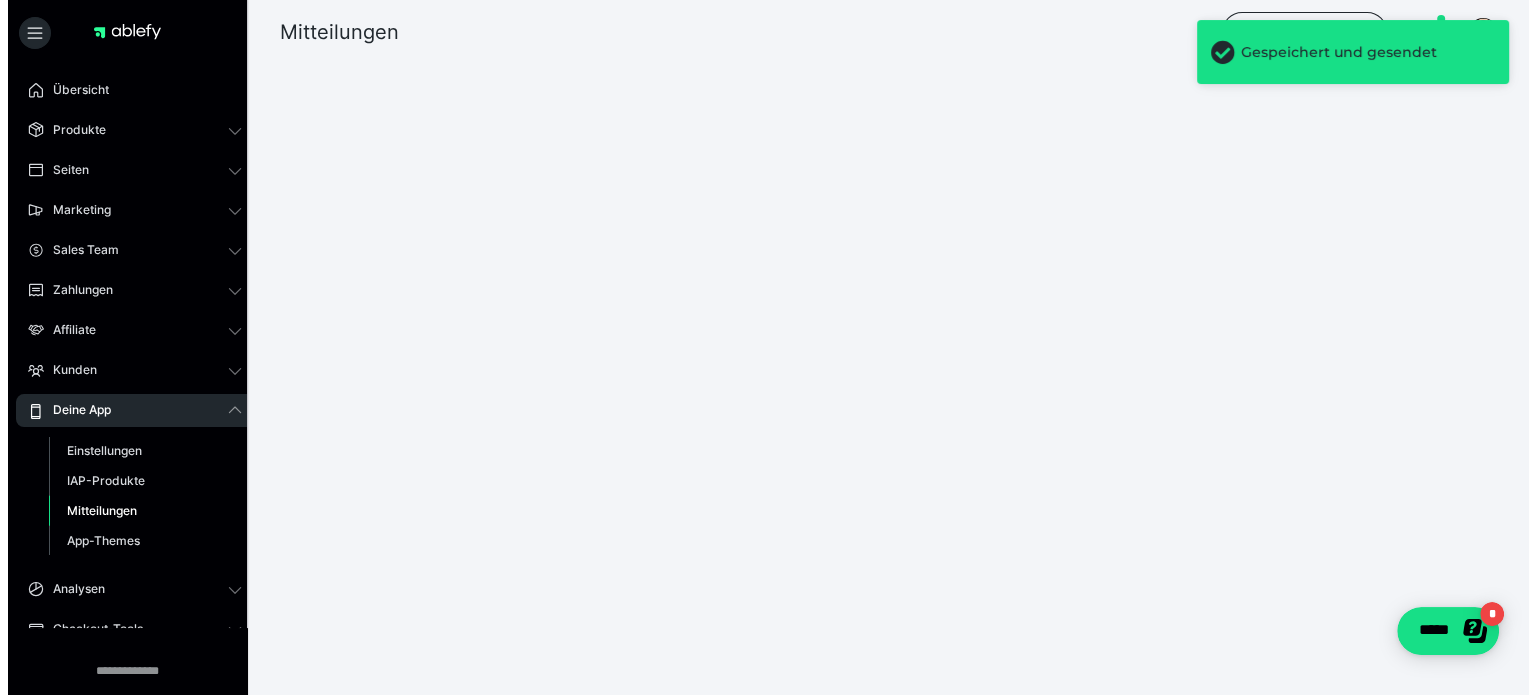 scroll, scrollTop: 0, scrollLeft: 0, axis: both 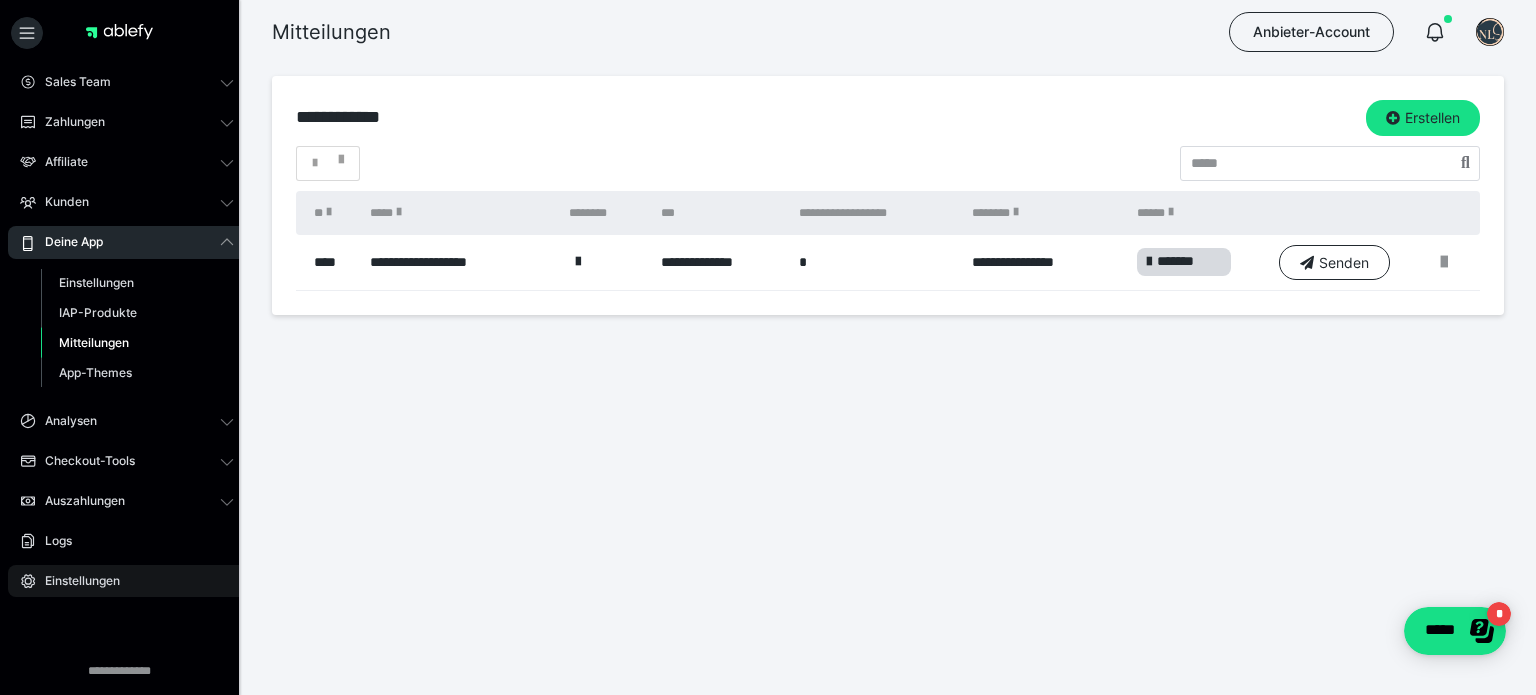 click on "Einstellungen" at bounding box center (75, 581) 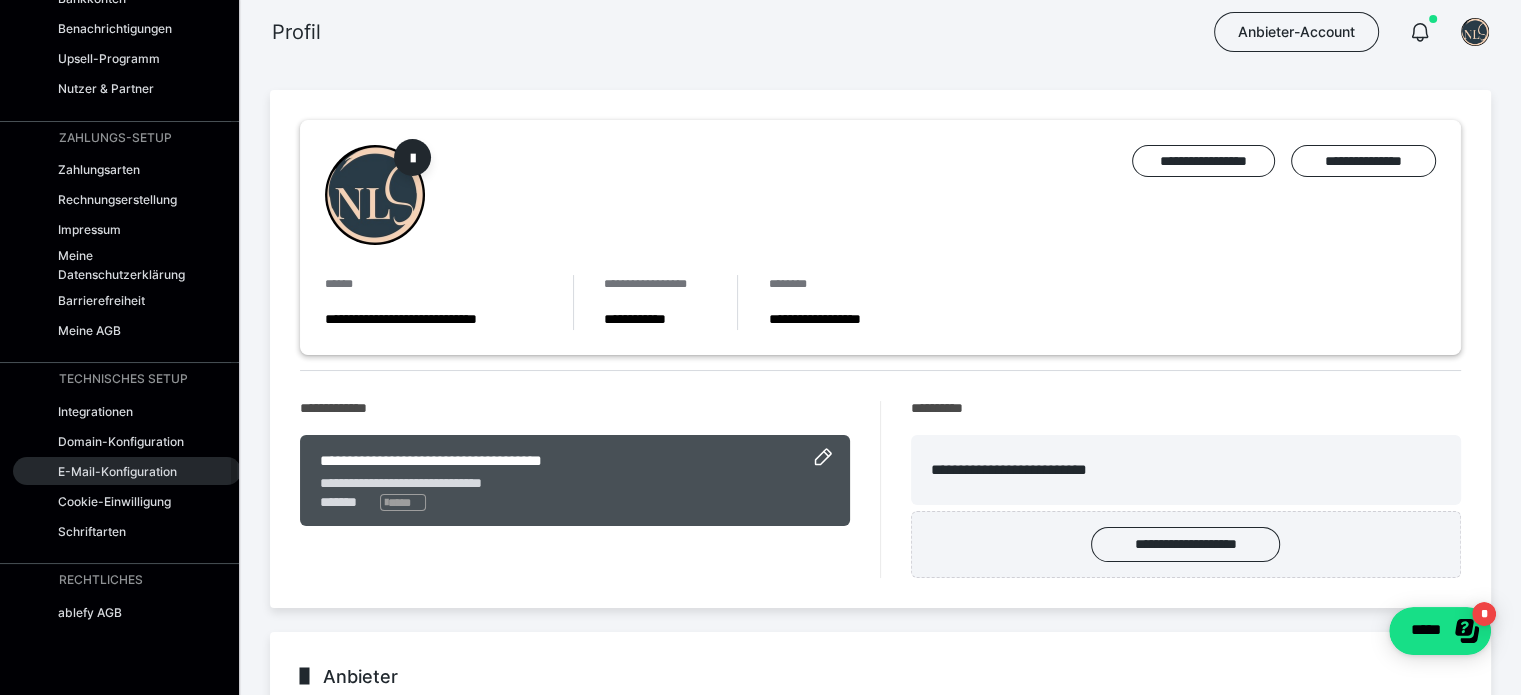 click on "E-Mail-Konfiguration" at bounding box center (117, 471) 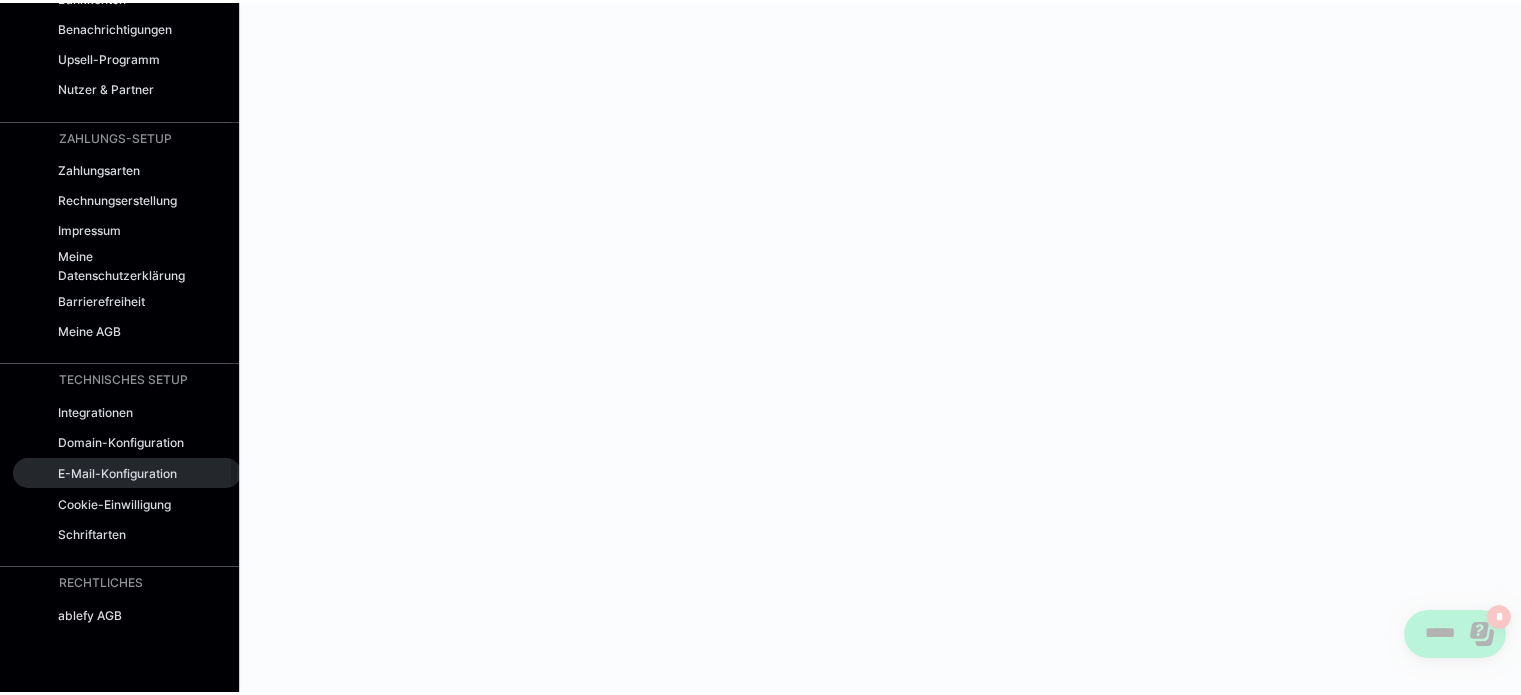scroll, scrollTop: 152, scrollLeft: 0, axis: vertical 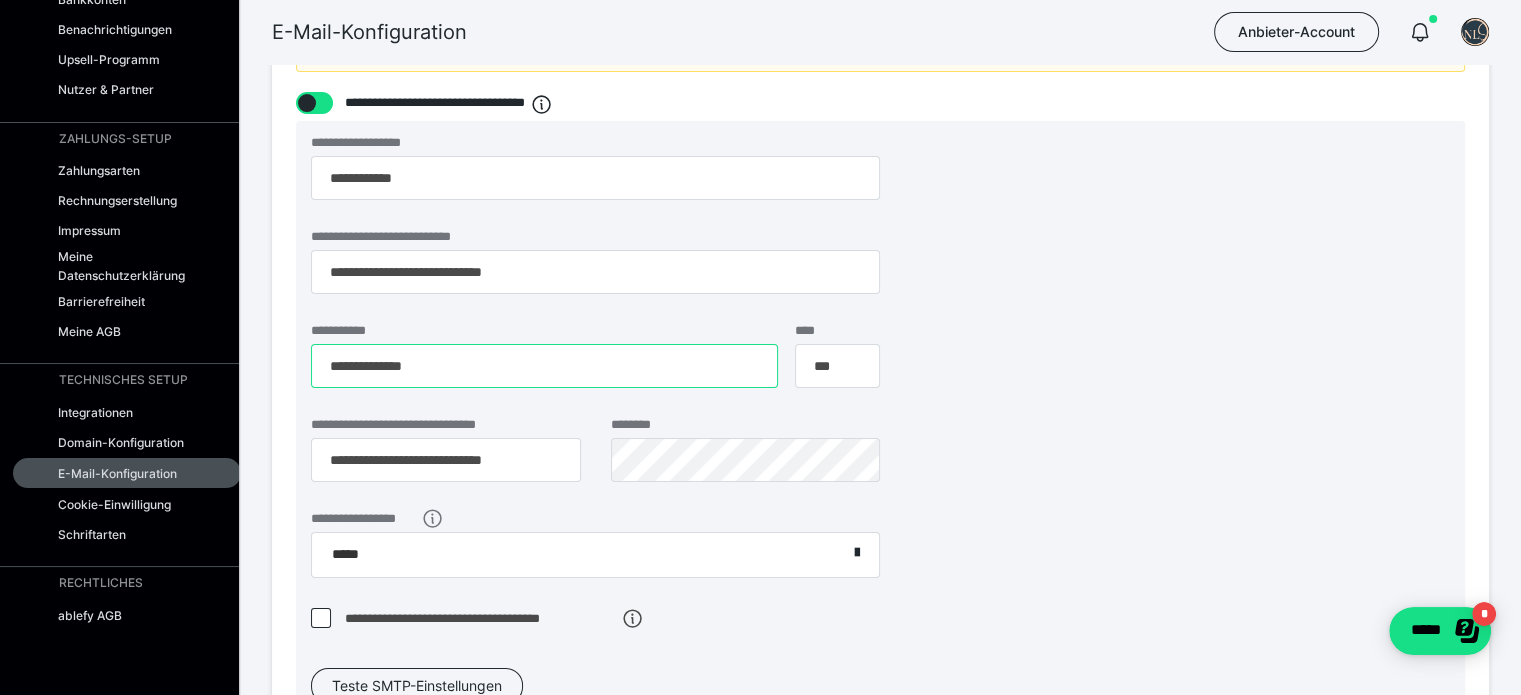 drag, startPoint x: 256, startPoint y: 379, endPoint x: 142, endPoint y: 367, distance: 114.62984 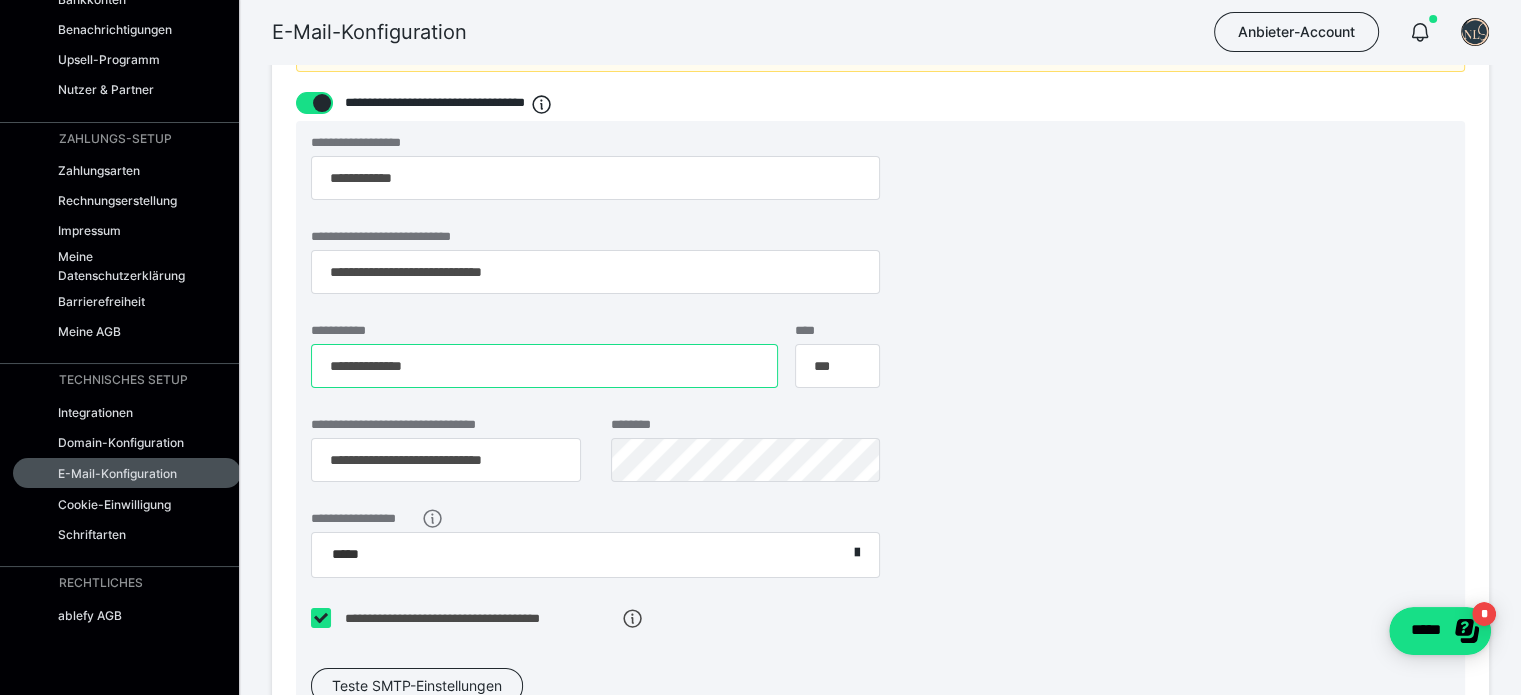 scroll, scrollTop: 236, scrollLeft: 0, axis: vertical 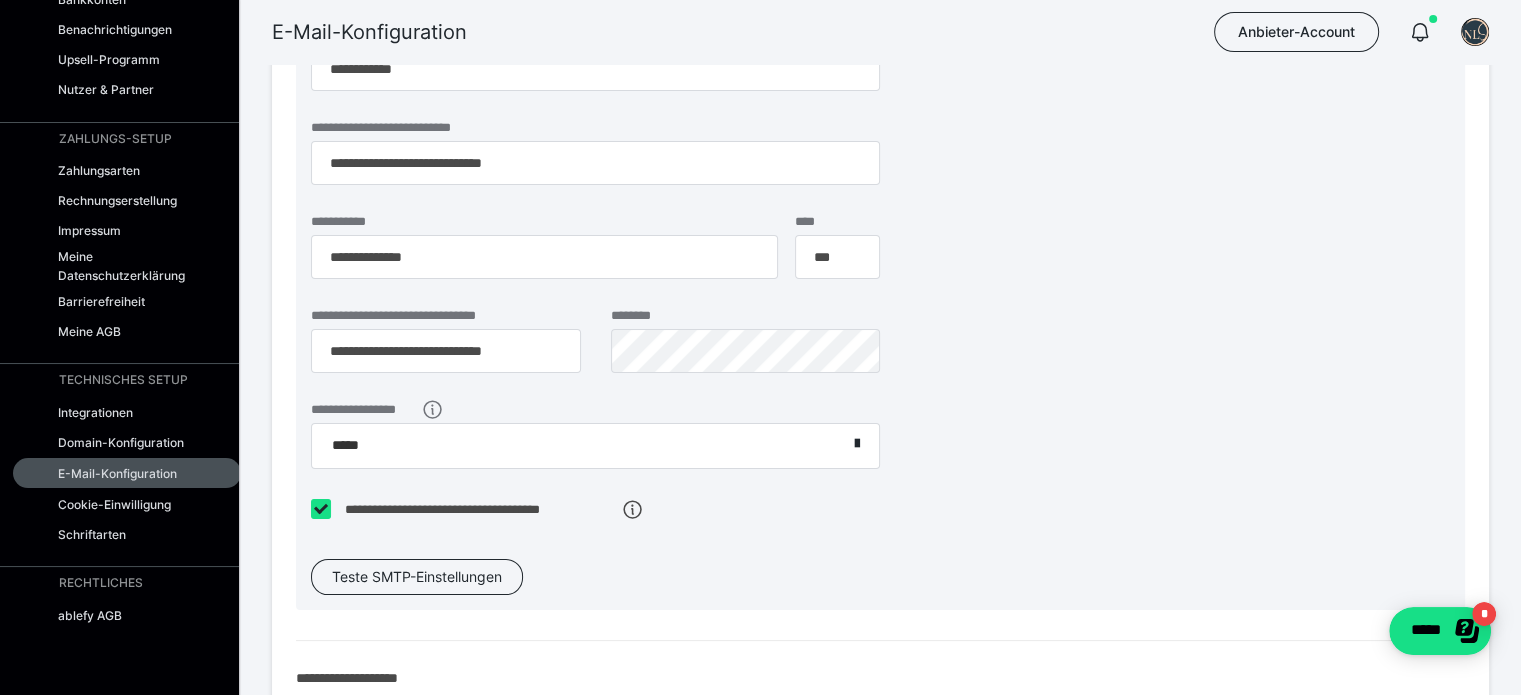 click on "*****" at bounding box center (579, 446) 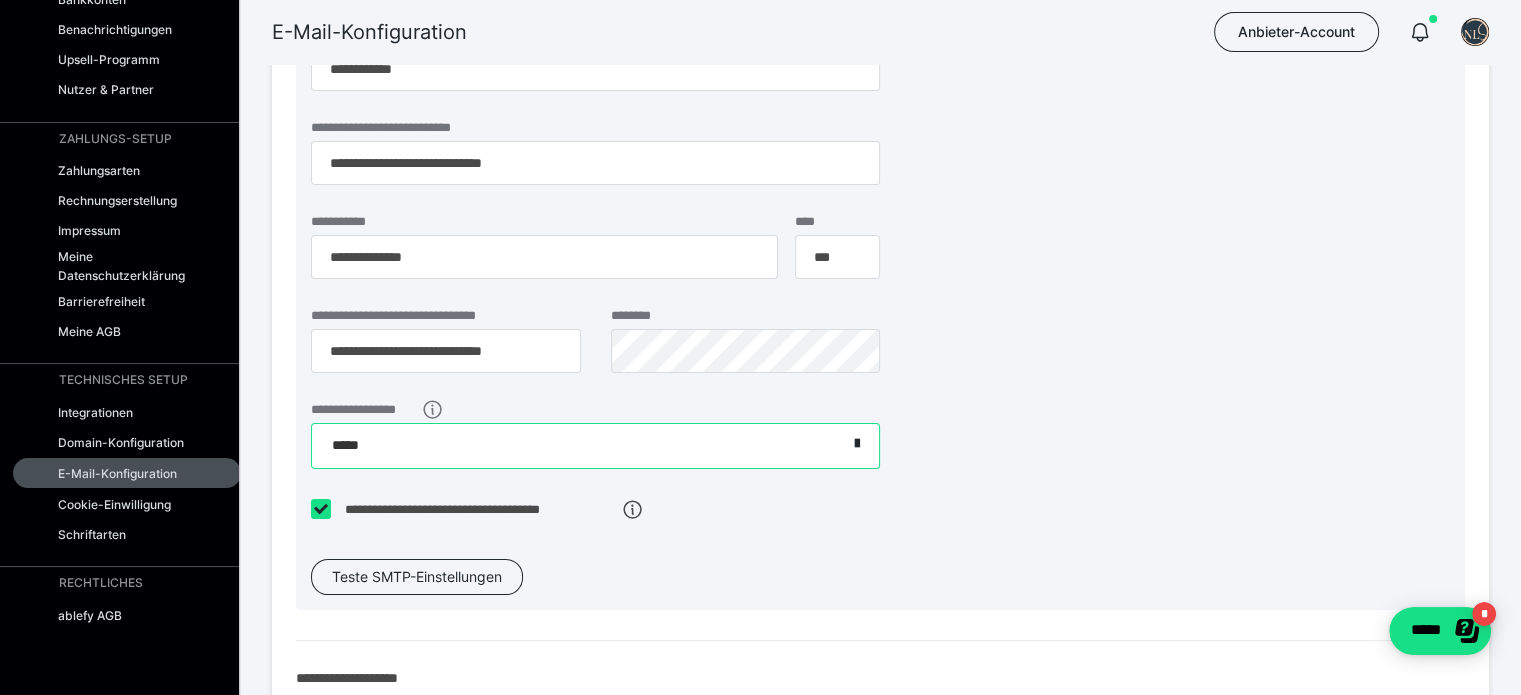 click on "*****" at bounding box center (579, 446) 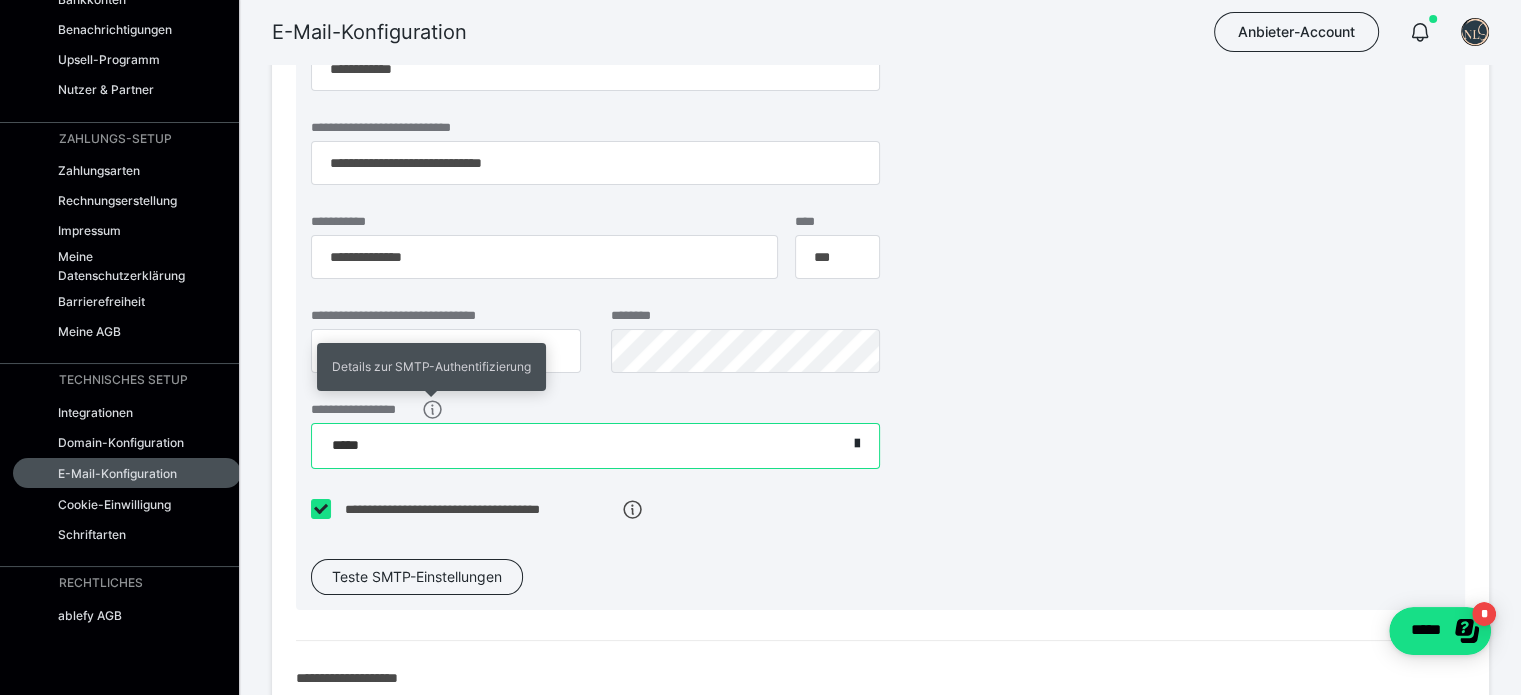 click 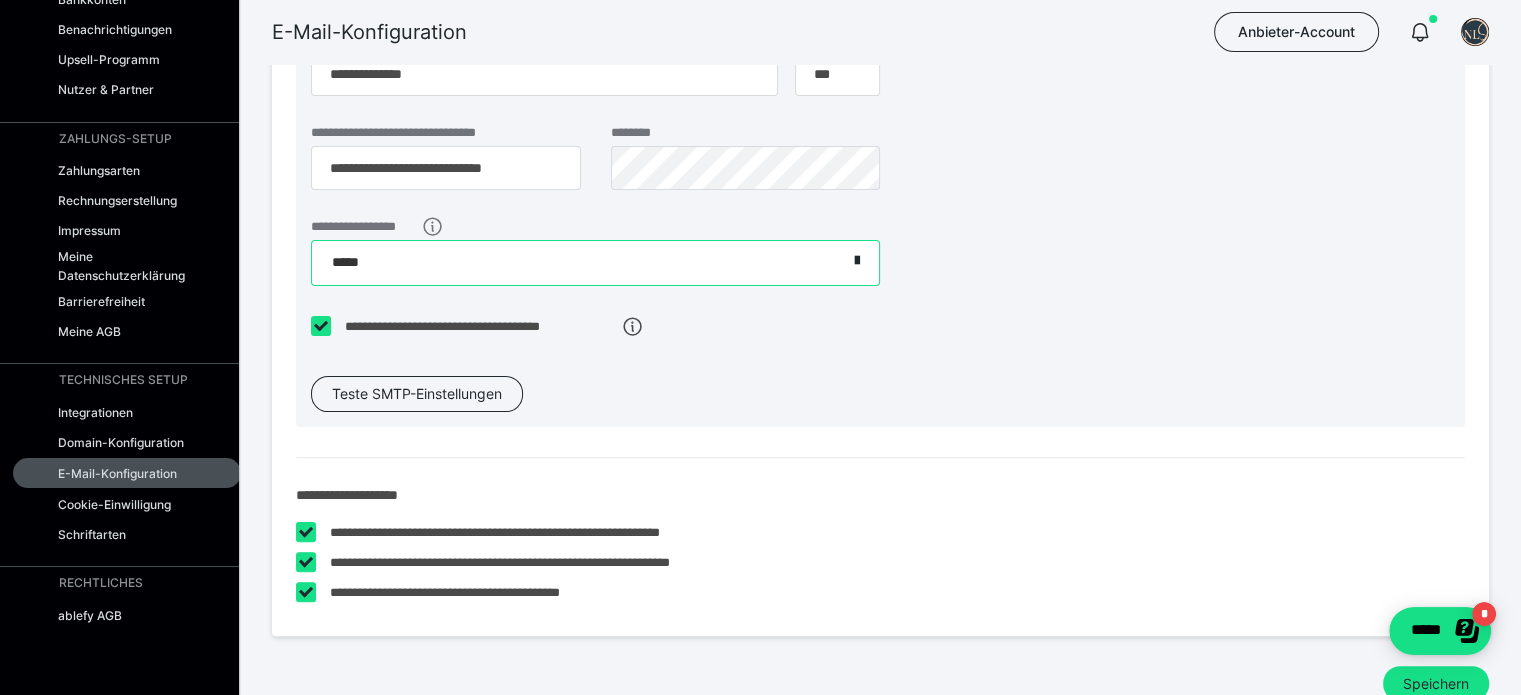 scroll, scrollTop: 420, scrollLeft: 0, axis: vertical 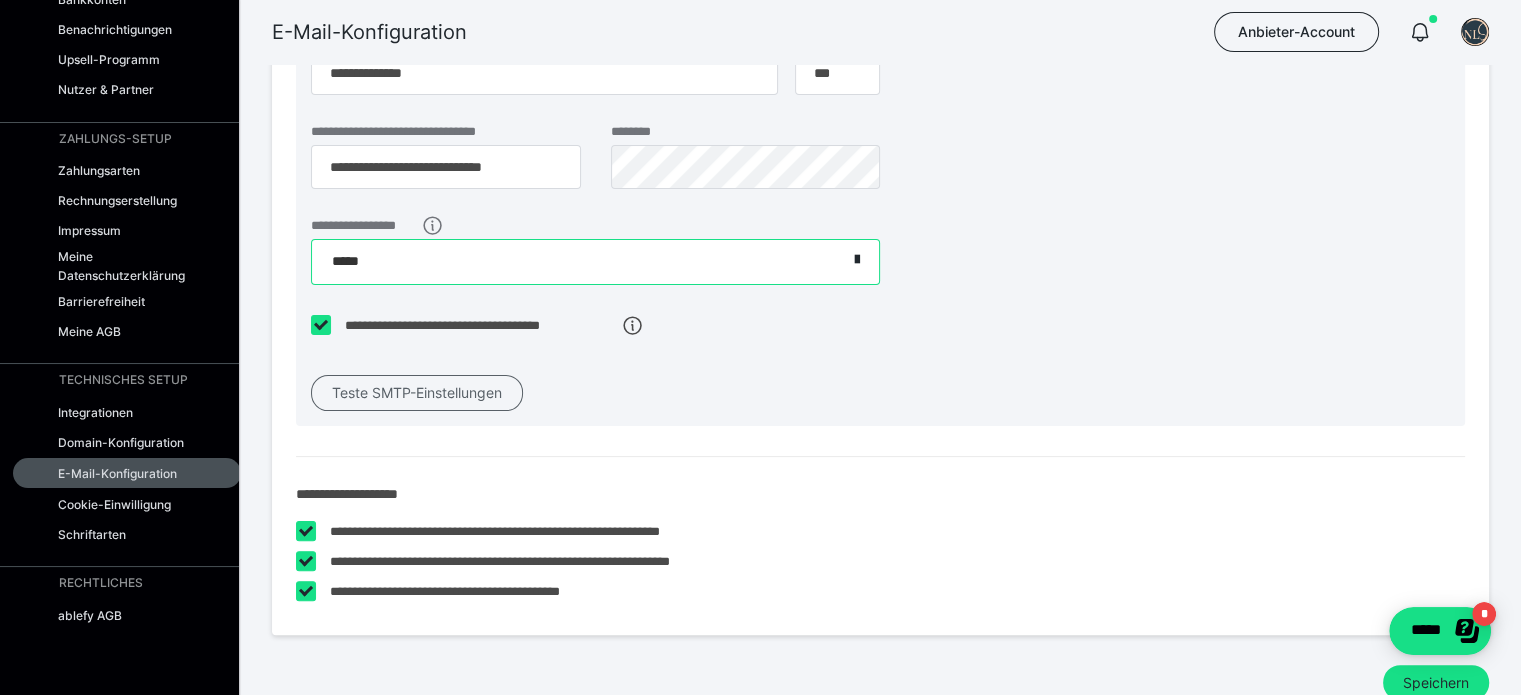click on "Teste SMTP-Einstellungen" at bounding box center (417, 393) 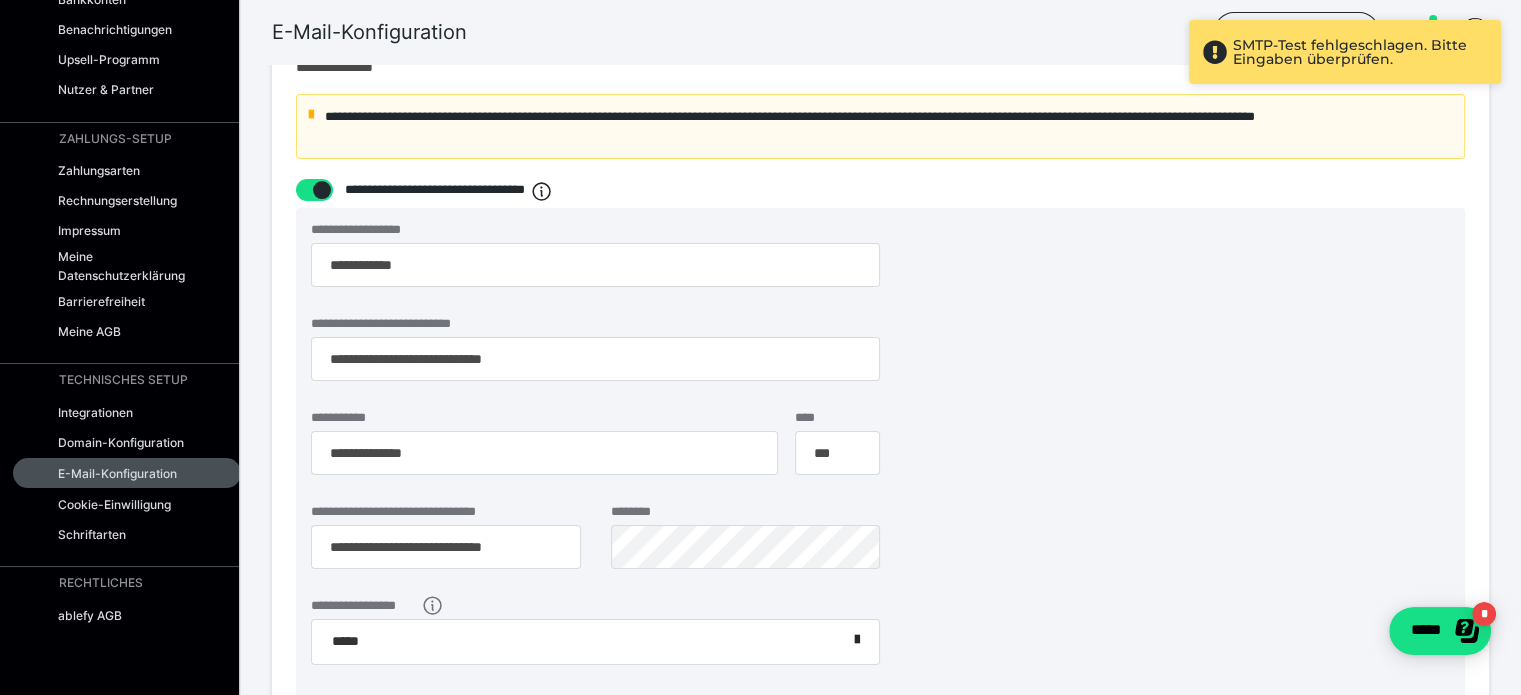 scroll, scrollTop: 42, scrollLeft: 0, axis: vertical 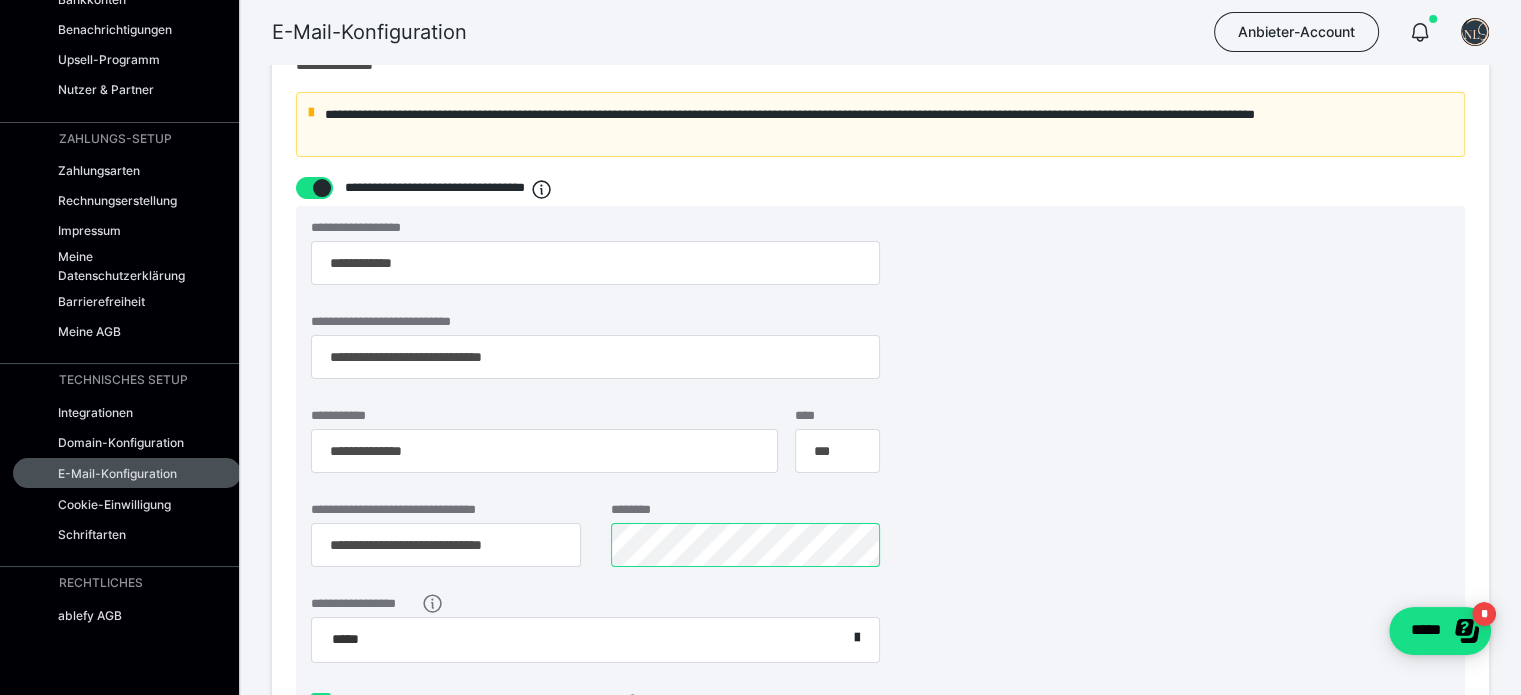 click on "**********" at bounding box center [595, 550] 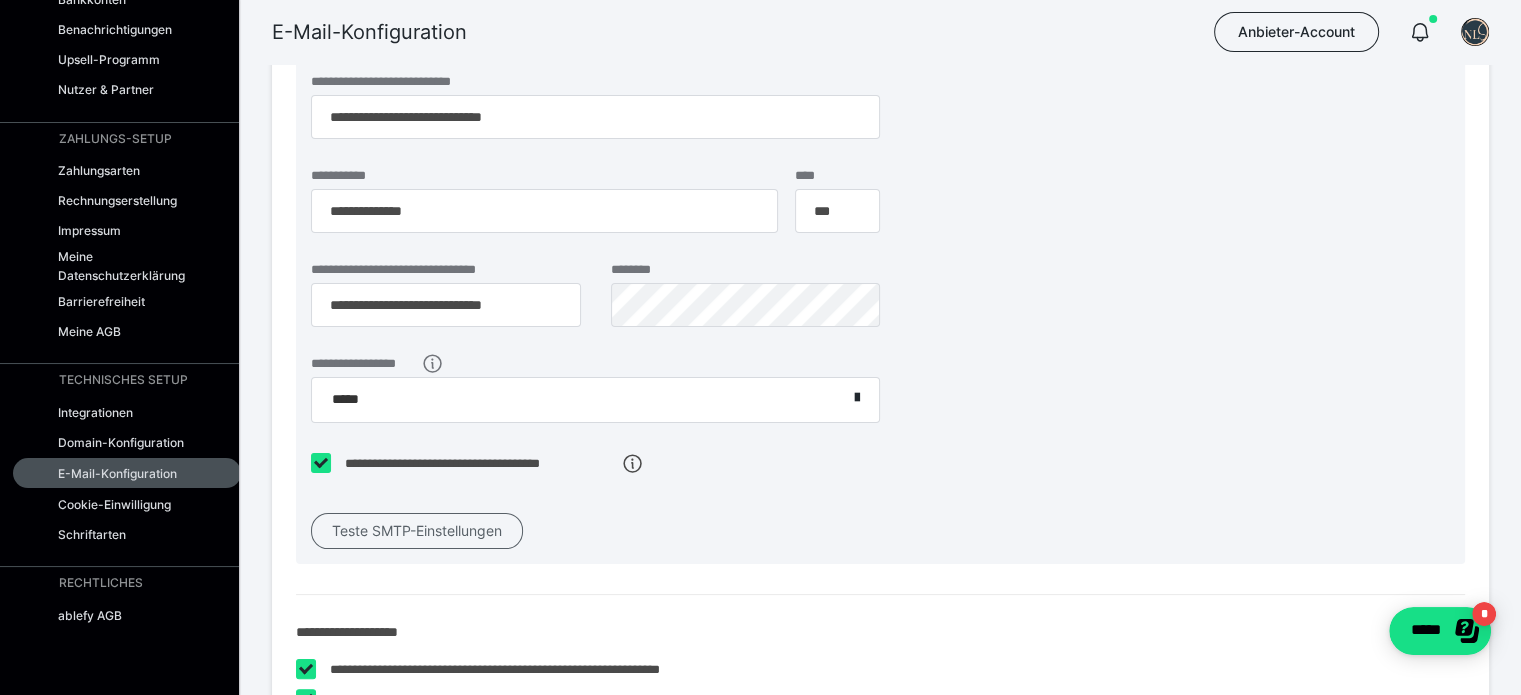 click on "Teste SMTP-Einstellungen" at bounding box center [417, 531] 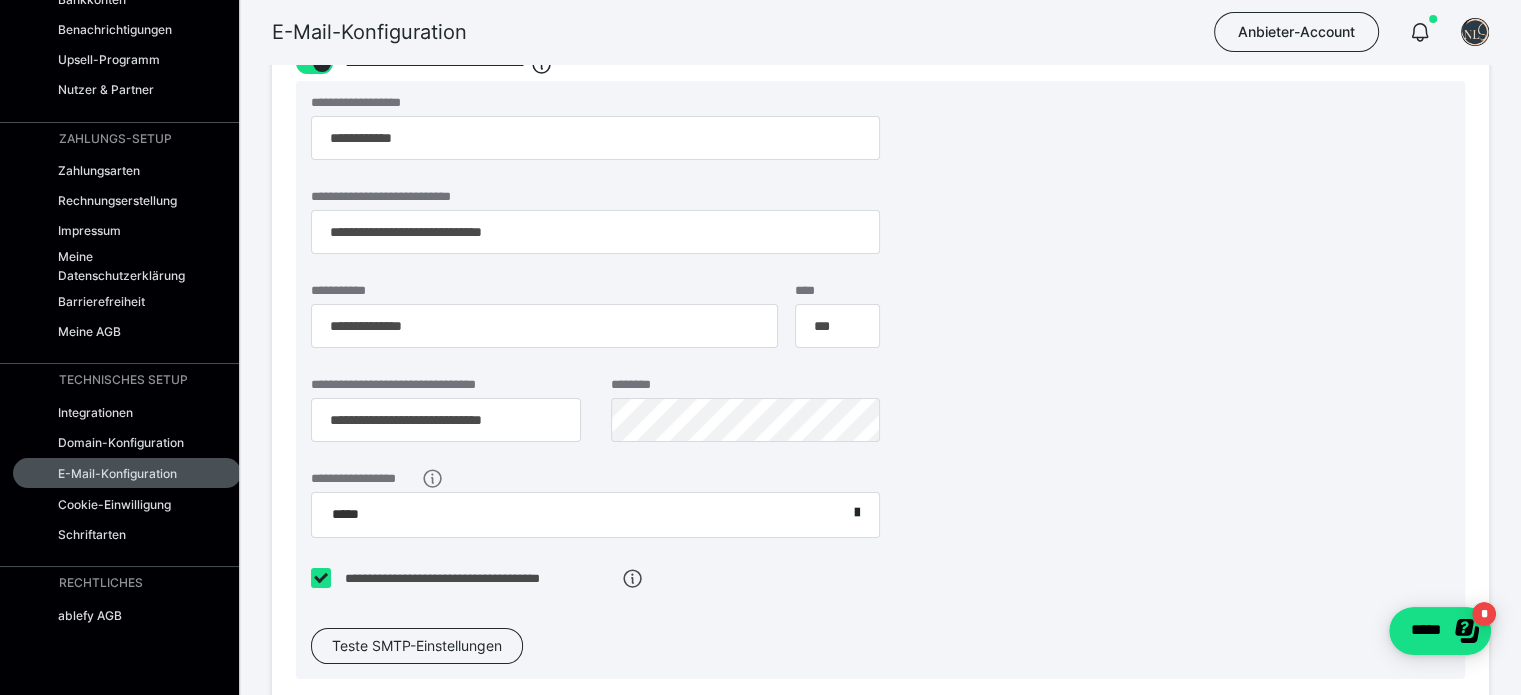 scroll, scrollTop: 0, scrollLeft: 0, axis: both 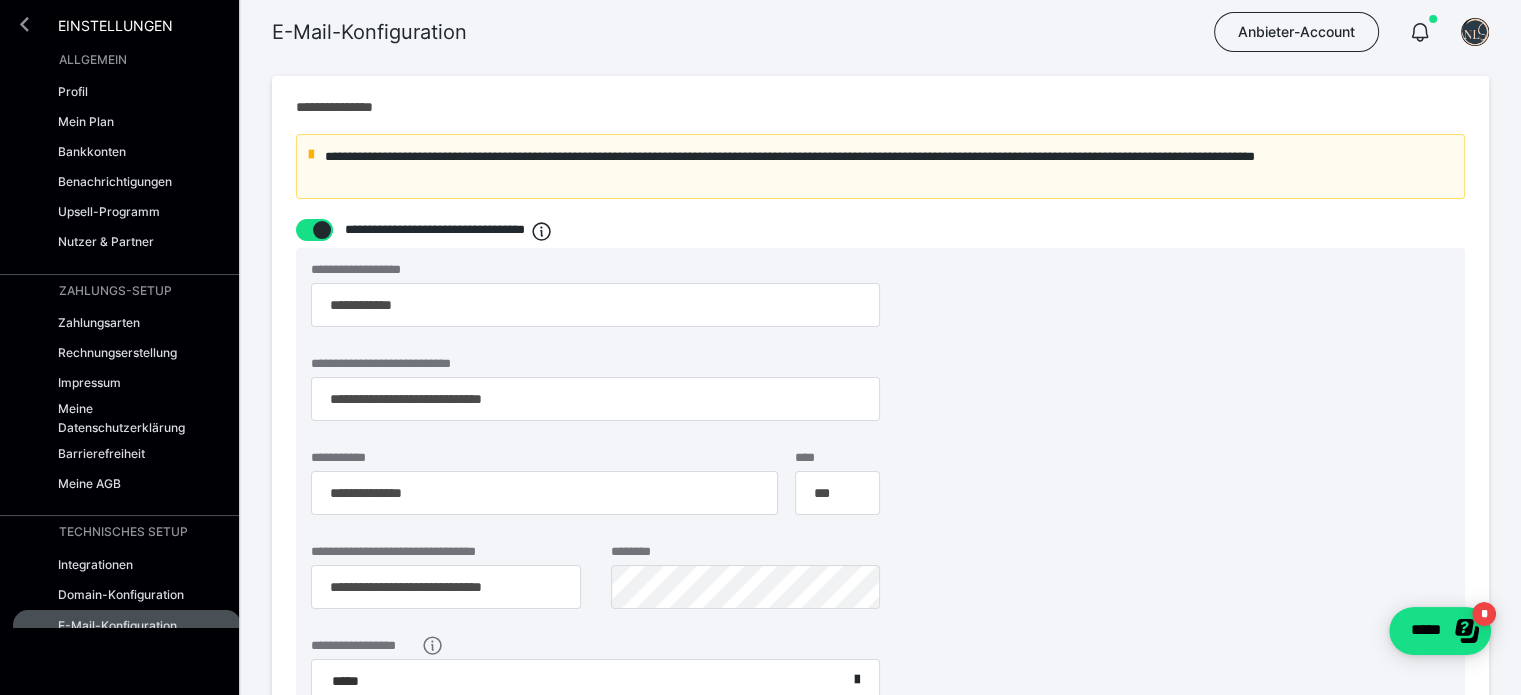 click at bounding box center (24, 24) 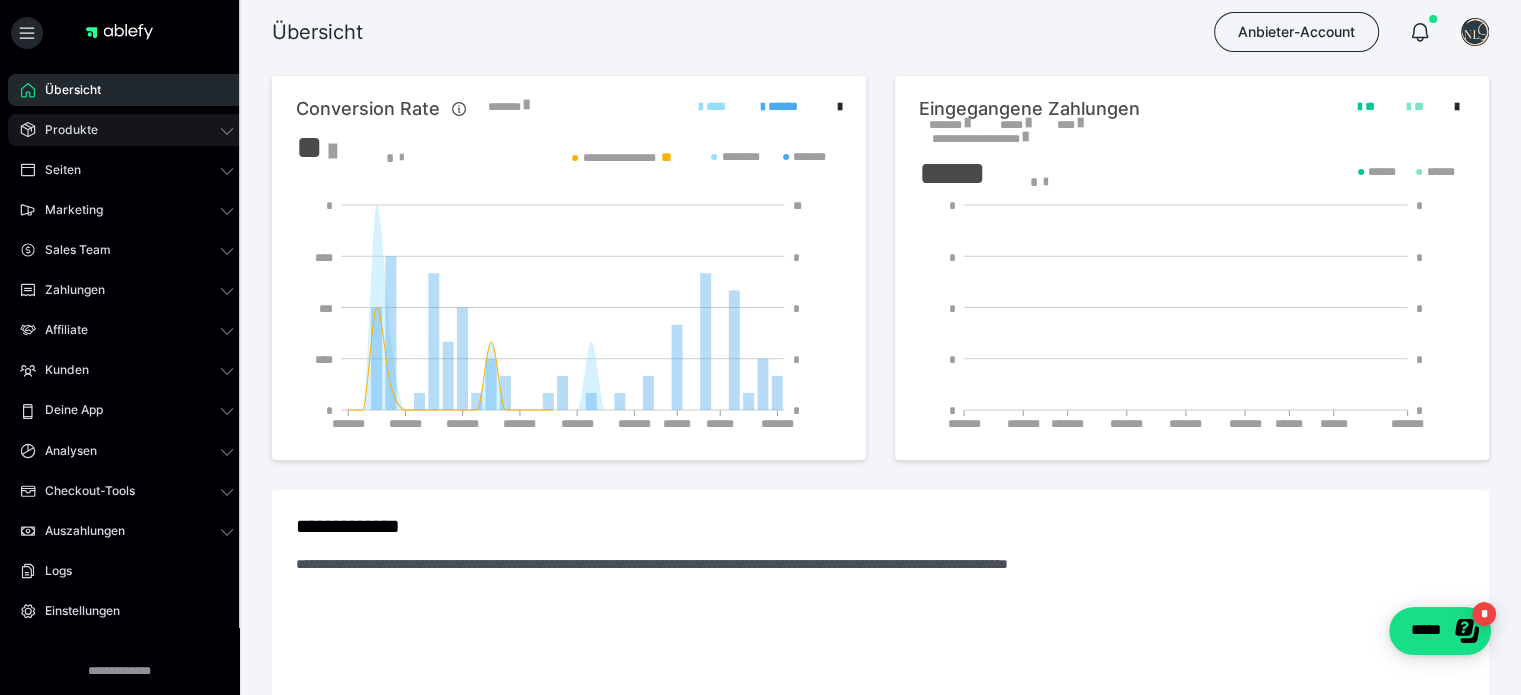 click on "Produkte" at bounding box center [127, 130] 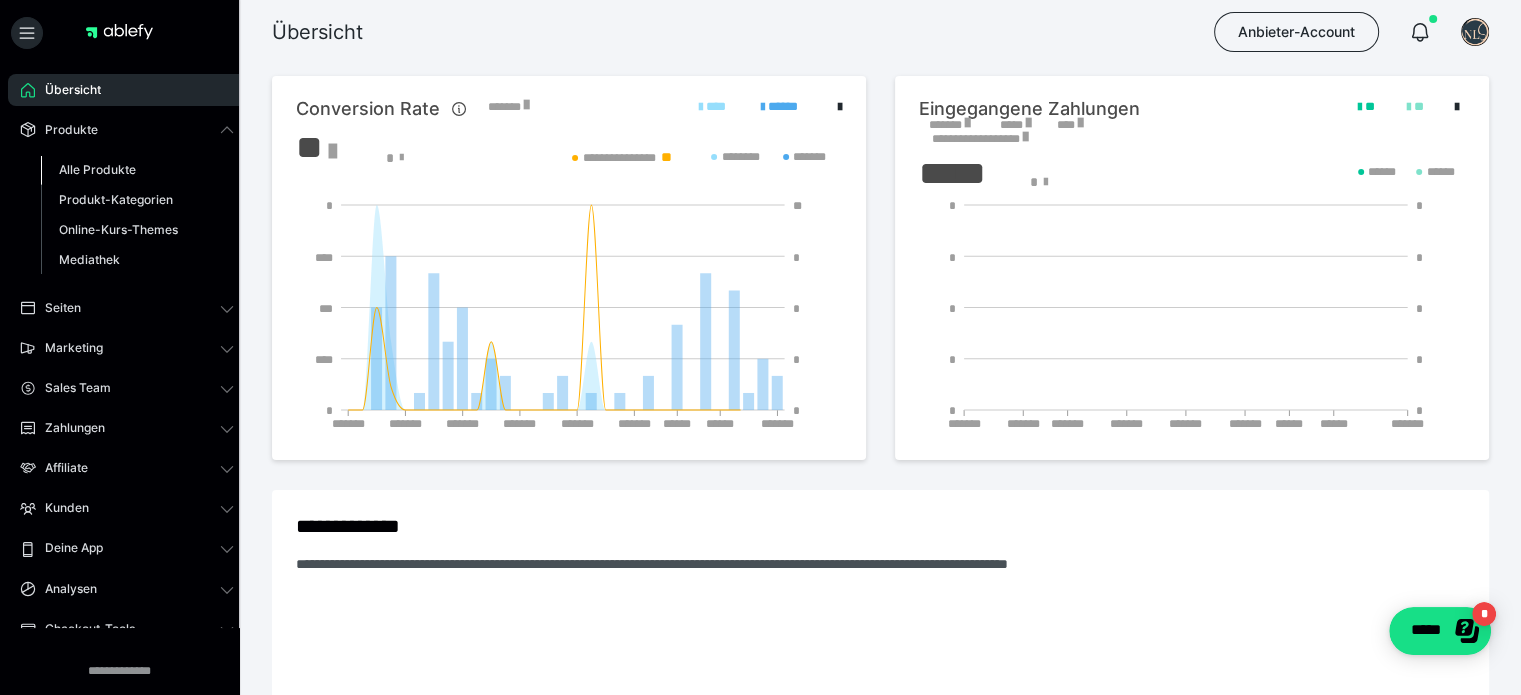 click on "Alle Produkte" at bounding box center [97, 169] 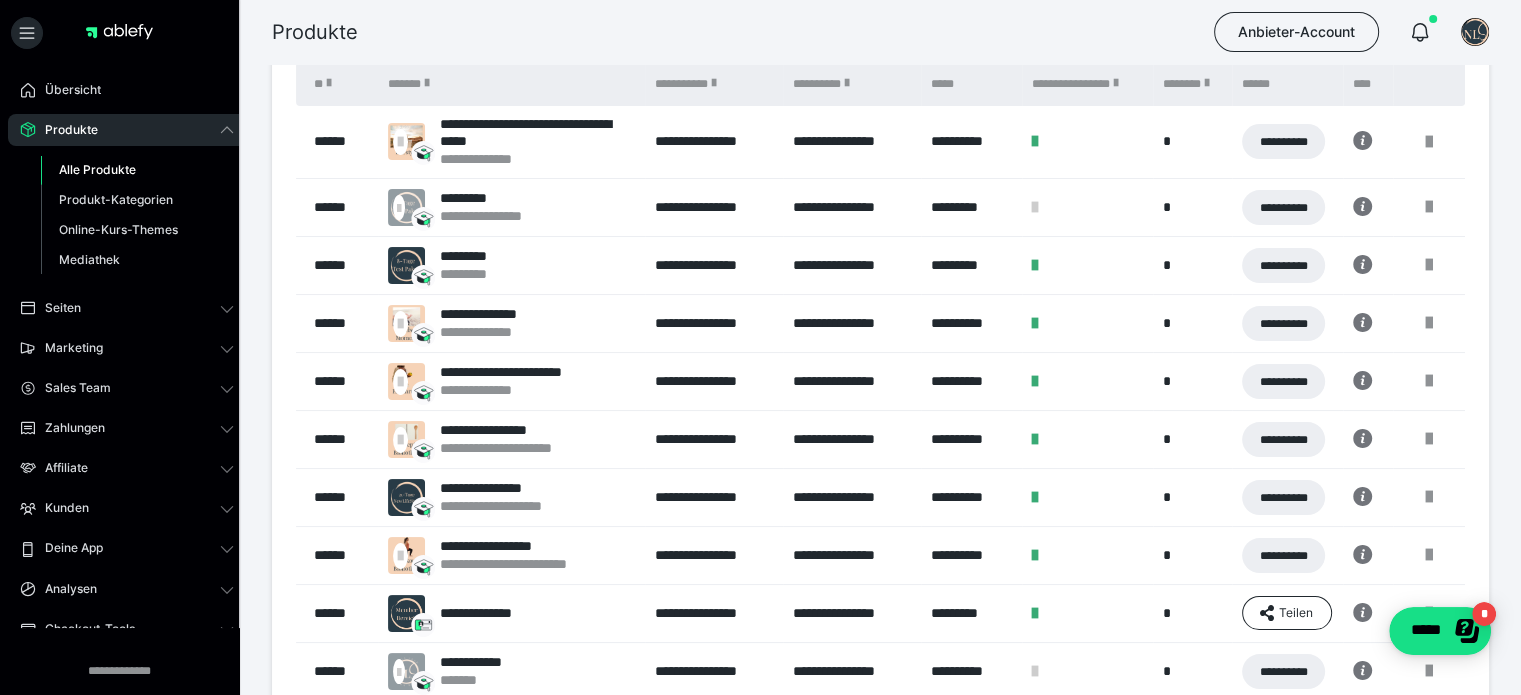 scroll, scrollTop: 136, scrollLeft: 0, axis: vertical 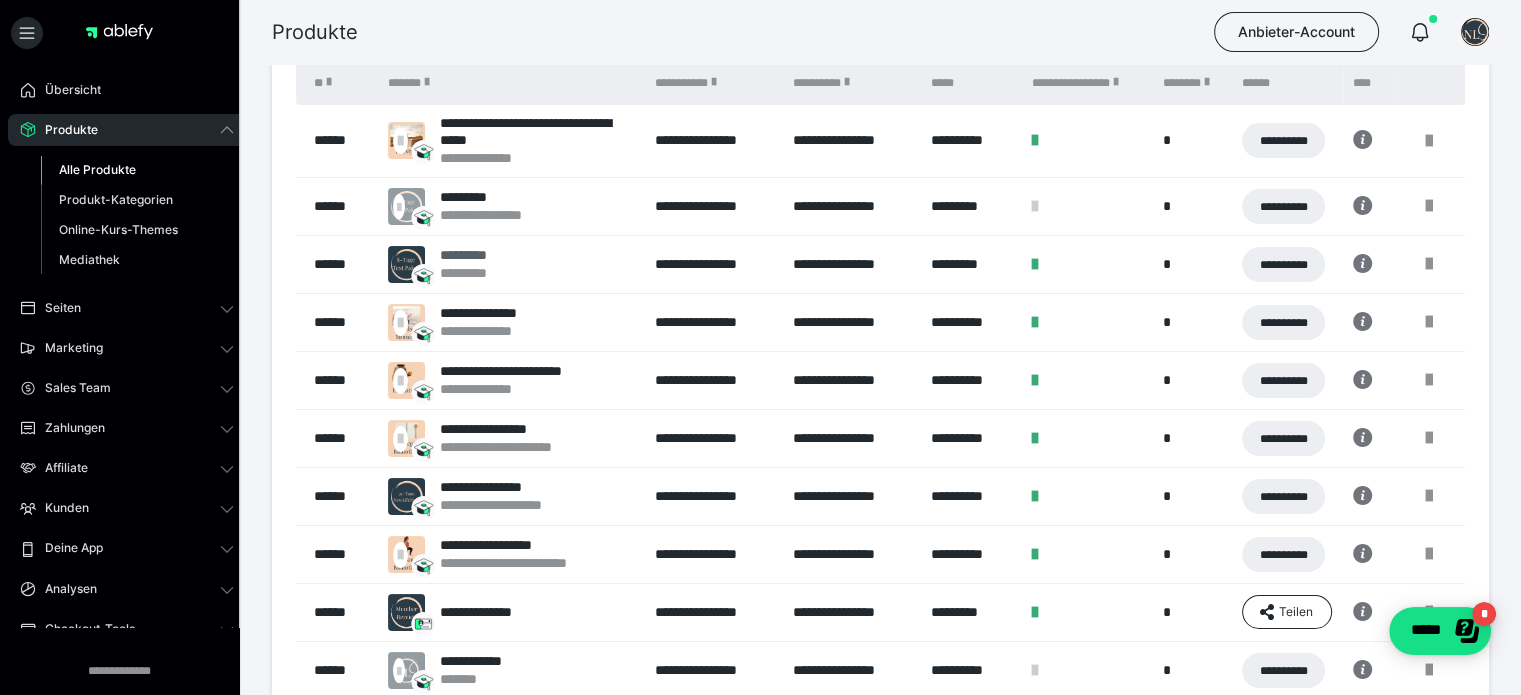 click on "*********" at bounding box center [473, 255] 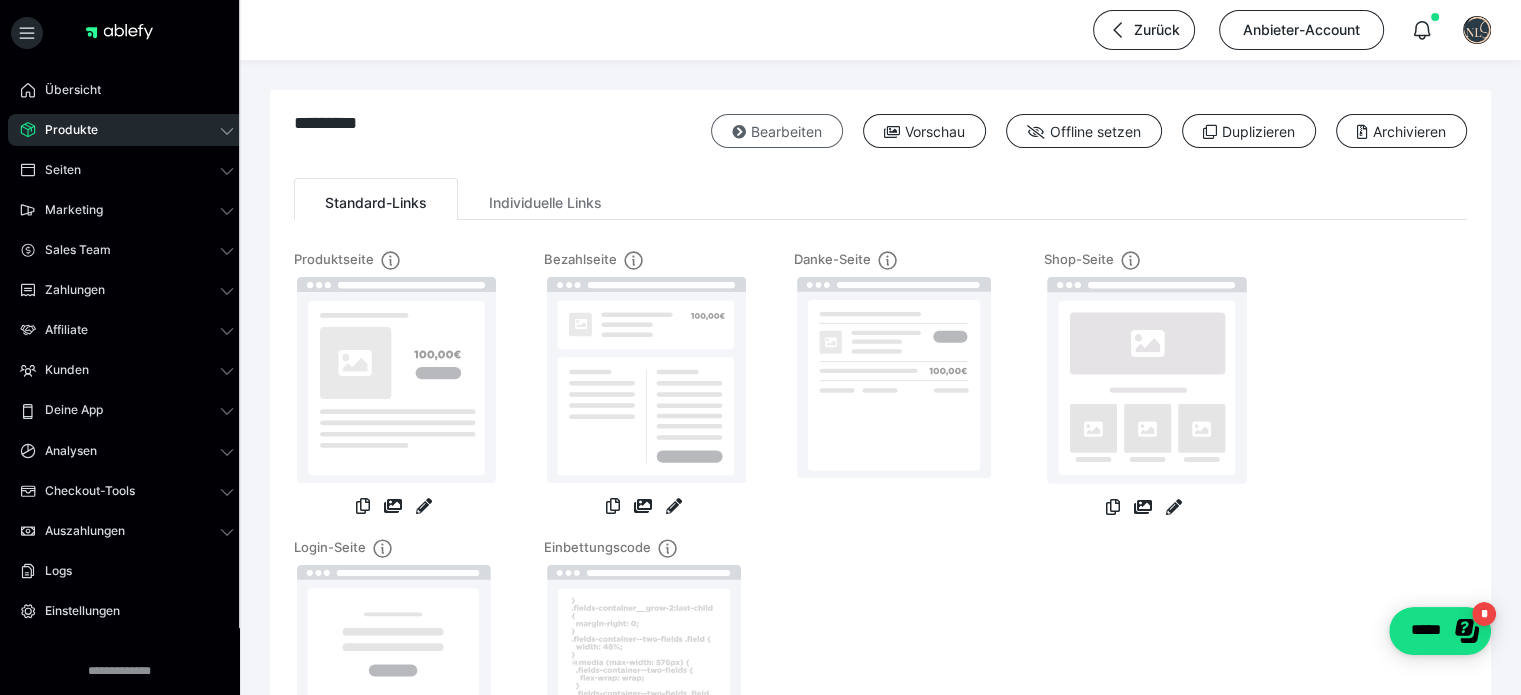 click on "Bearbeiten" at bounding box center (777, 131) 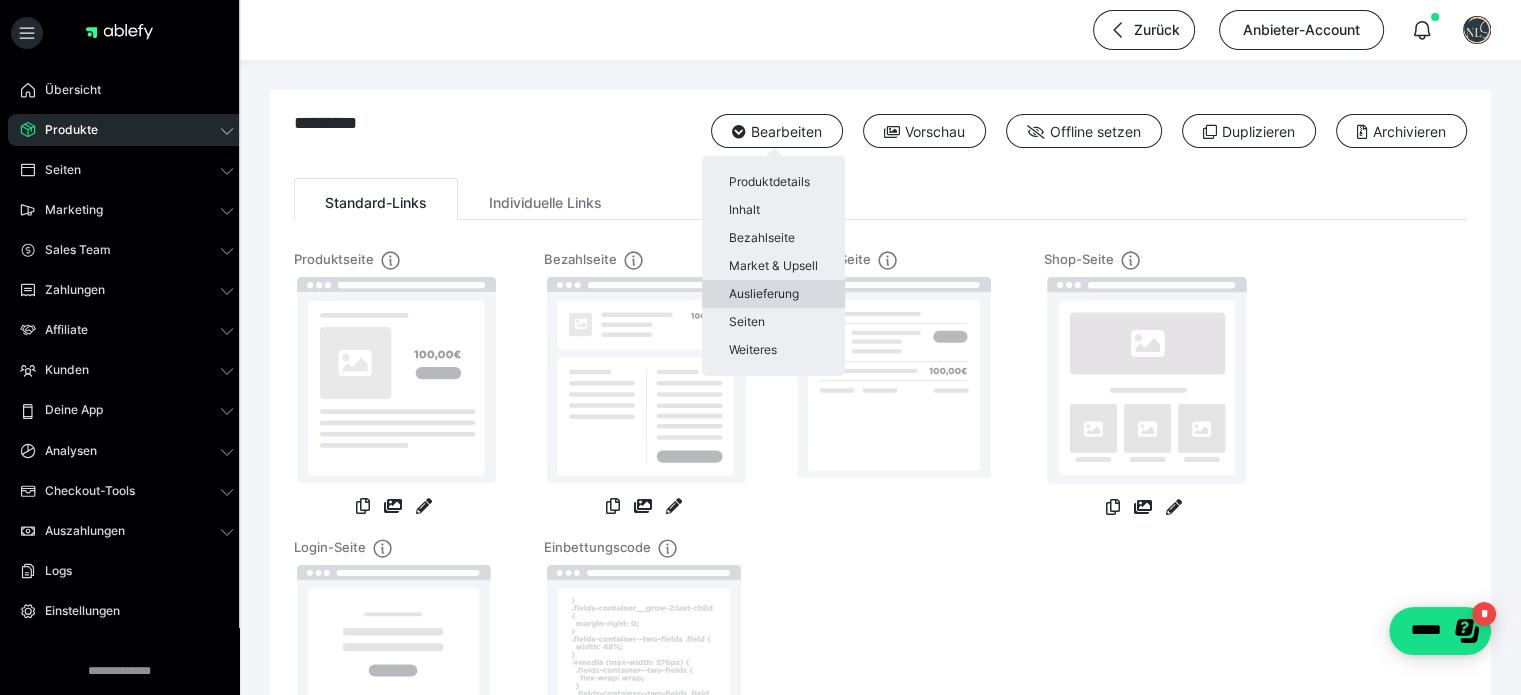 click on "Auslieferung" at bounding box center [773, 294] 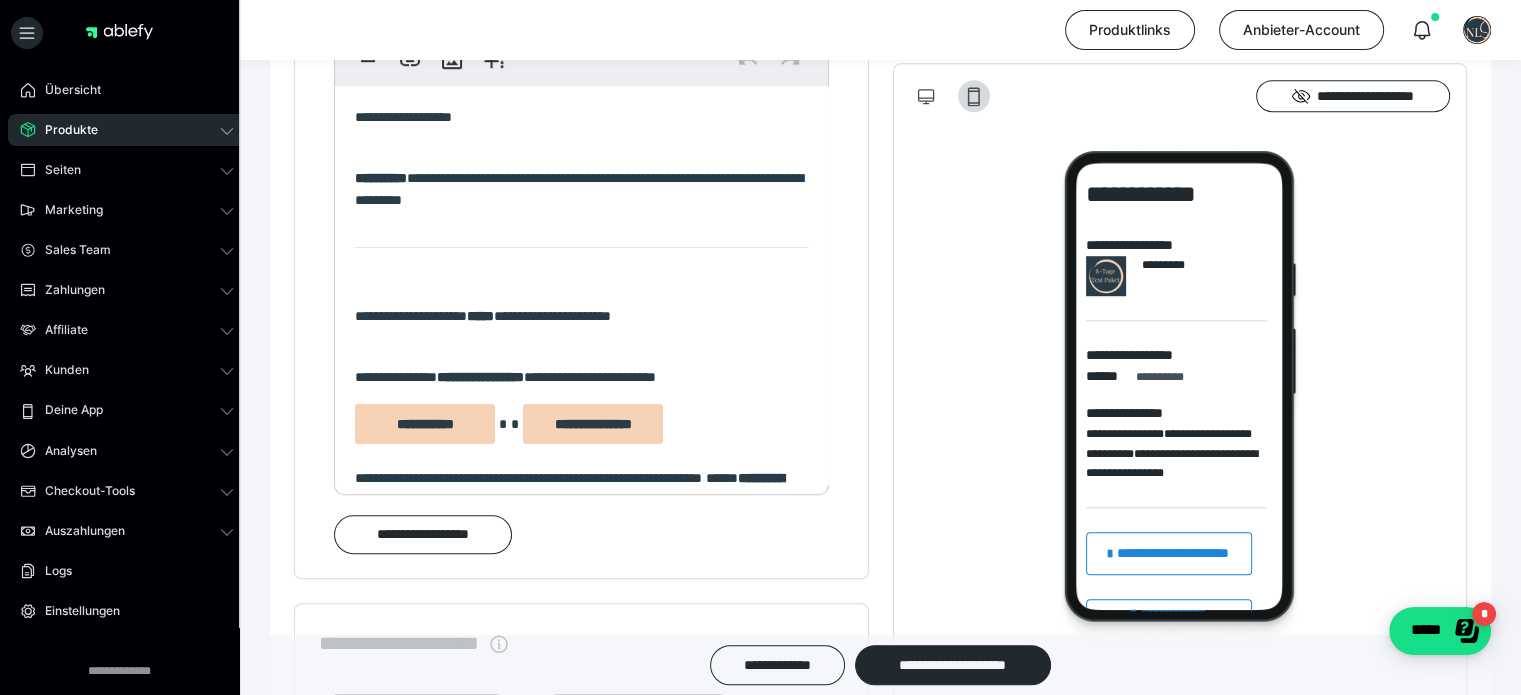 scroll, scrollTop: 1340, scrollLeft: 0, axis: vertical 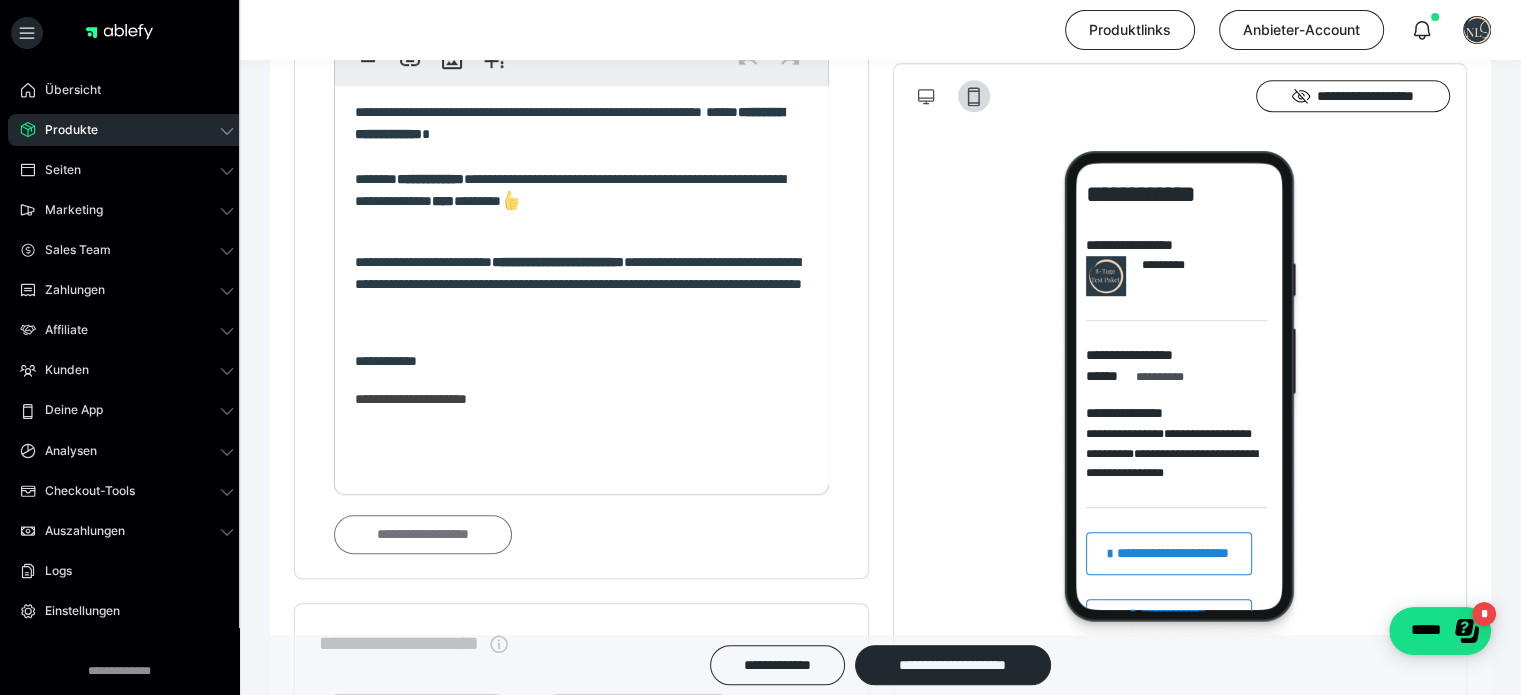 click on "**********" at bounding box center [423, 535] 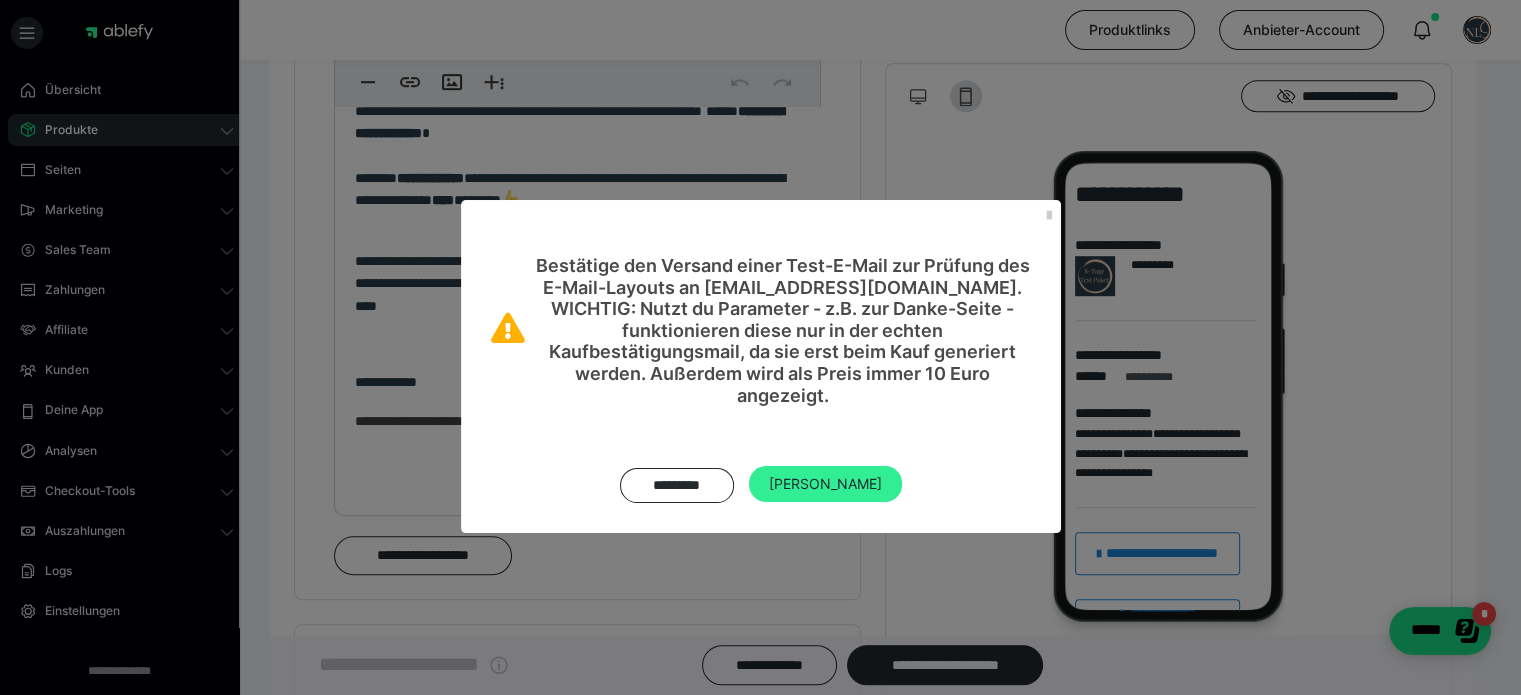 click on "[PERSON_NAME]" at bounding box center (825, 484) 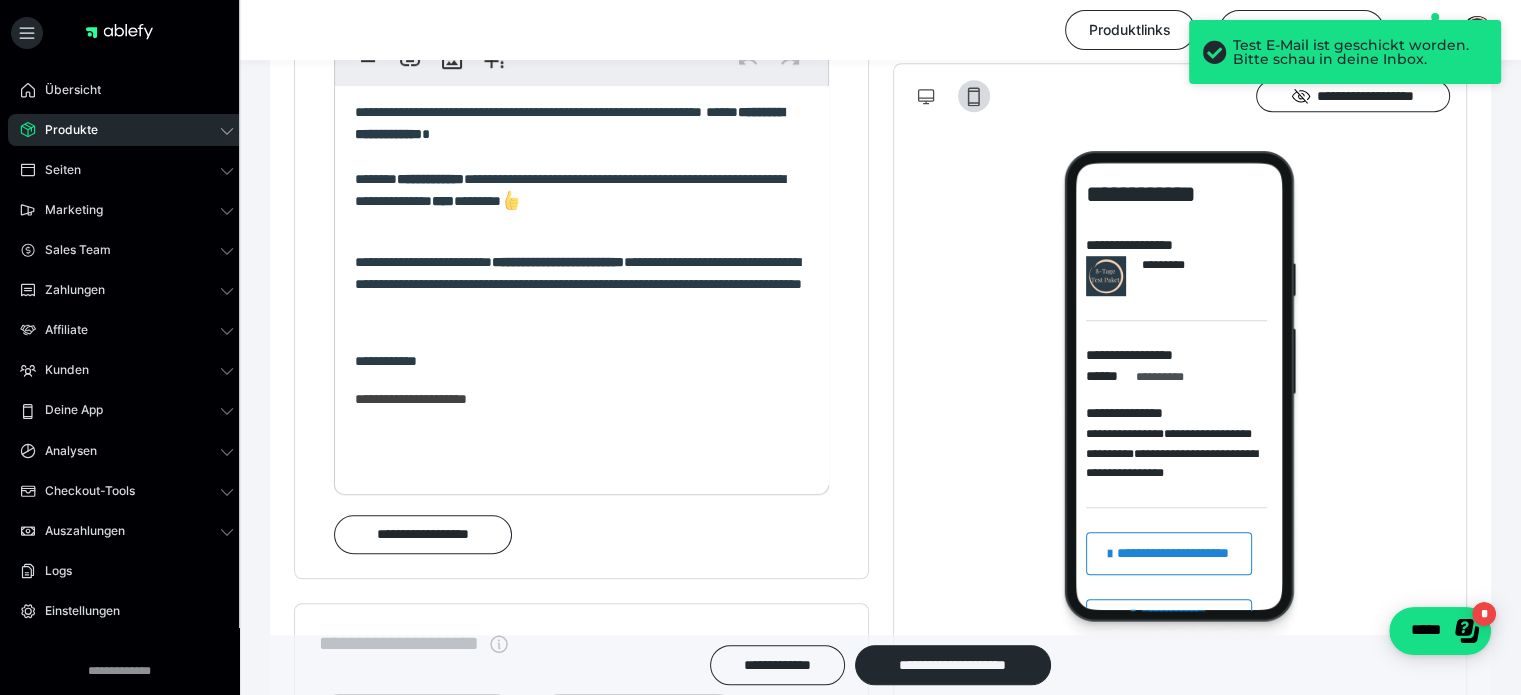 scroll, scrollTop: 0, scrollLeft: 0, axis: both 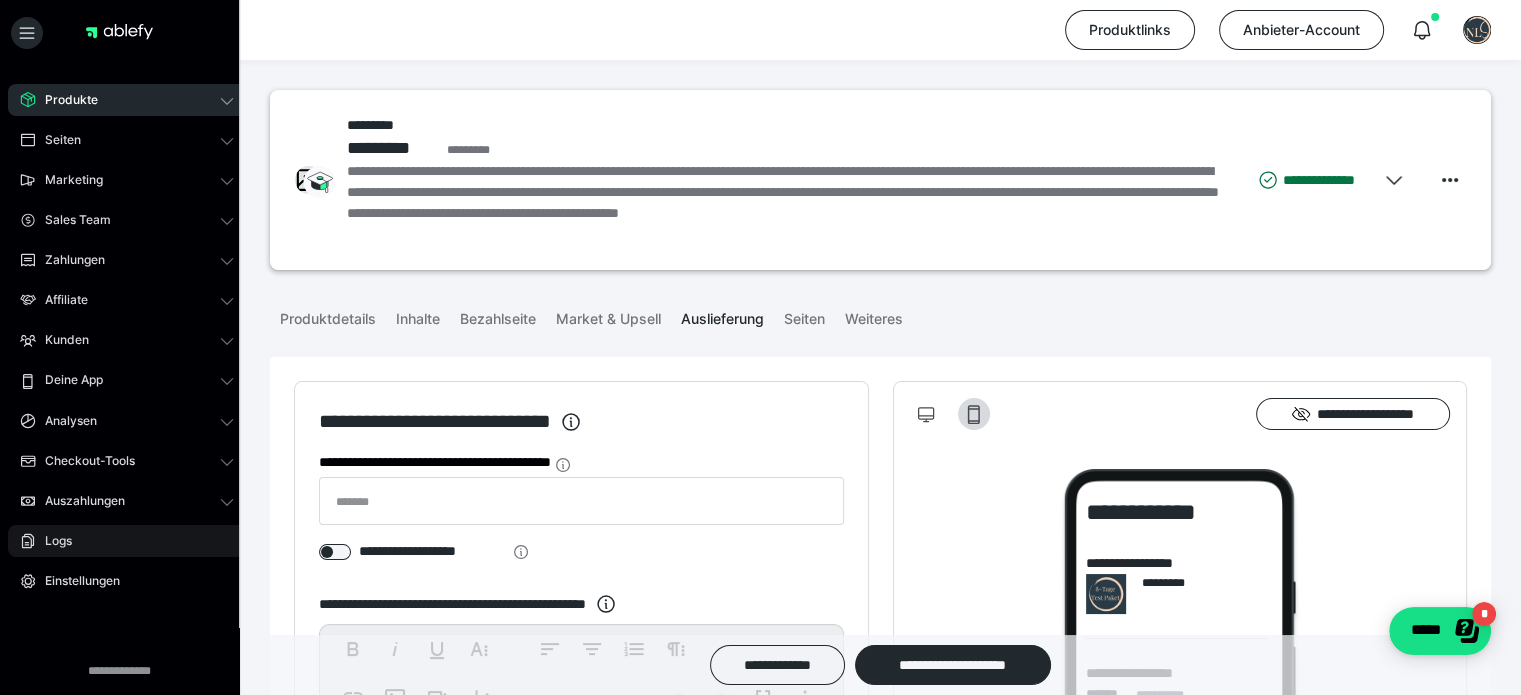 click on "Einstellungen" at bounding box center (75, 581) 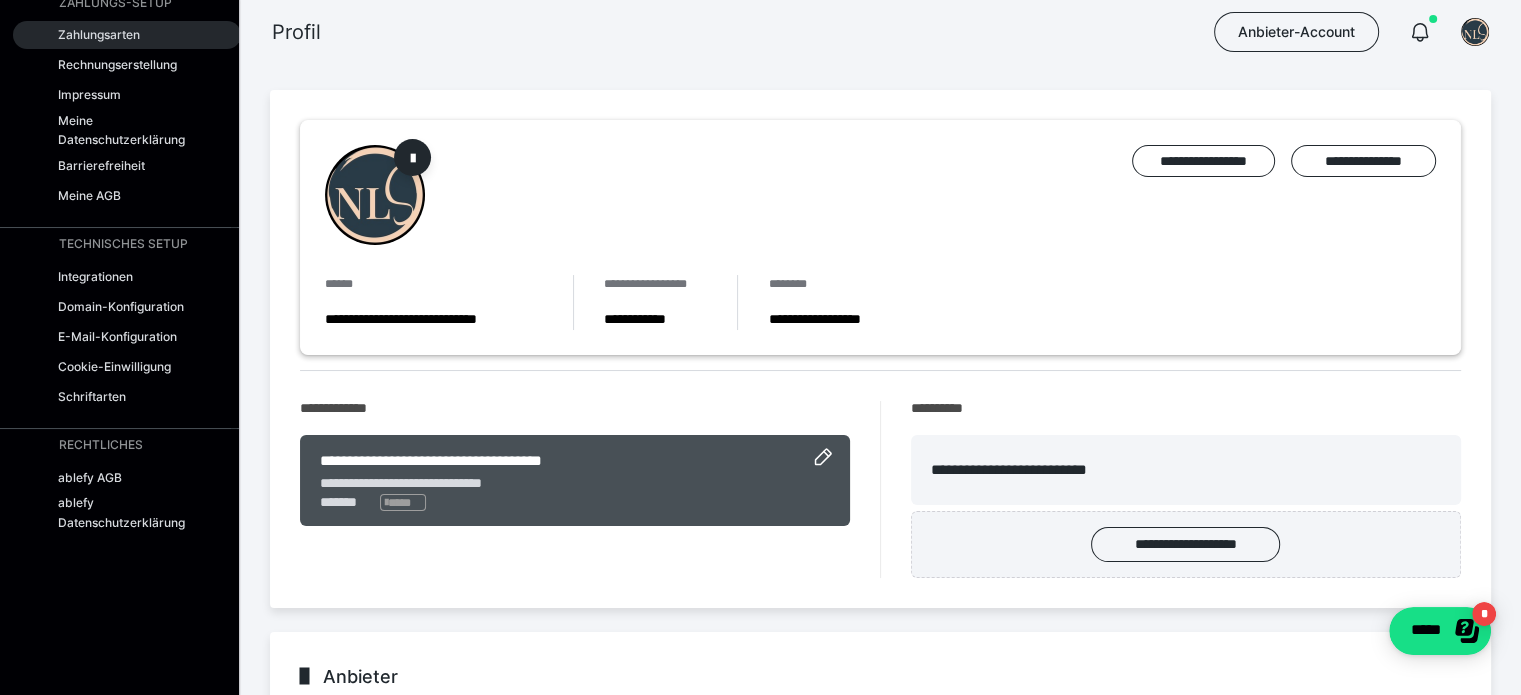 scroll, scrollTop: 312, scrollLeft: 0, axis: vertical 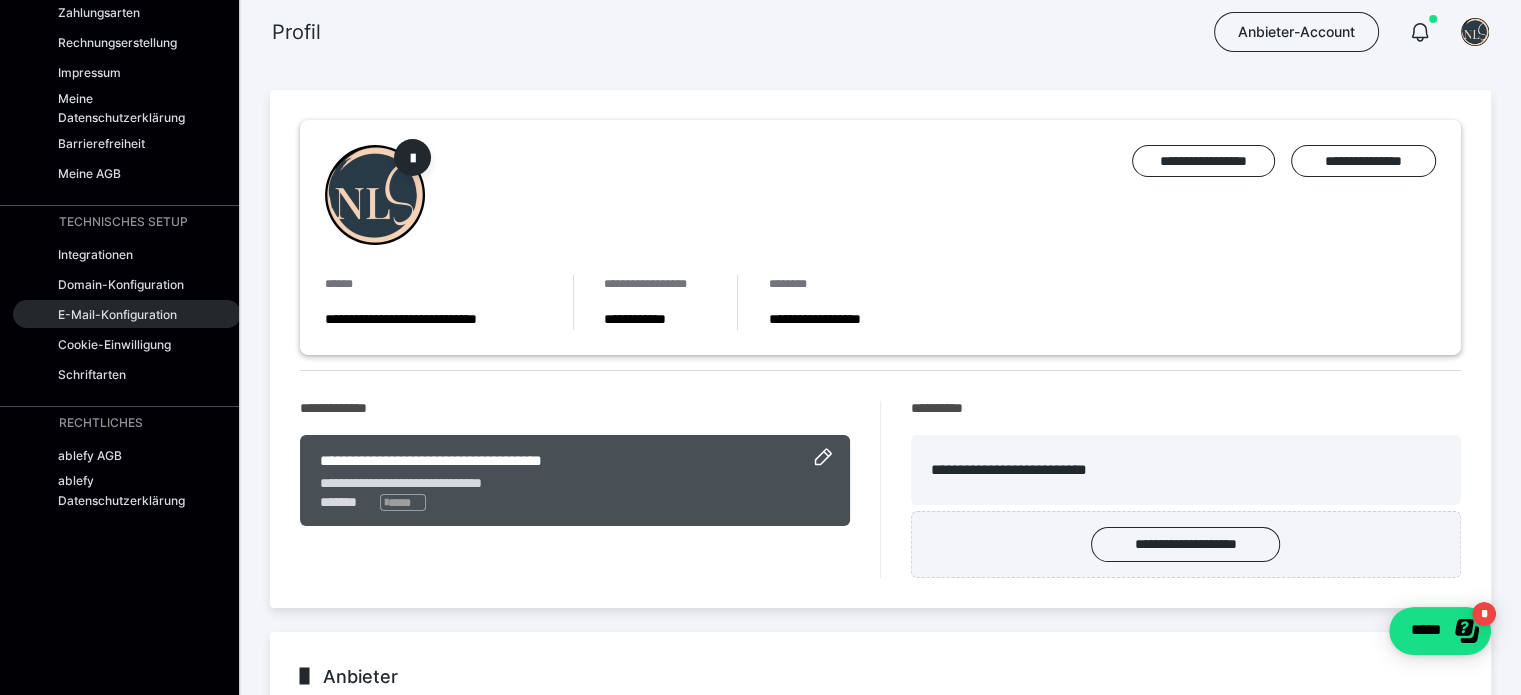click on "E-Mail-Konfiguration" at bounding box center (117, 314) 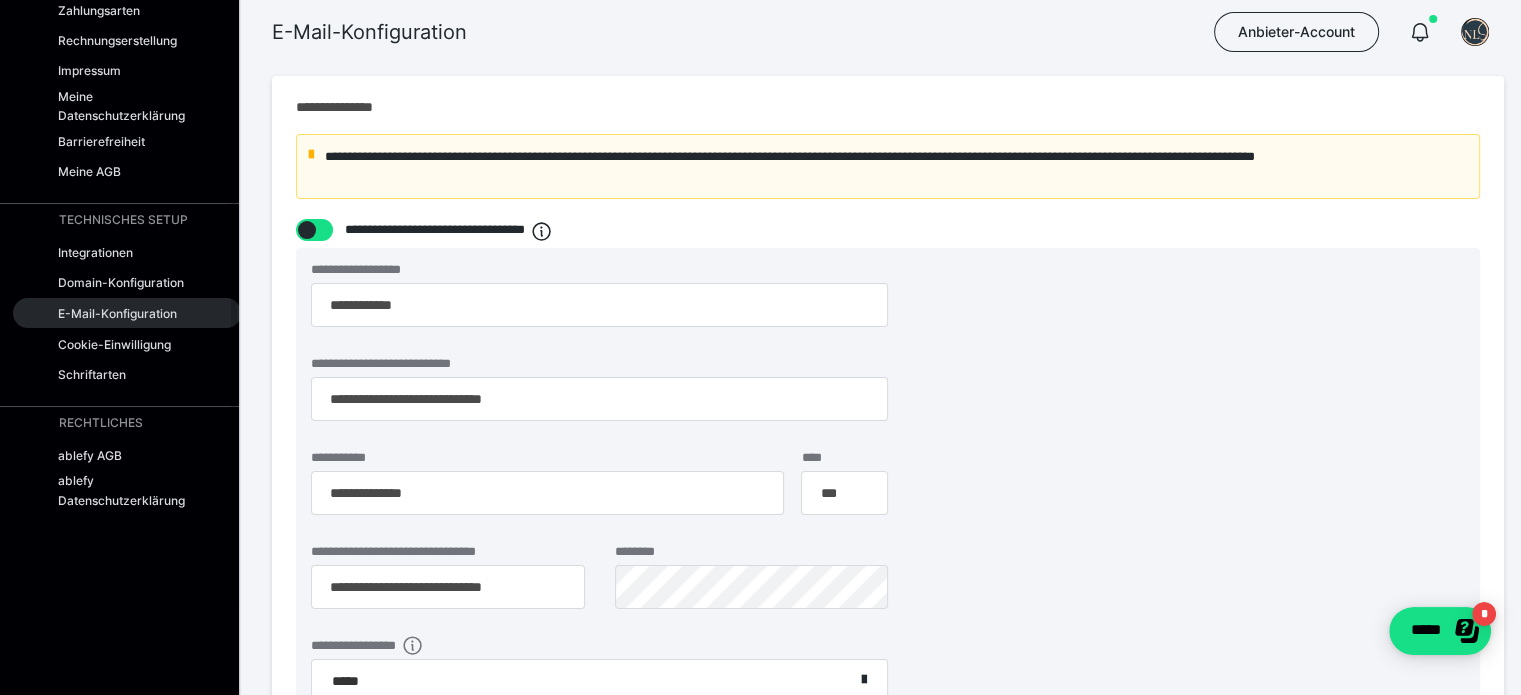 scroll, scrollTop: 0, scrollLeft: 0, axis: both 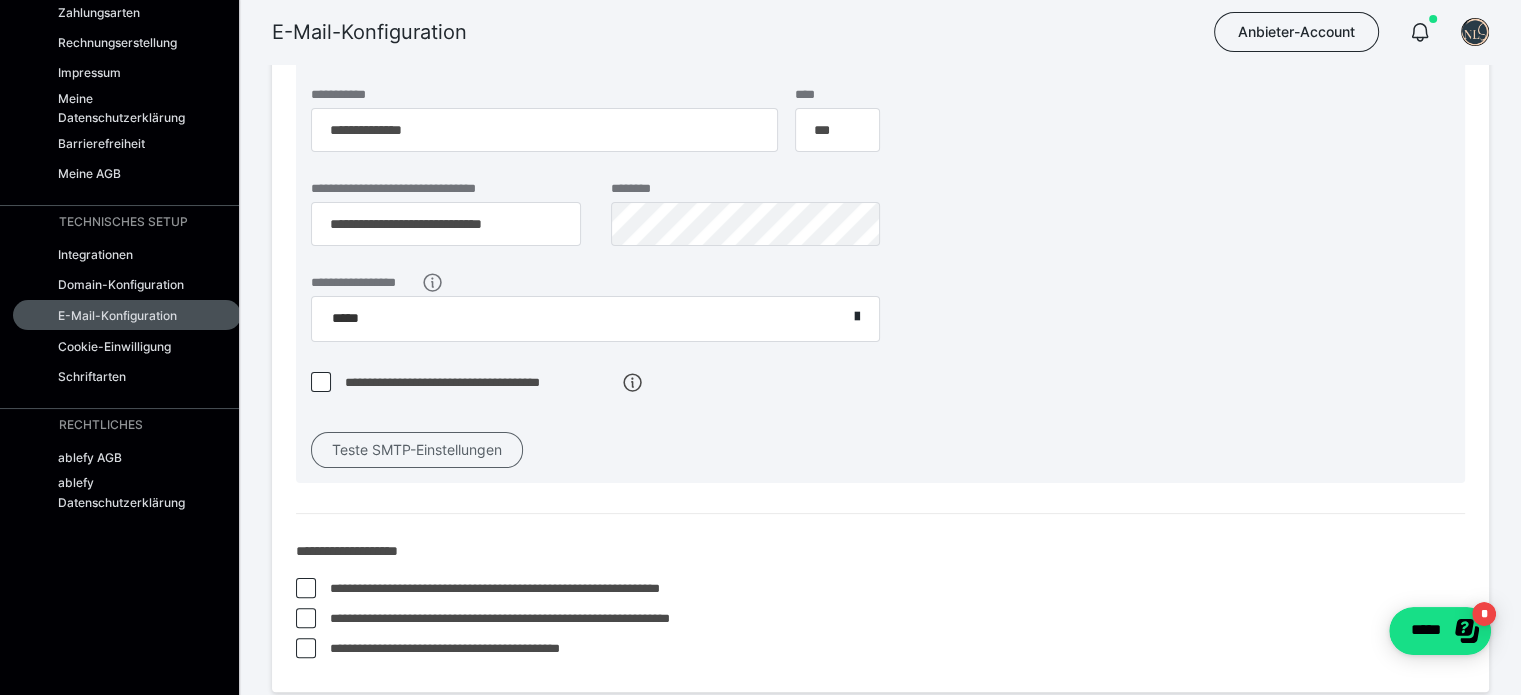 click on "Teste SMTP-Einstellungen" at bounding box center (417, 450) 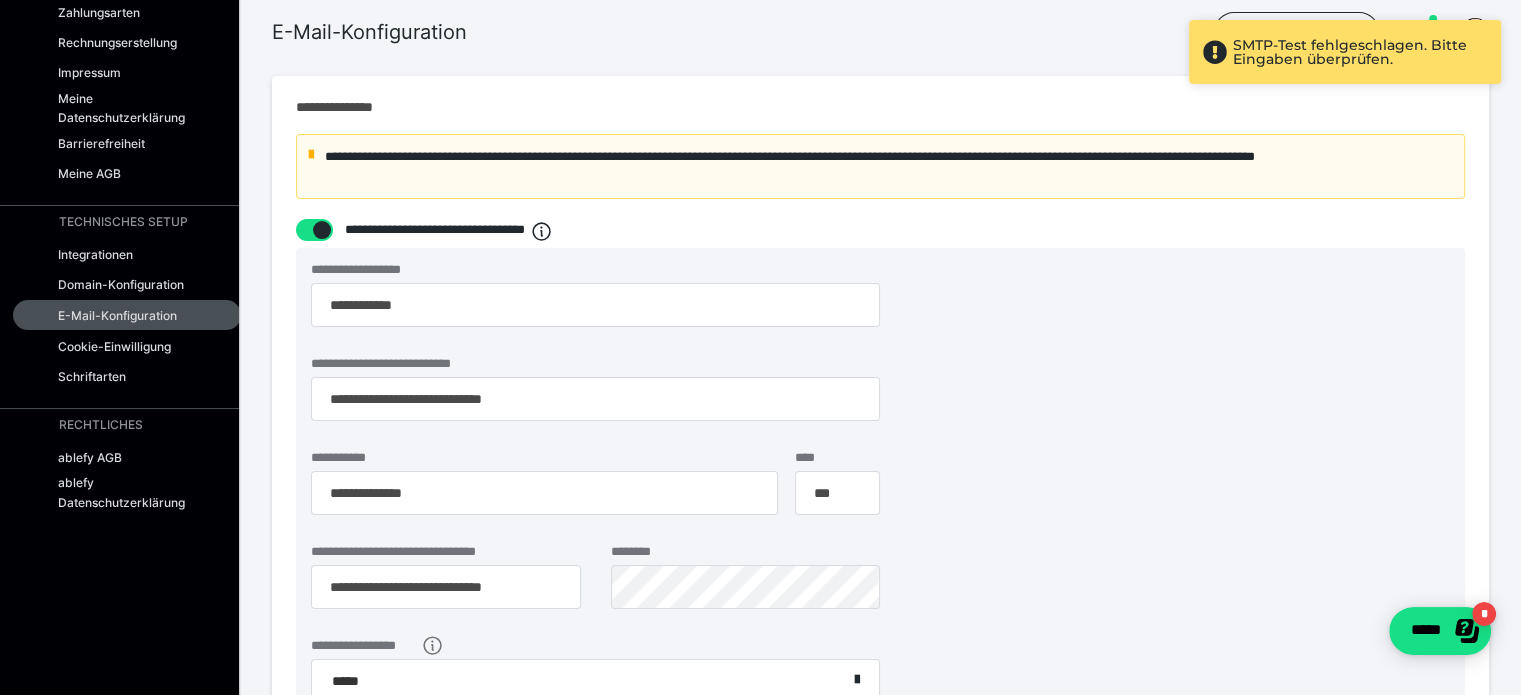 scroll, scrollTop: 0, scrollLeft: 0, axis: both 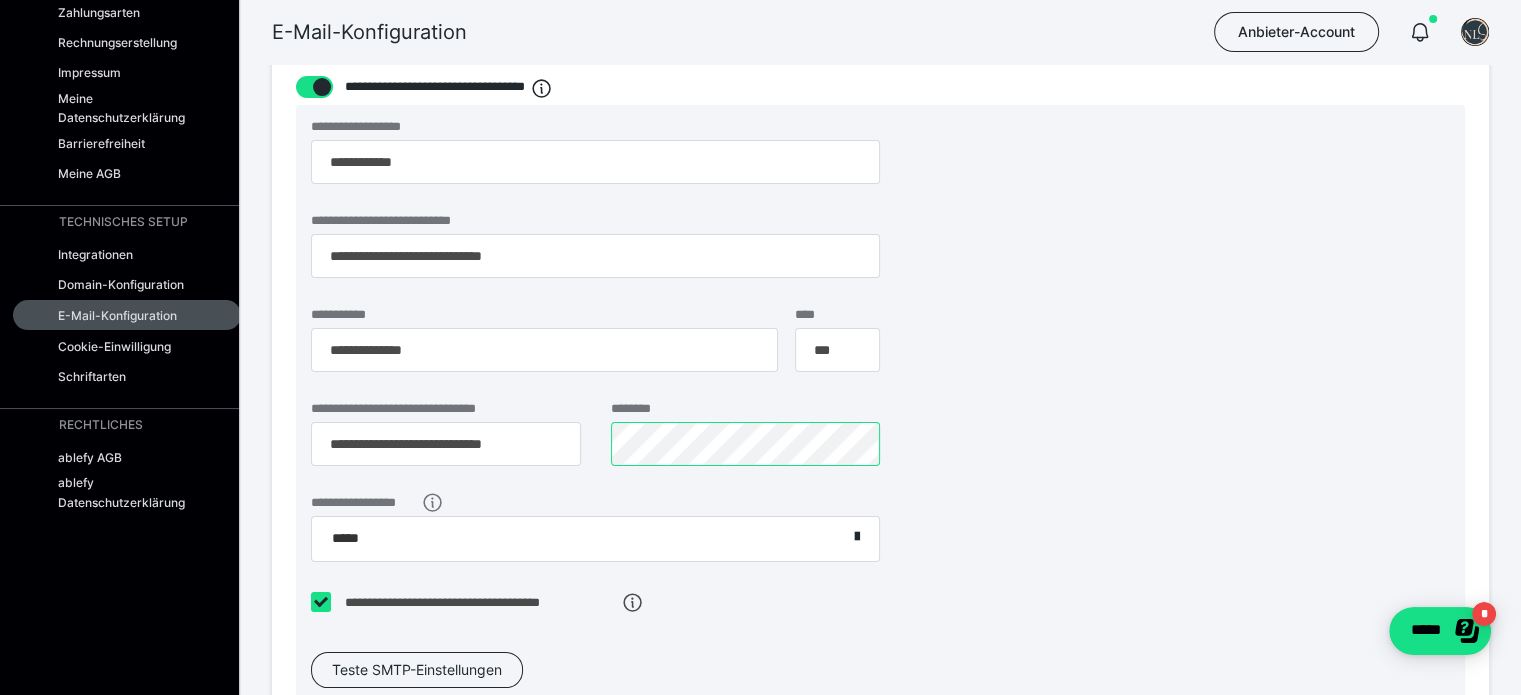 click on "**********" at bounding box center [595, 449] 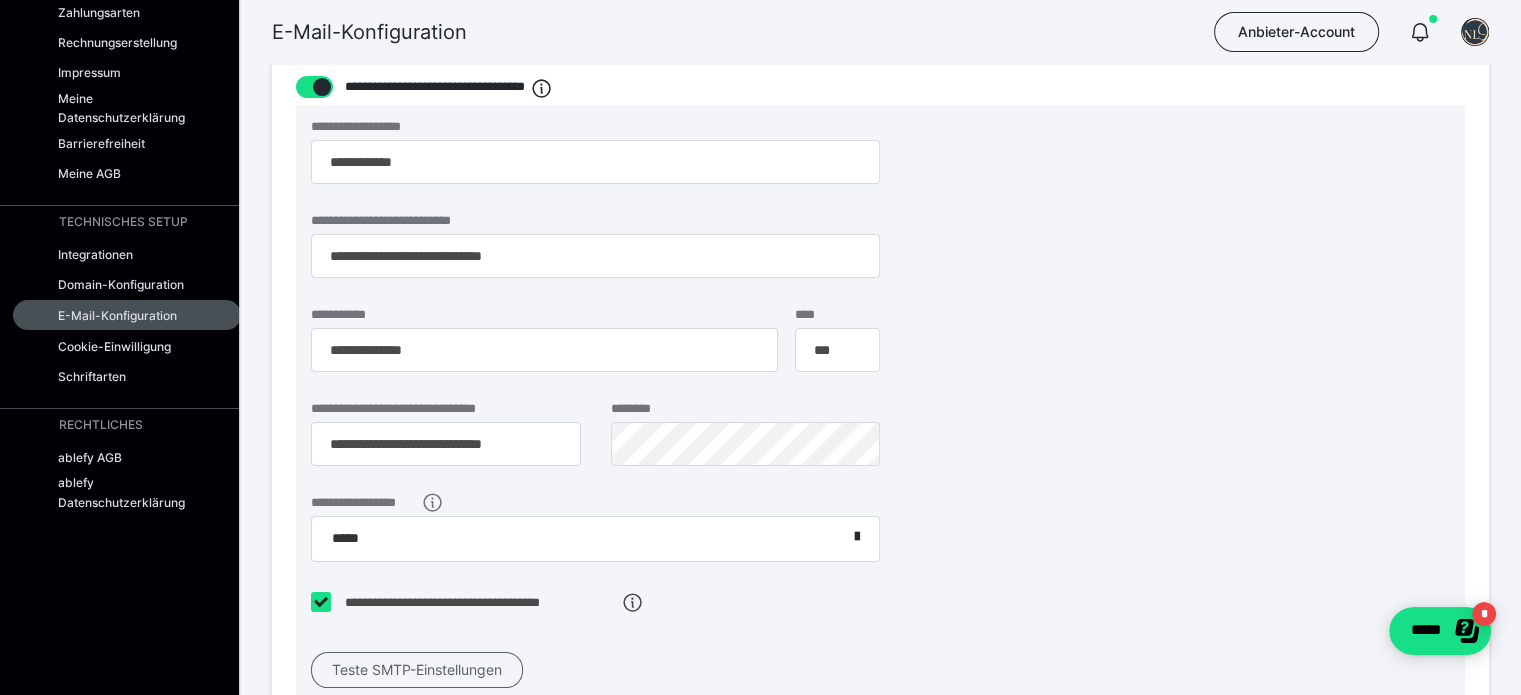 click on "Teste SMTP-Einstellungen" at bounding box center (417, 670) 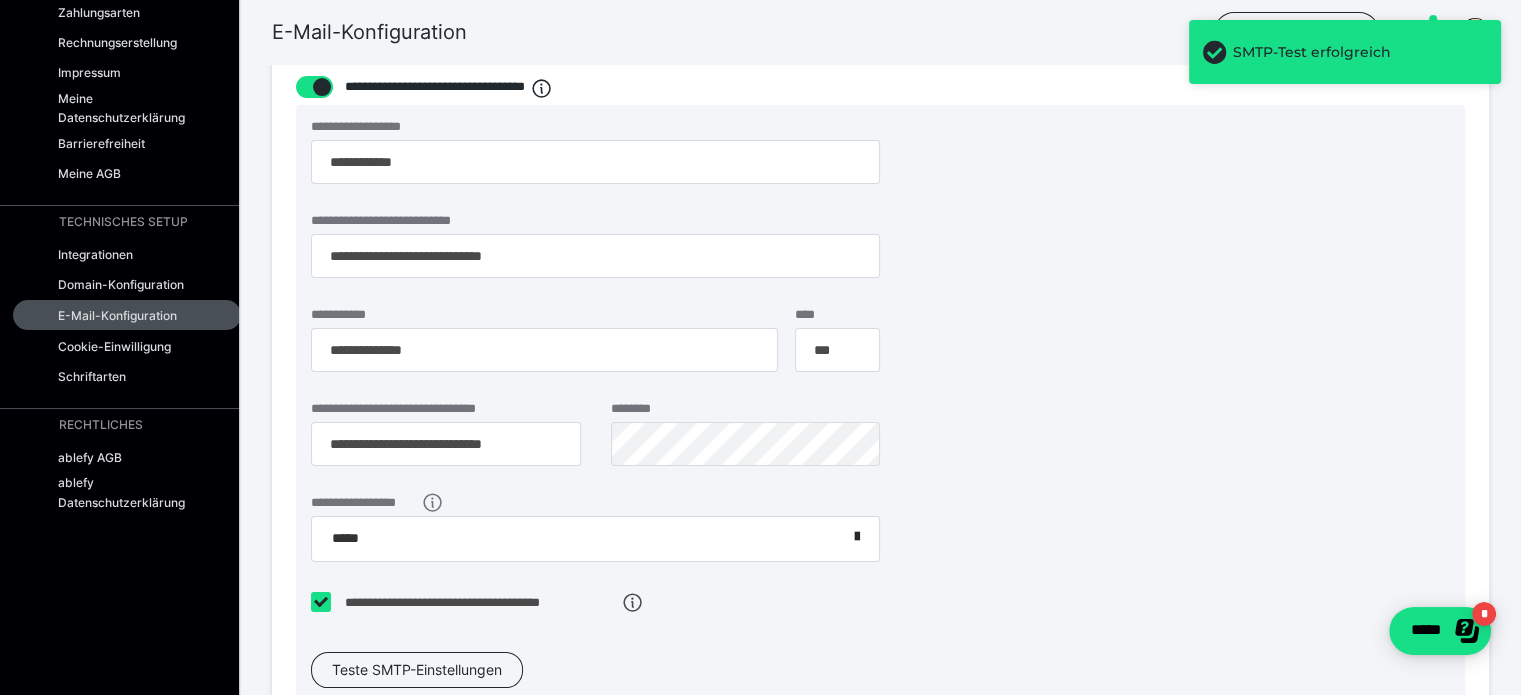 type 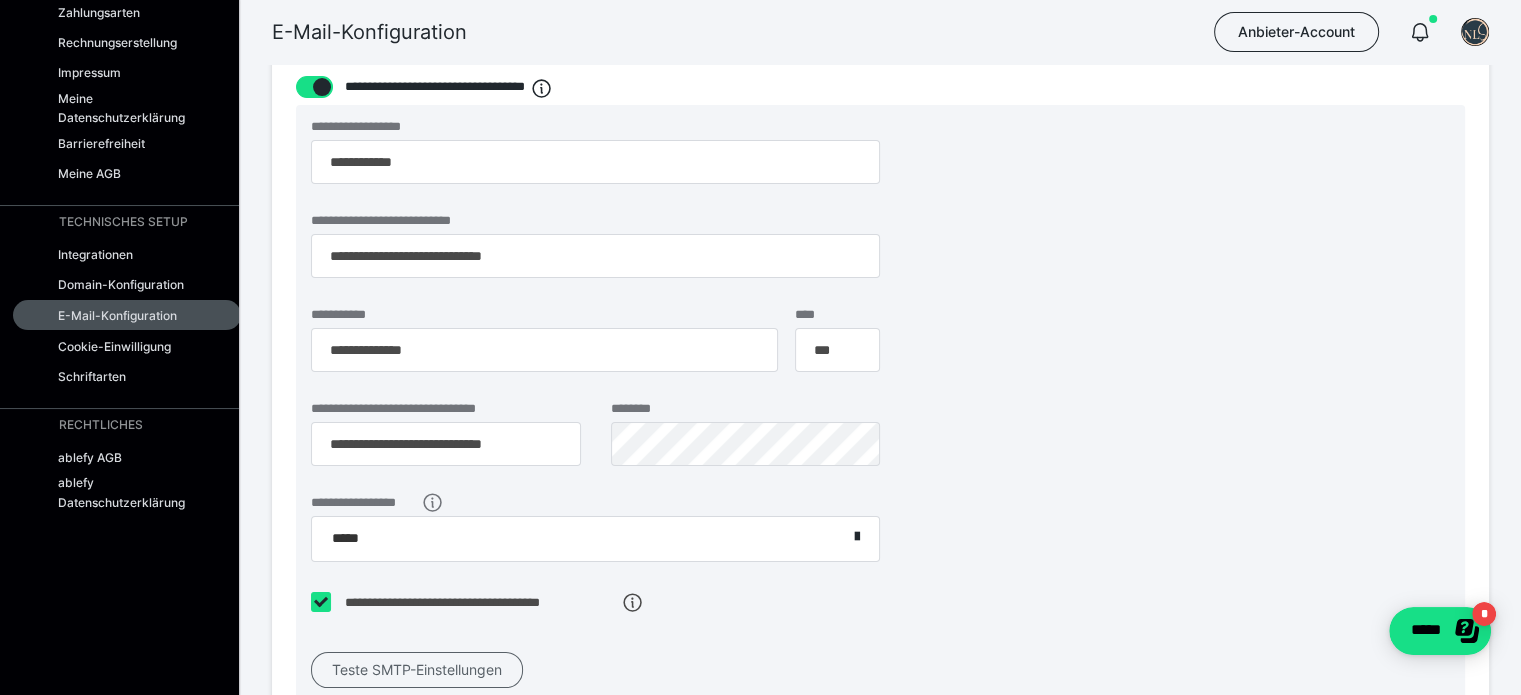click on "Teste SMTP-Einstellungen" at bounding box center [417, 670] 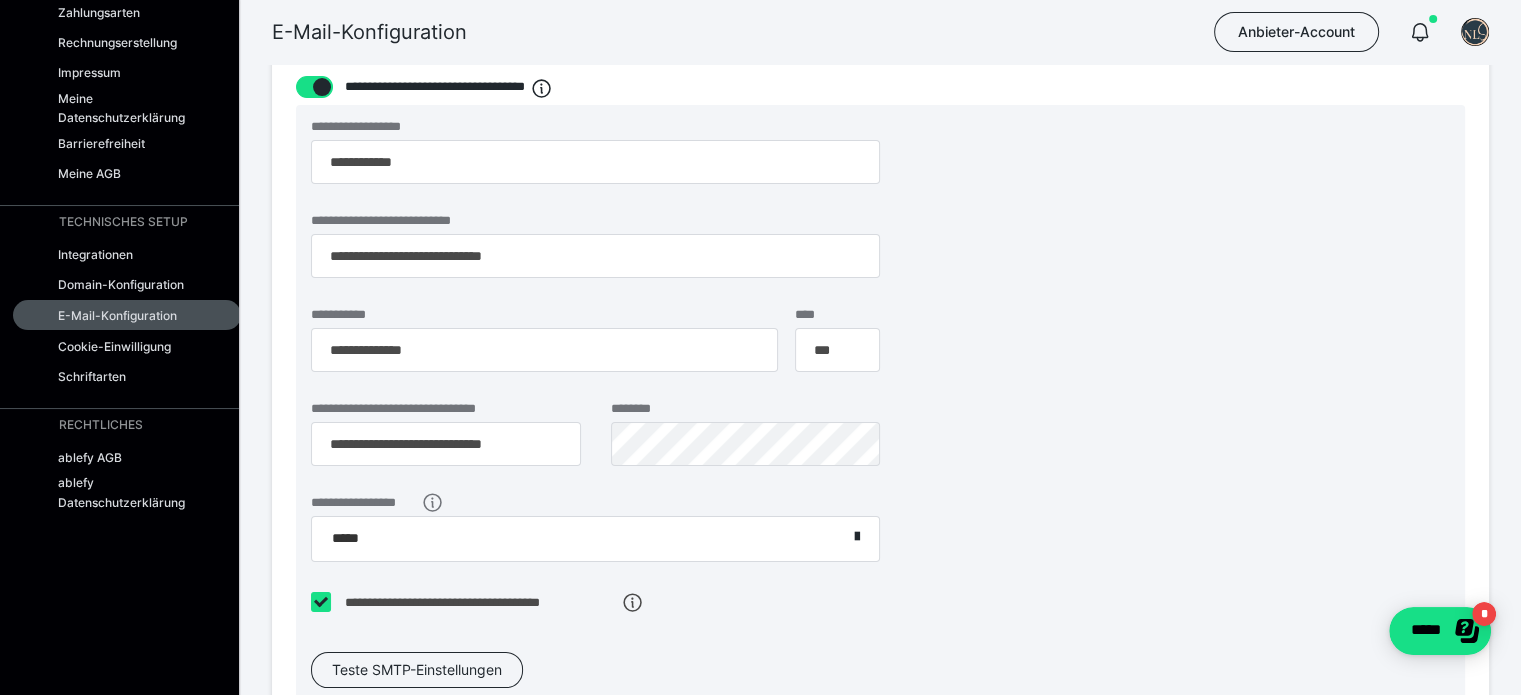scroll, scrollTop: 251, scrollLeft: 0, axis: vertical 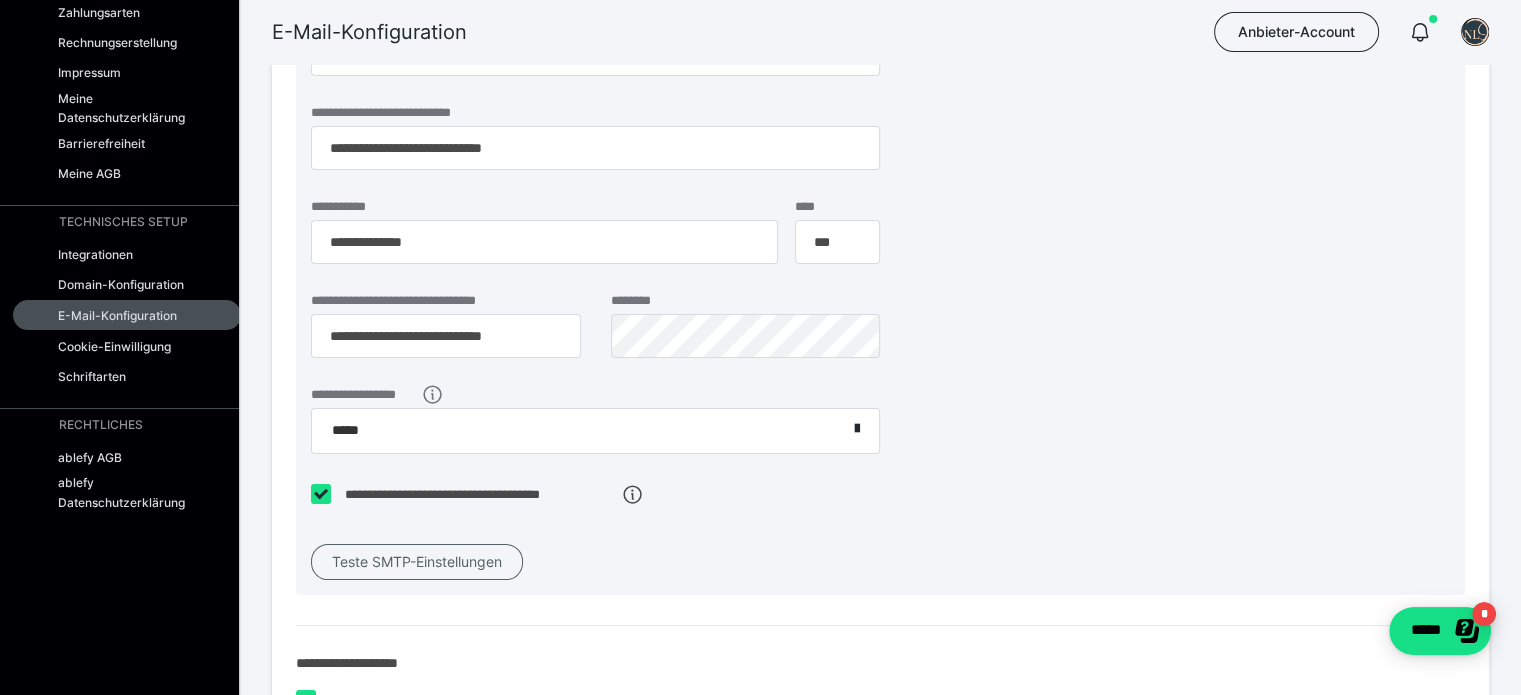 click on "Teste SMTP-Einstellungen" at bounding box center [417, 562] 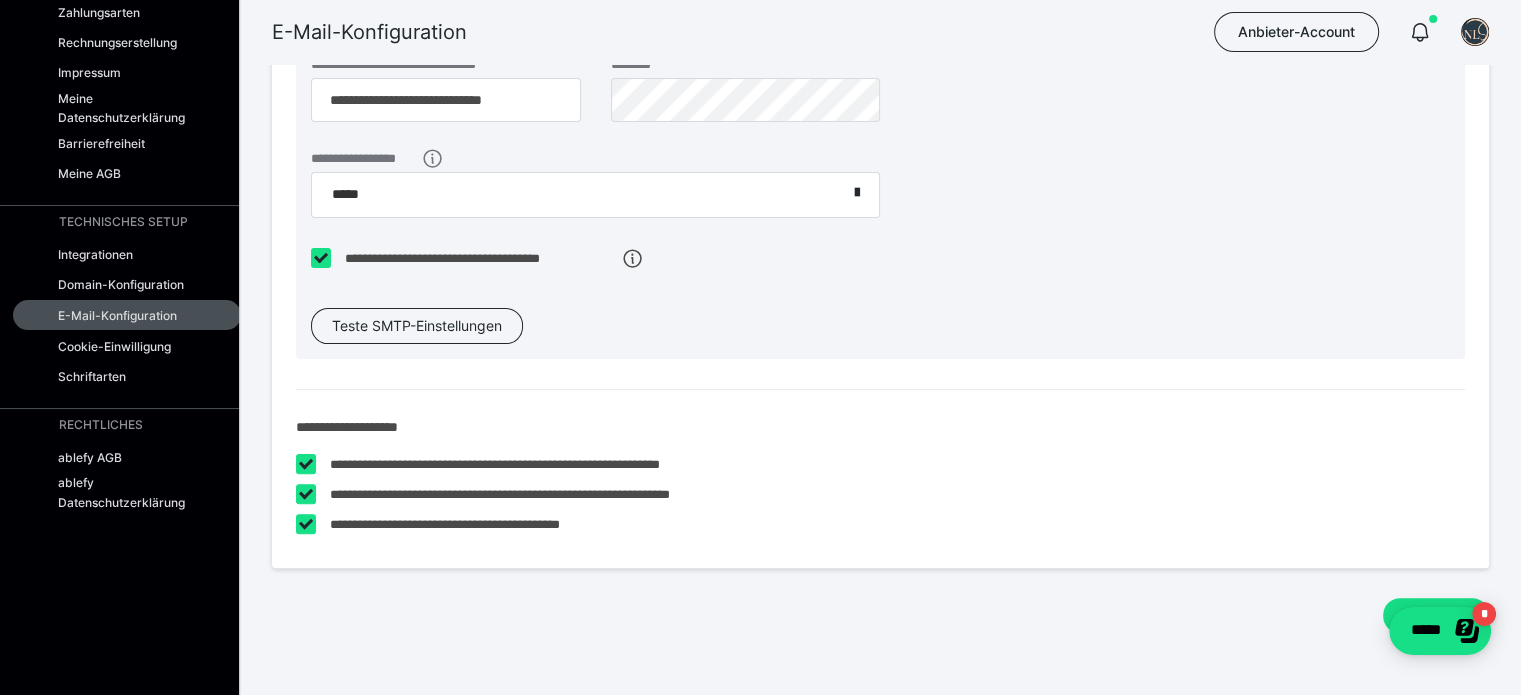 scroll, scrollTop: 522, scrollLeft: 0, axis: vertical 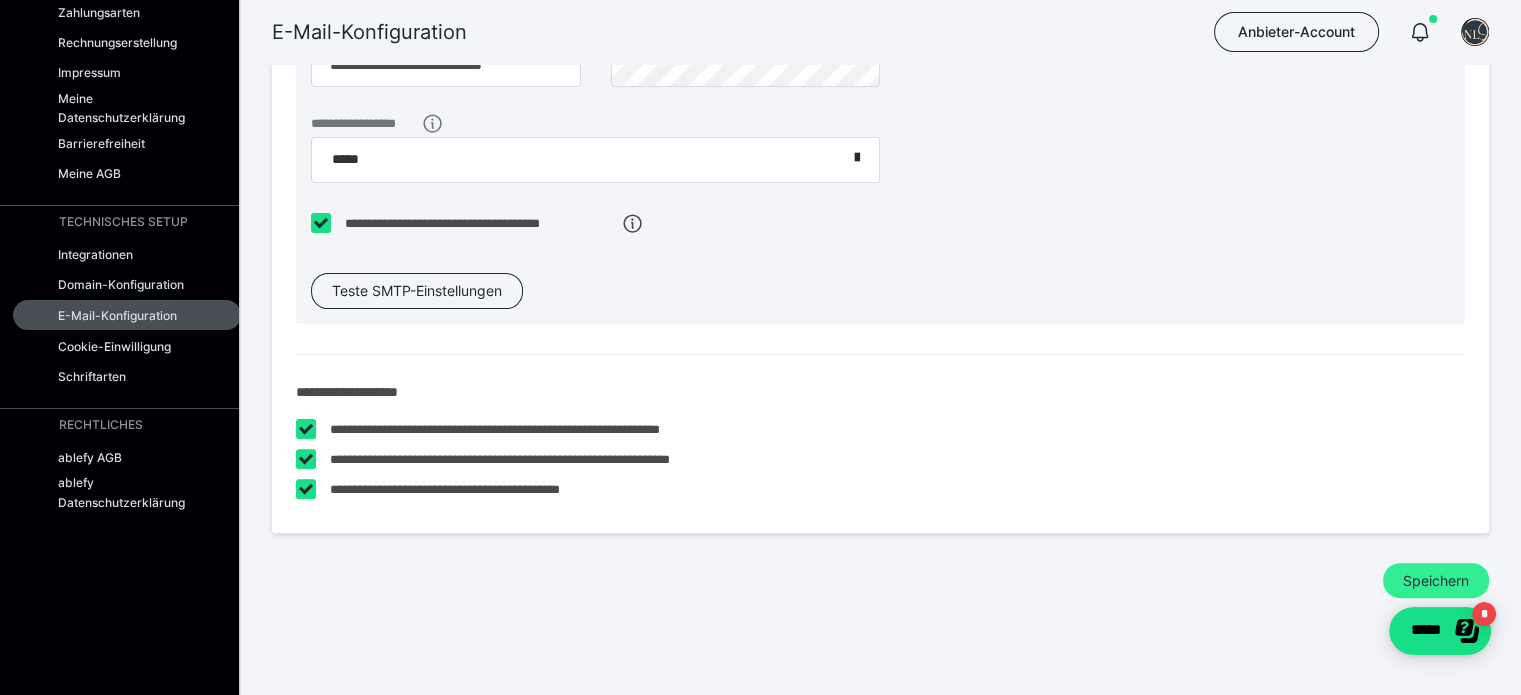click on "Speichern" at bounding box center (1436, 581) 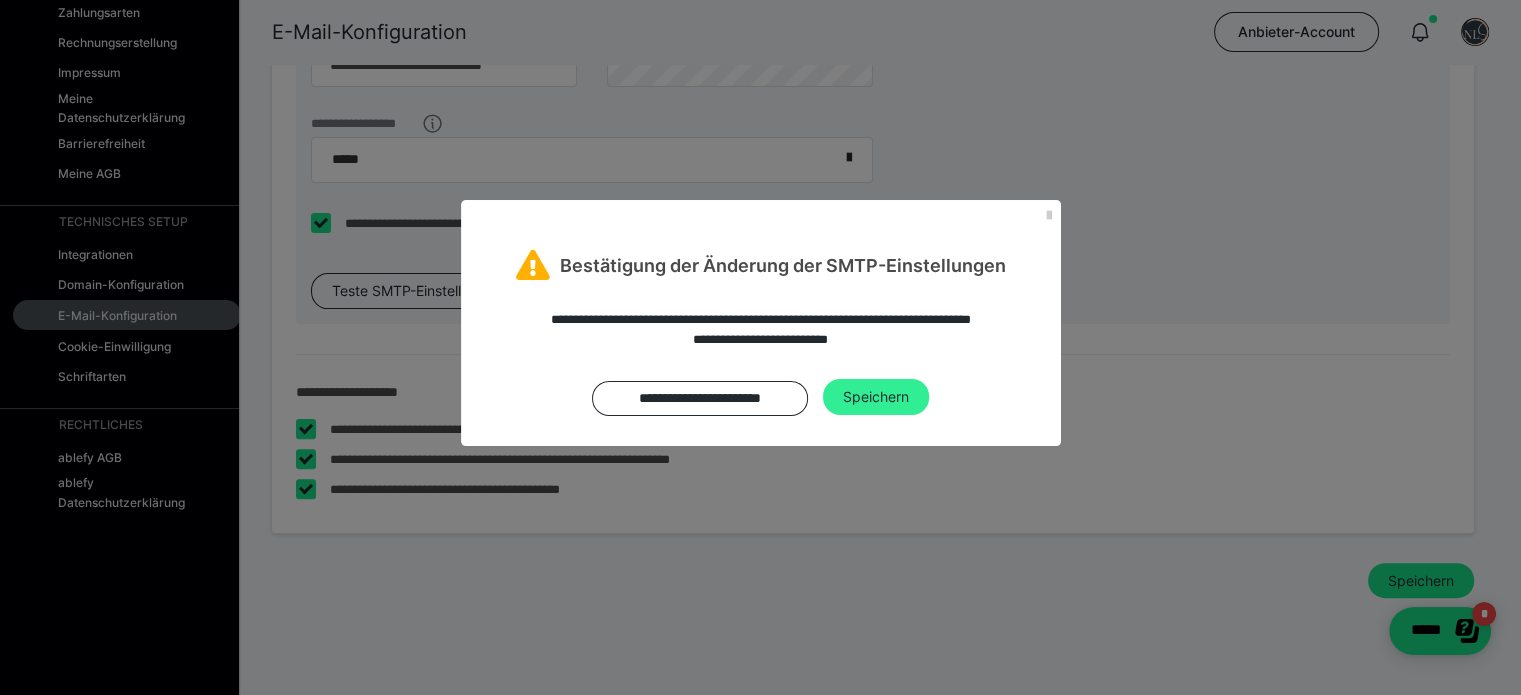 click on "Speichern" at bounding box center [876, 397] 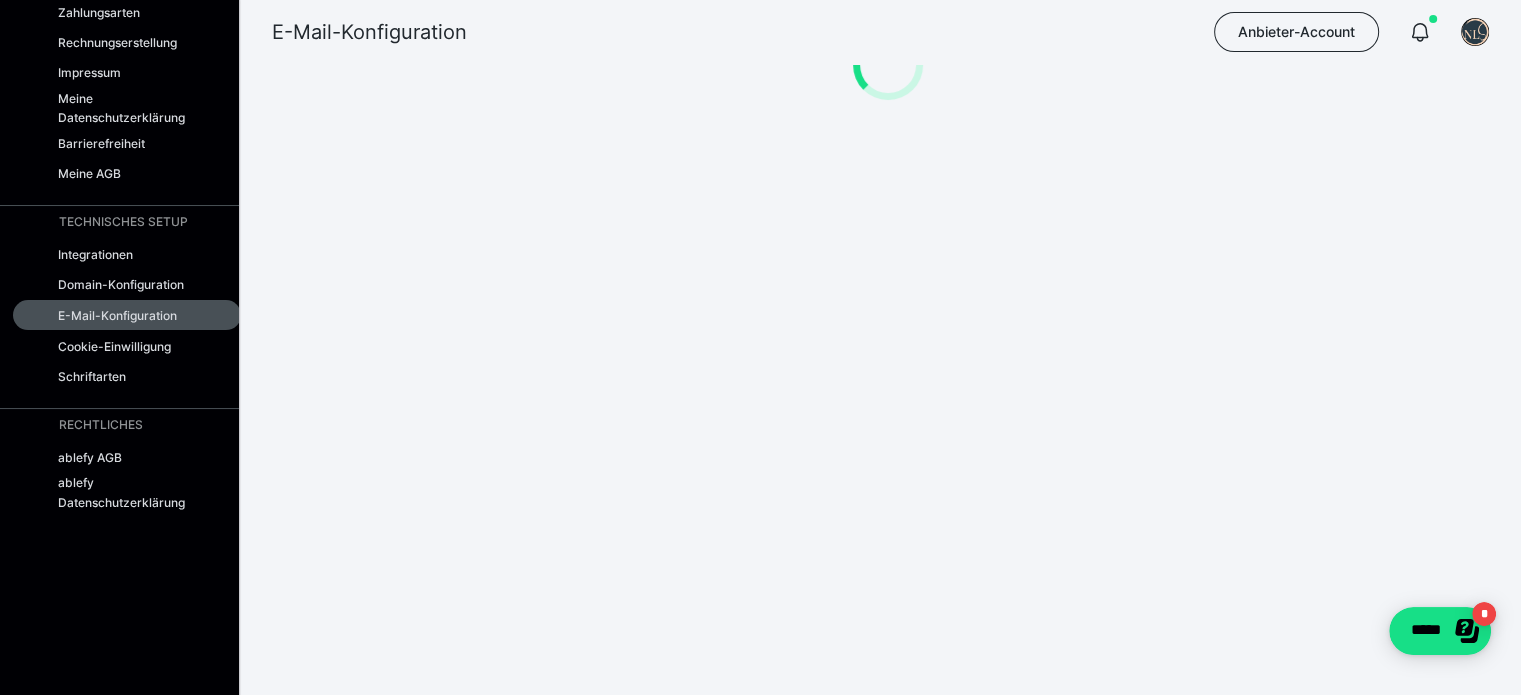 scroll, scrollTop: 0, scrollLeft: 0, axis: both 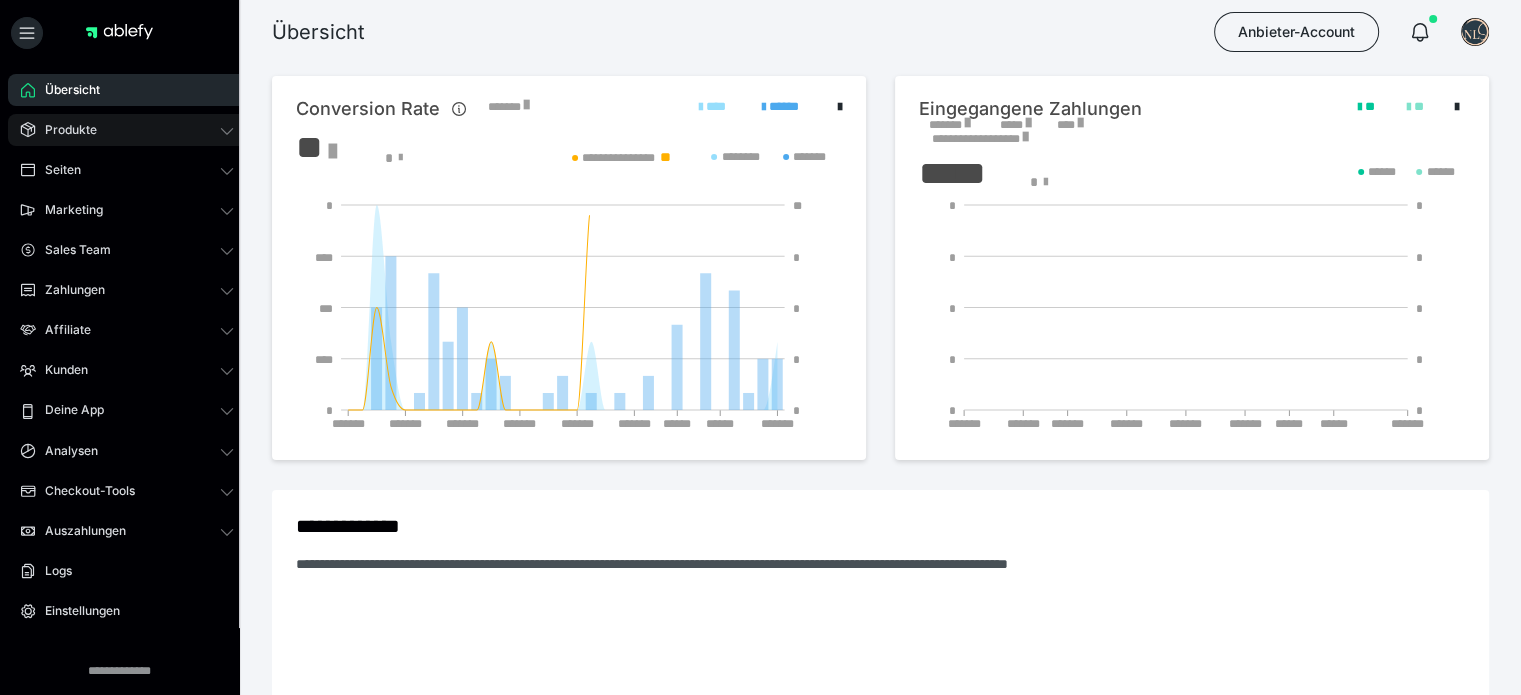 click on "Produkte" at bounding box center (127, 130) 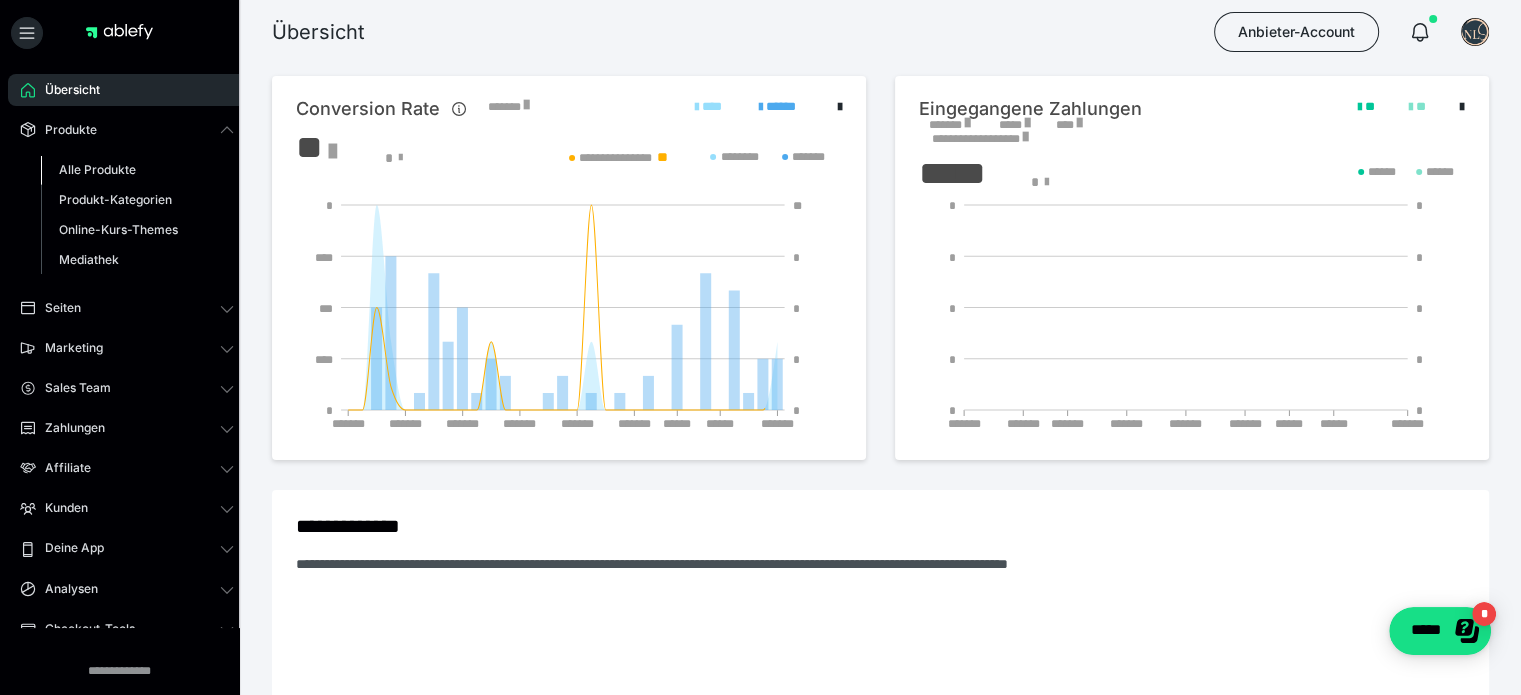 scroll, scrollTop: 0, scrollLeft: 0, axis: both 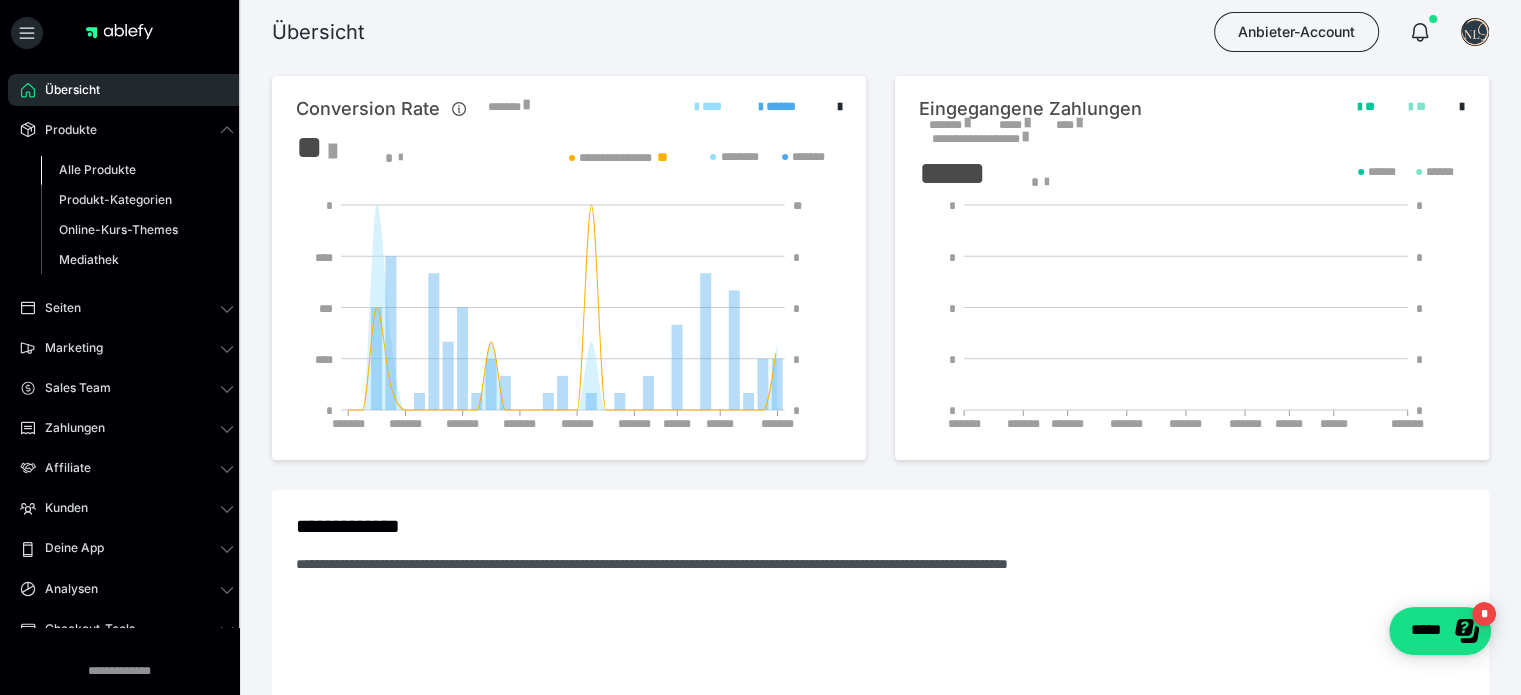 click on "Alle Produkte" at bounding box center [137, 170] 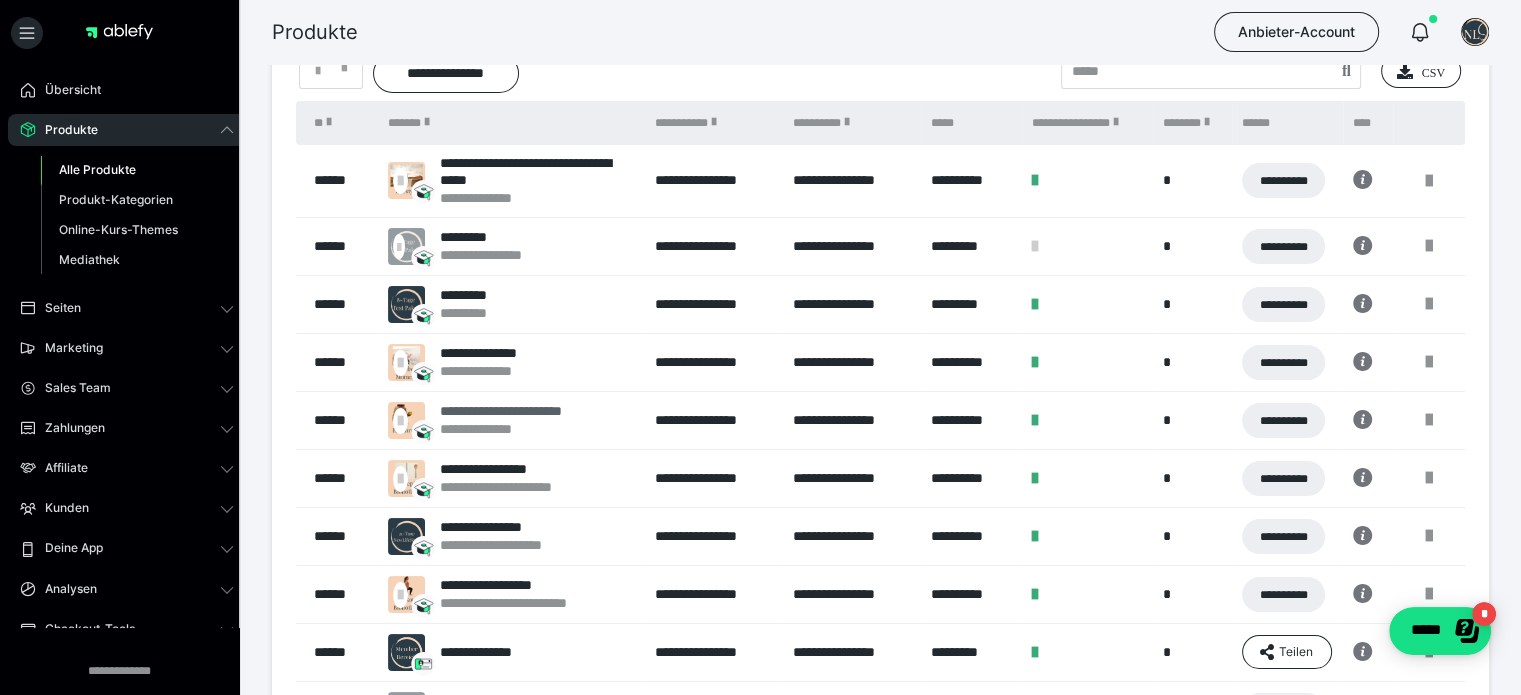 scroll, scrollTop: 199, scrollLeft: 0, axis: vertical 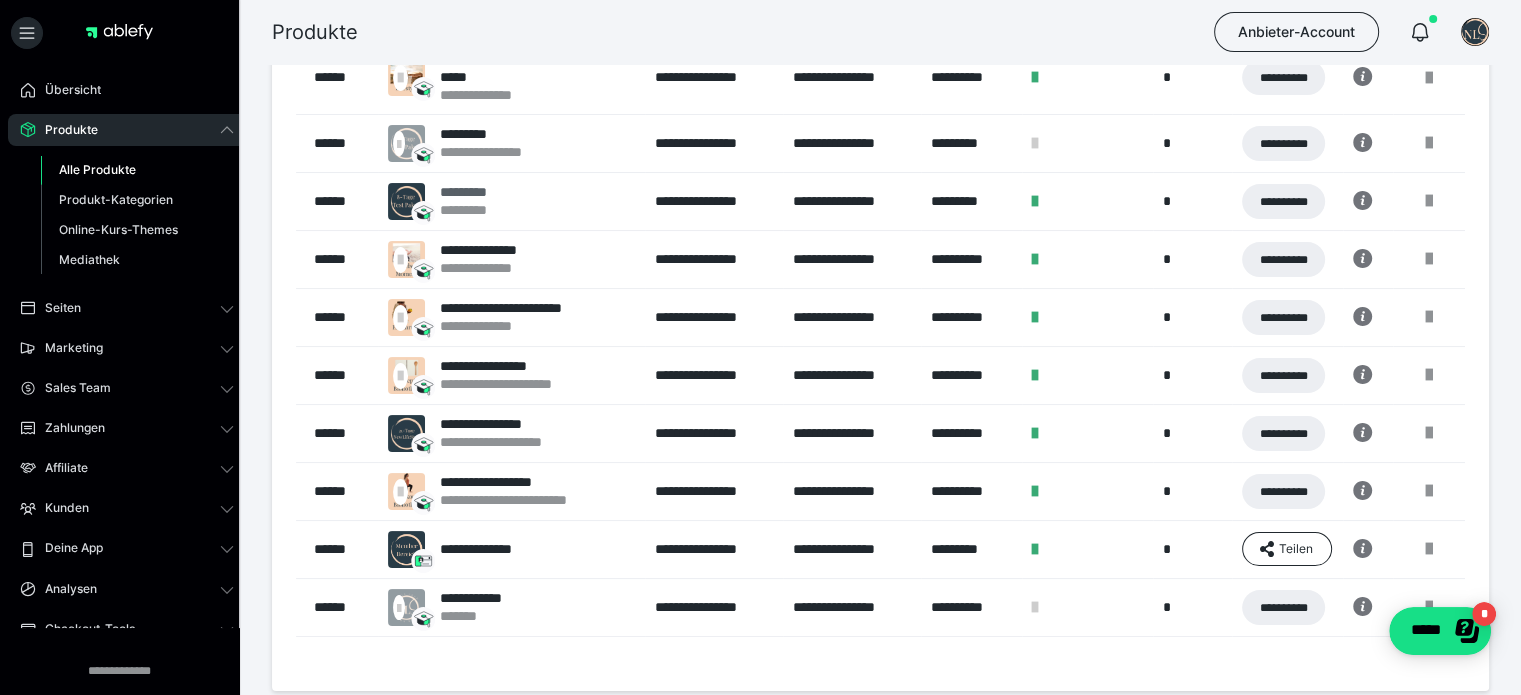 click on "*********" at bounding box center (473, 192) 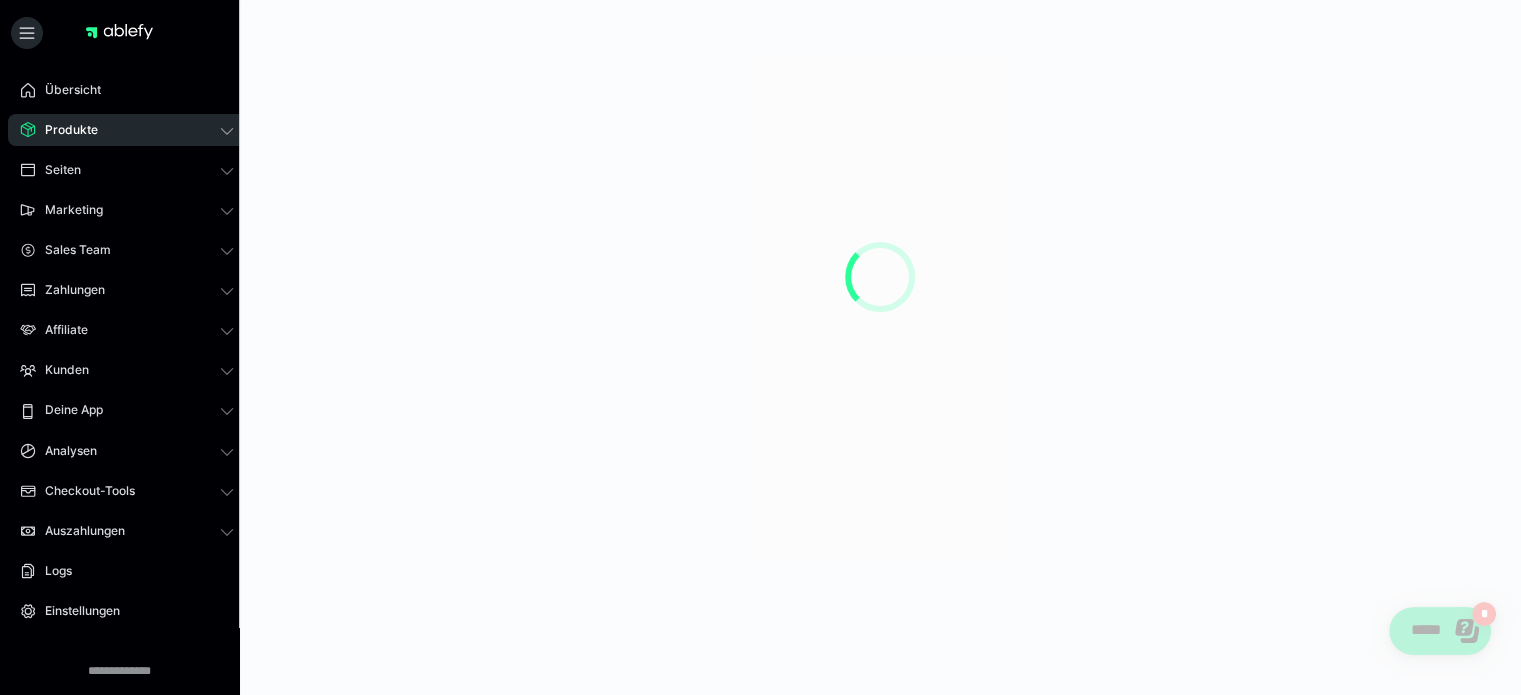 scroll, scrollTop: 0, scrollLeft: 0, axis: both 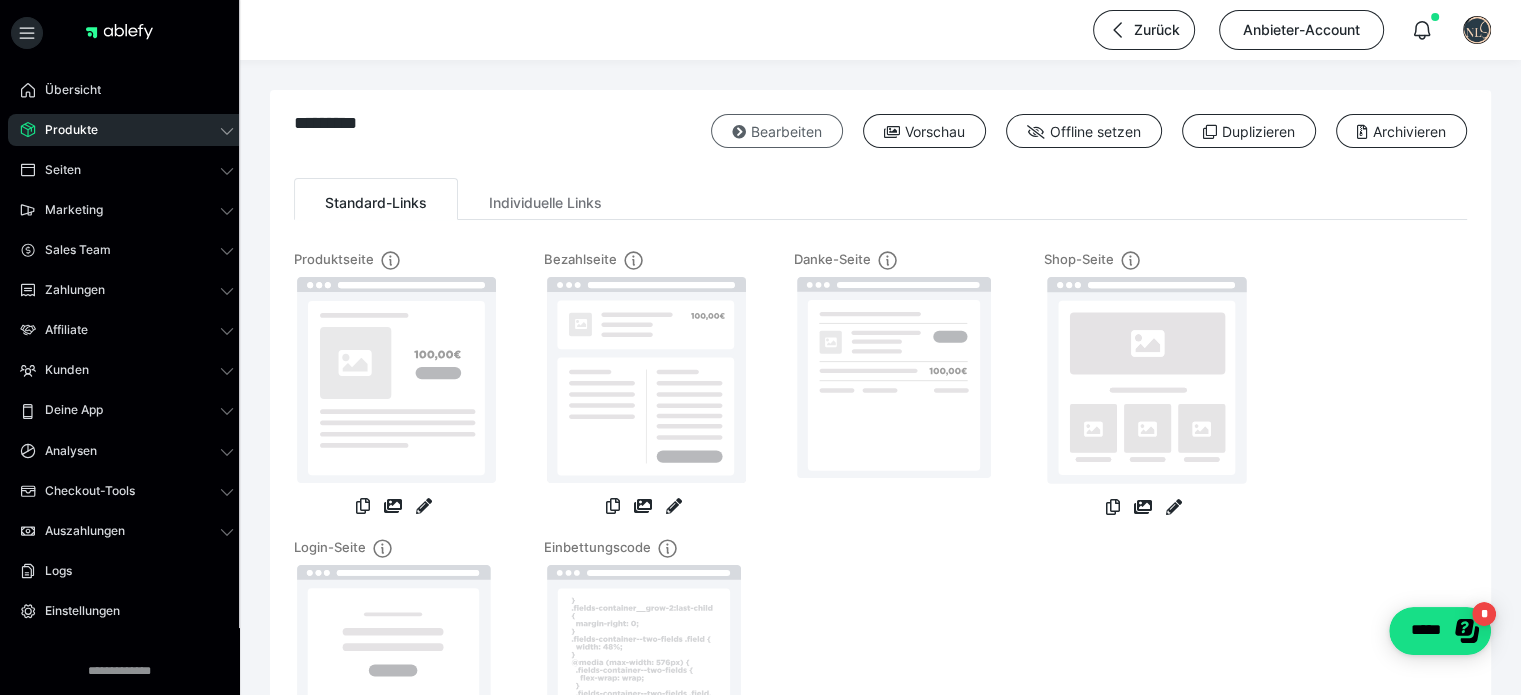 click on "Bearbeiten" at bounding box center (777, 131) 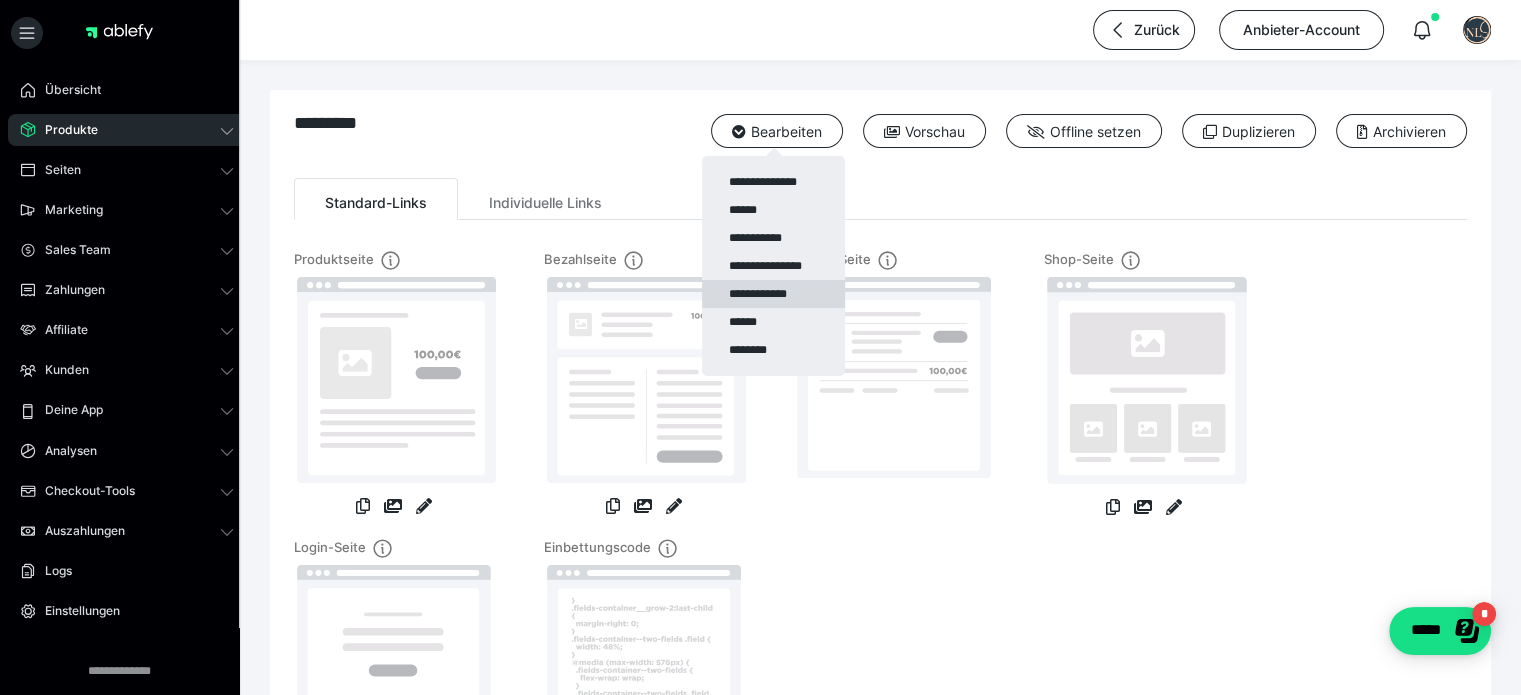 click on "**********" at bounding box center (773, 294) 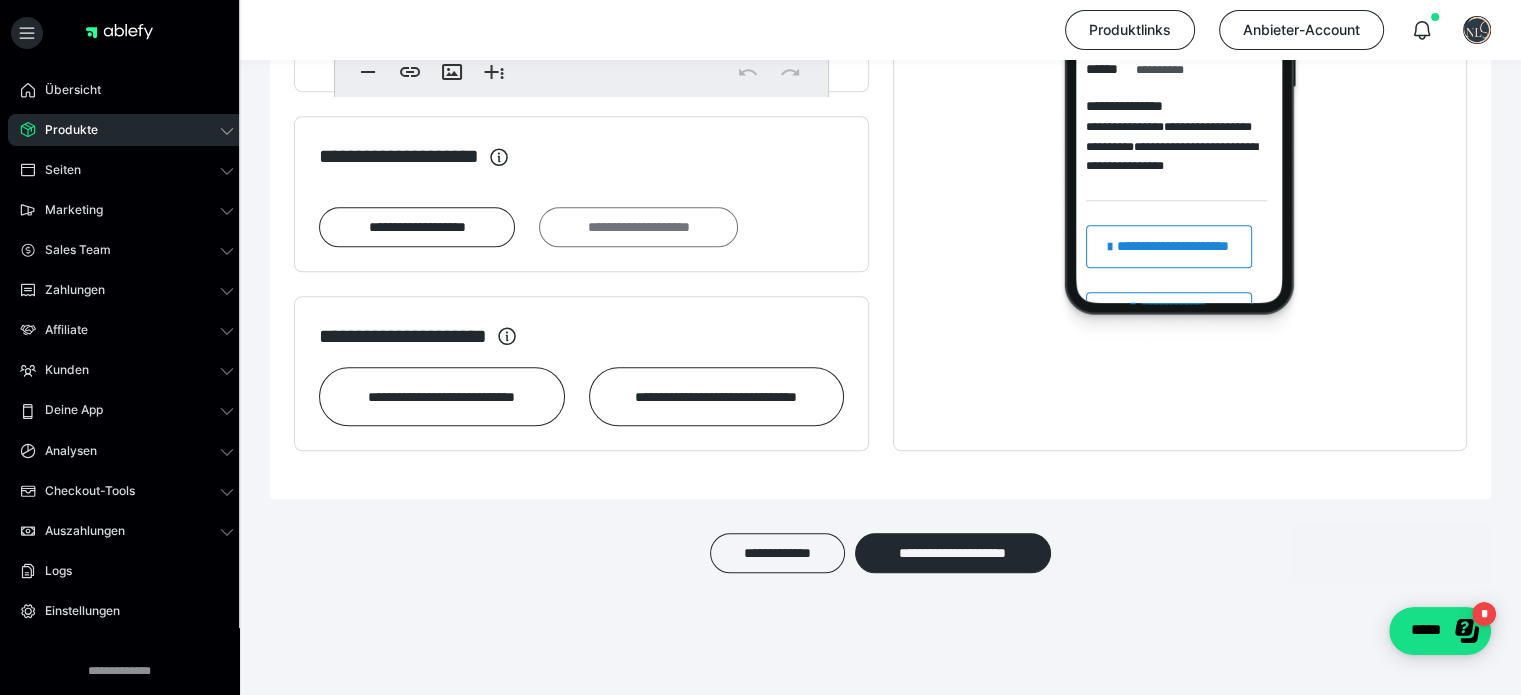 scroll, scrollTop: 1504, scrollLeft: 0, axis: vertical 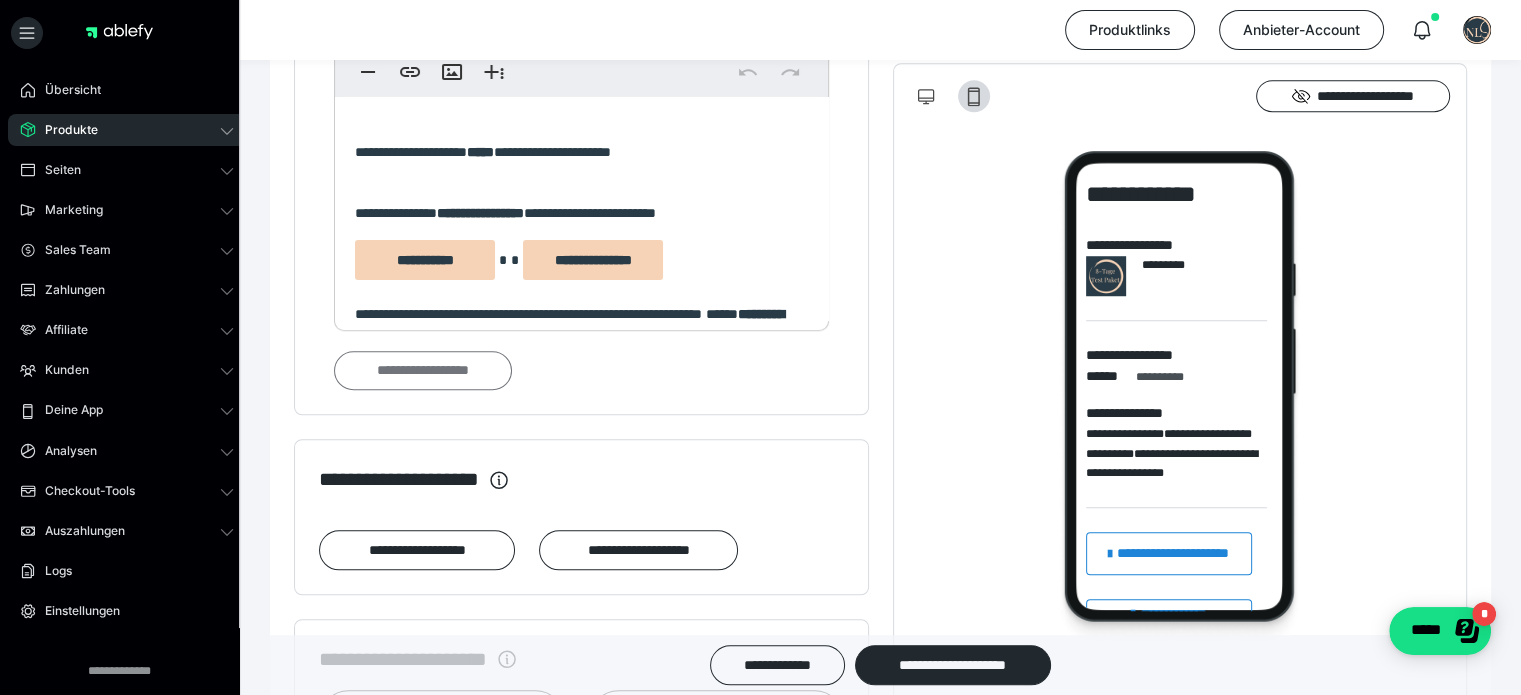 click on "**********" at bounding box center (423, 371) 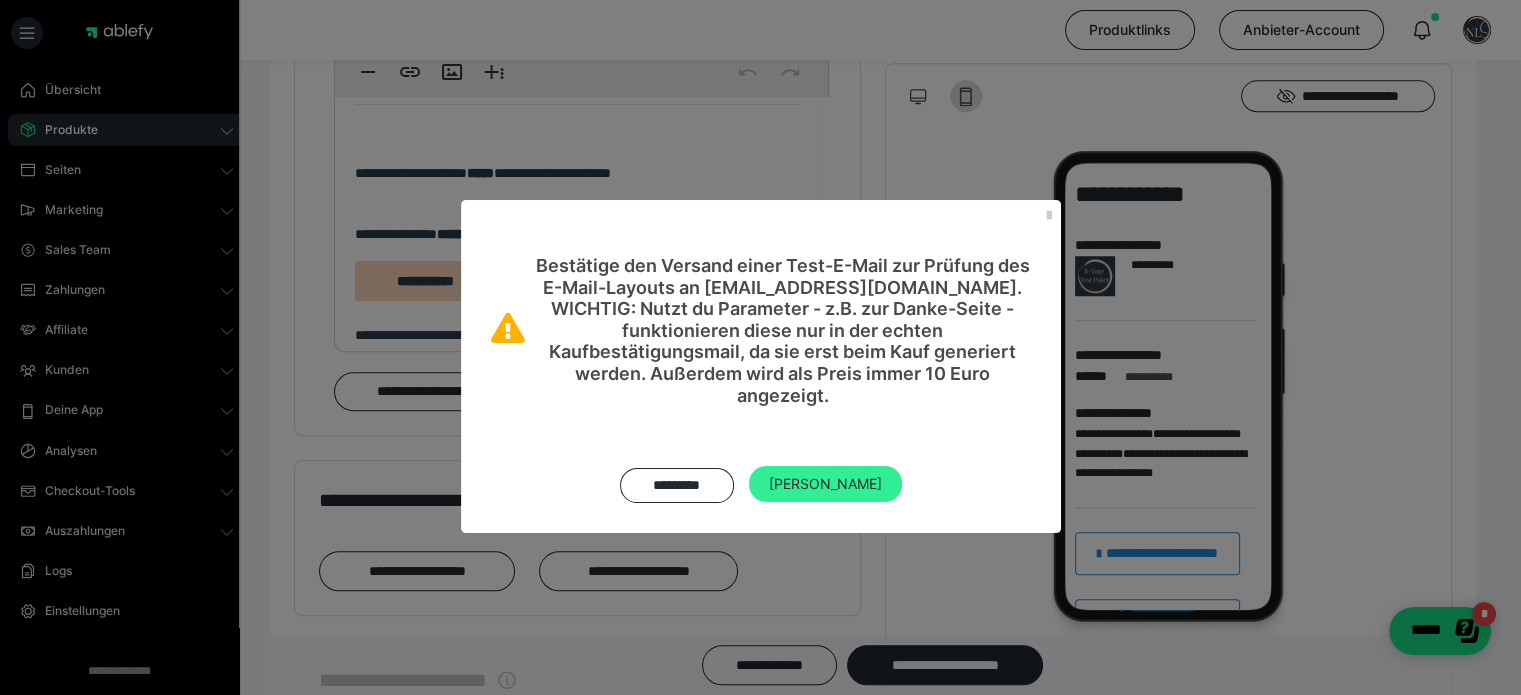 click on "[PERSON_NAME]" at bounding box center (825, 484) 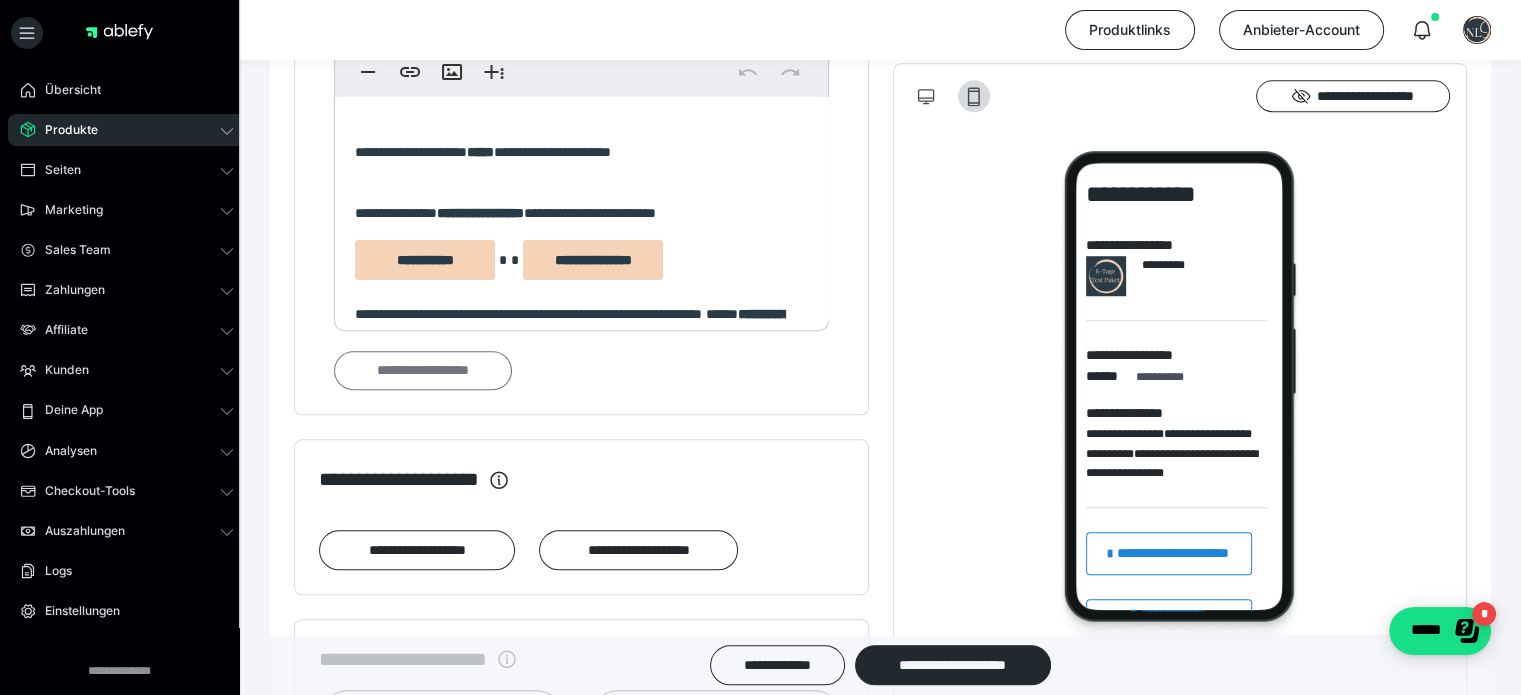 click on "**********" at bounding box center [423, 371] 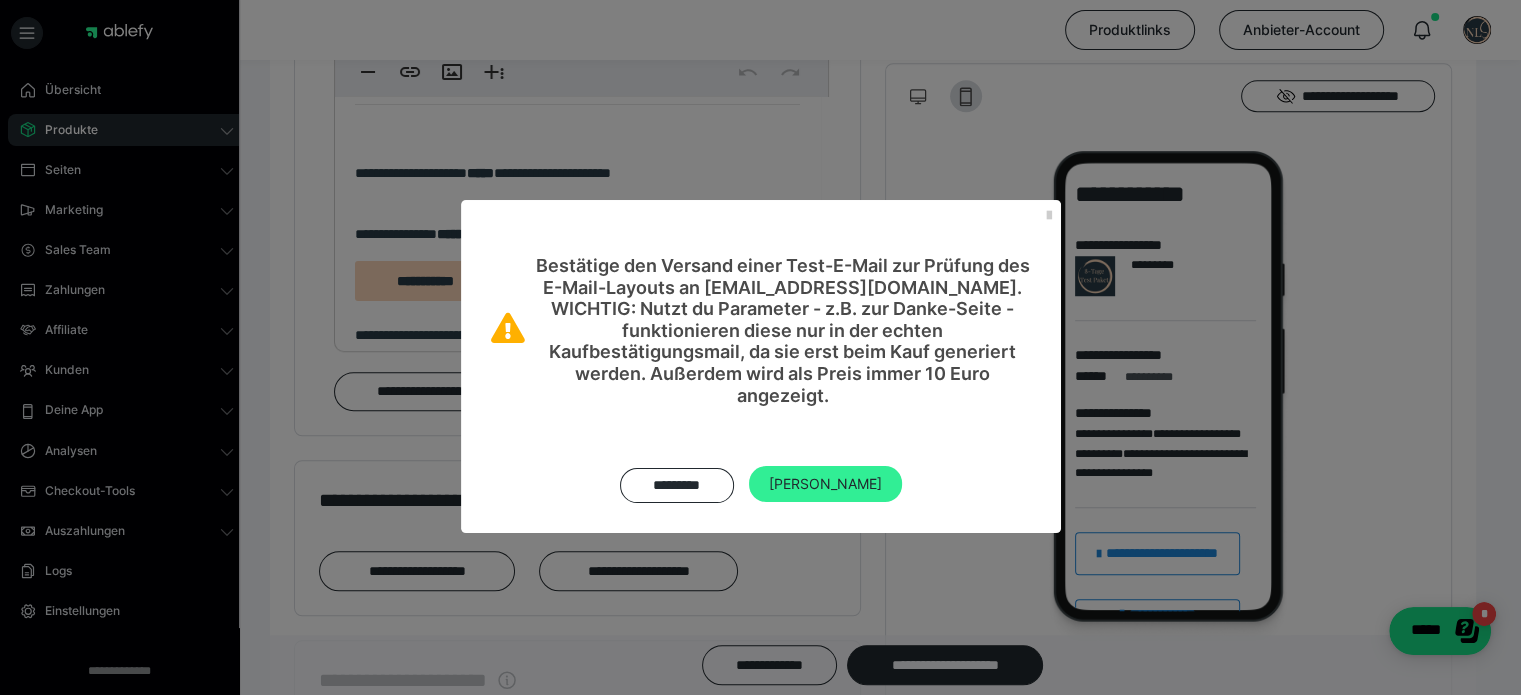 click on "[PERSON_NAME]" at bounding box center [825, 484] 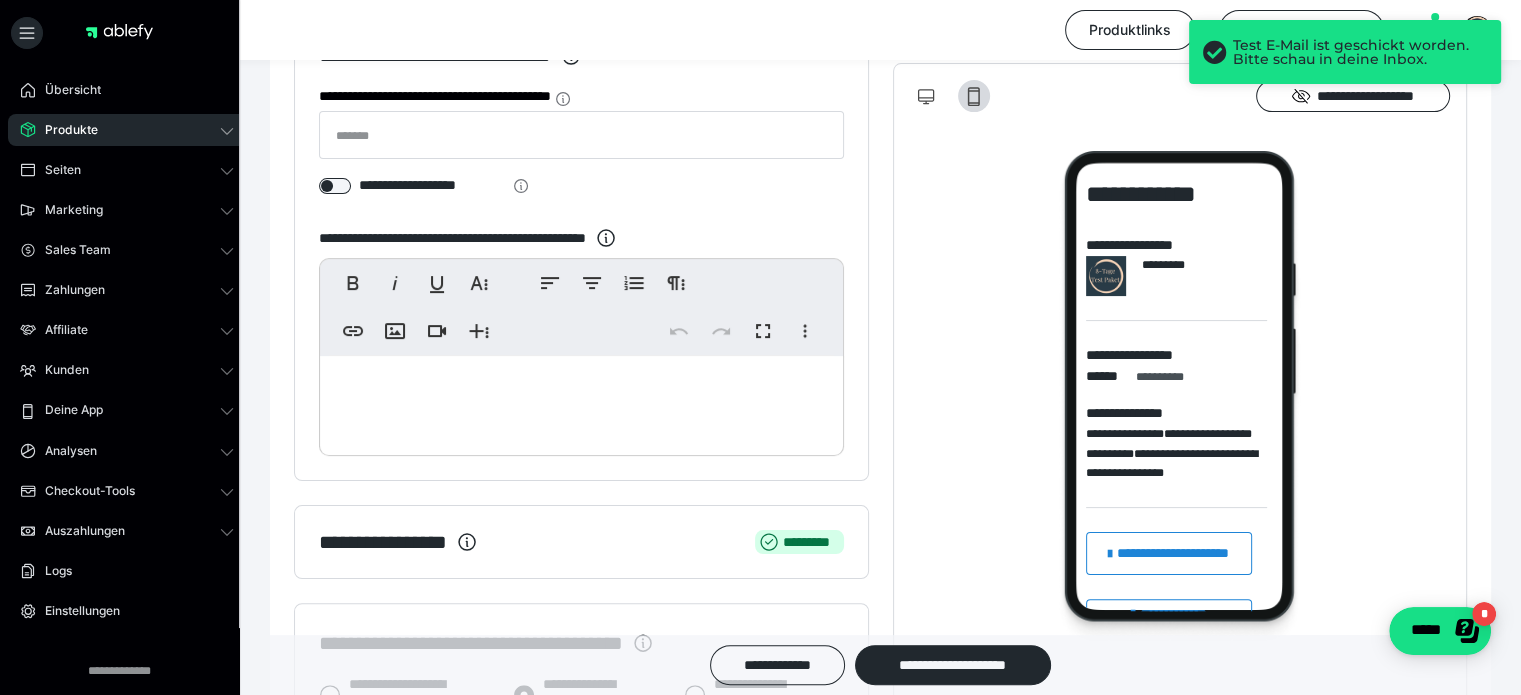 scroll, scrollTop: 0, scrollLeft: 0, axis: both 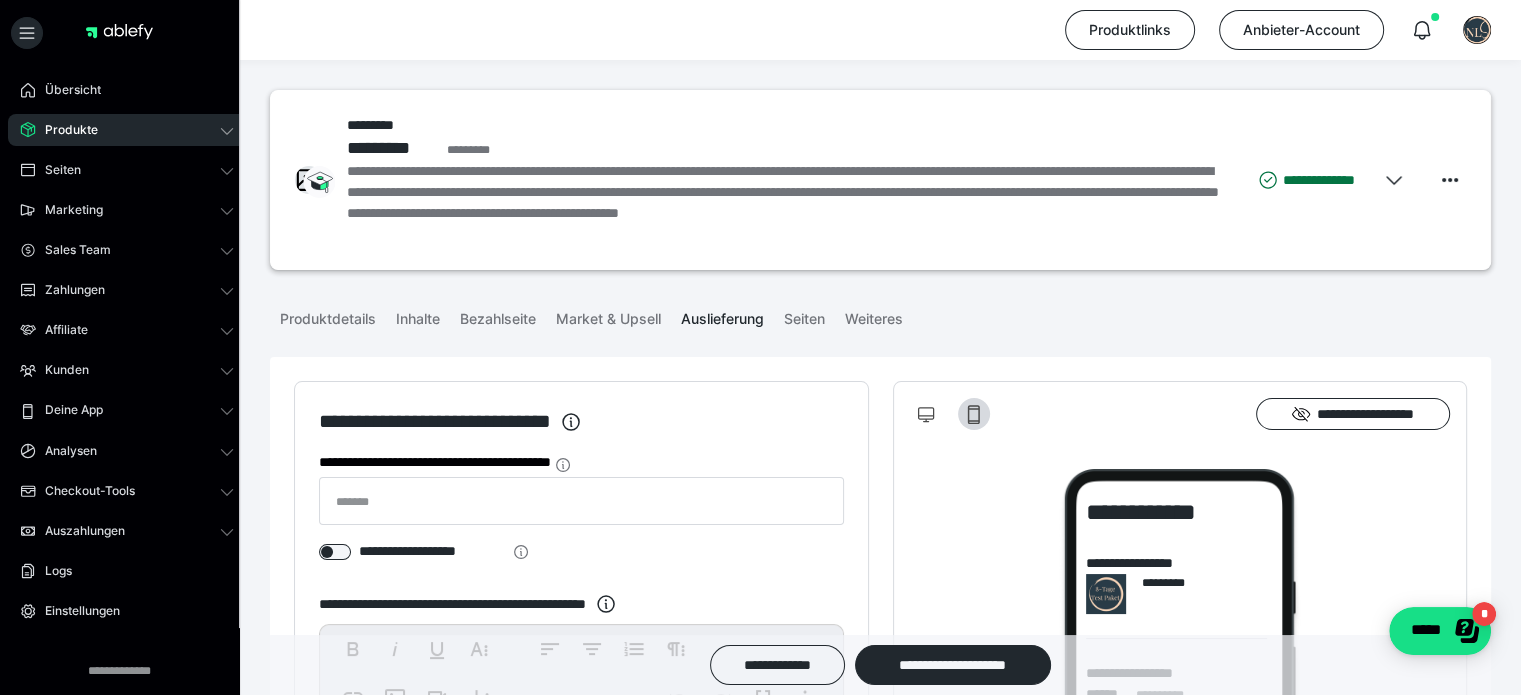 click on "Produkte" at bounding box center (127, 130) 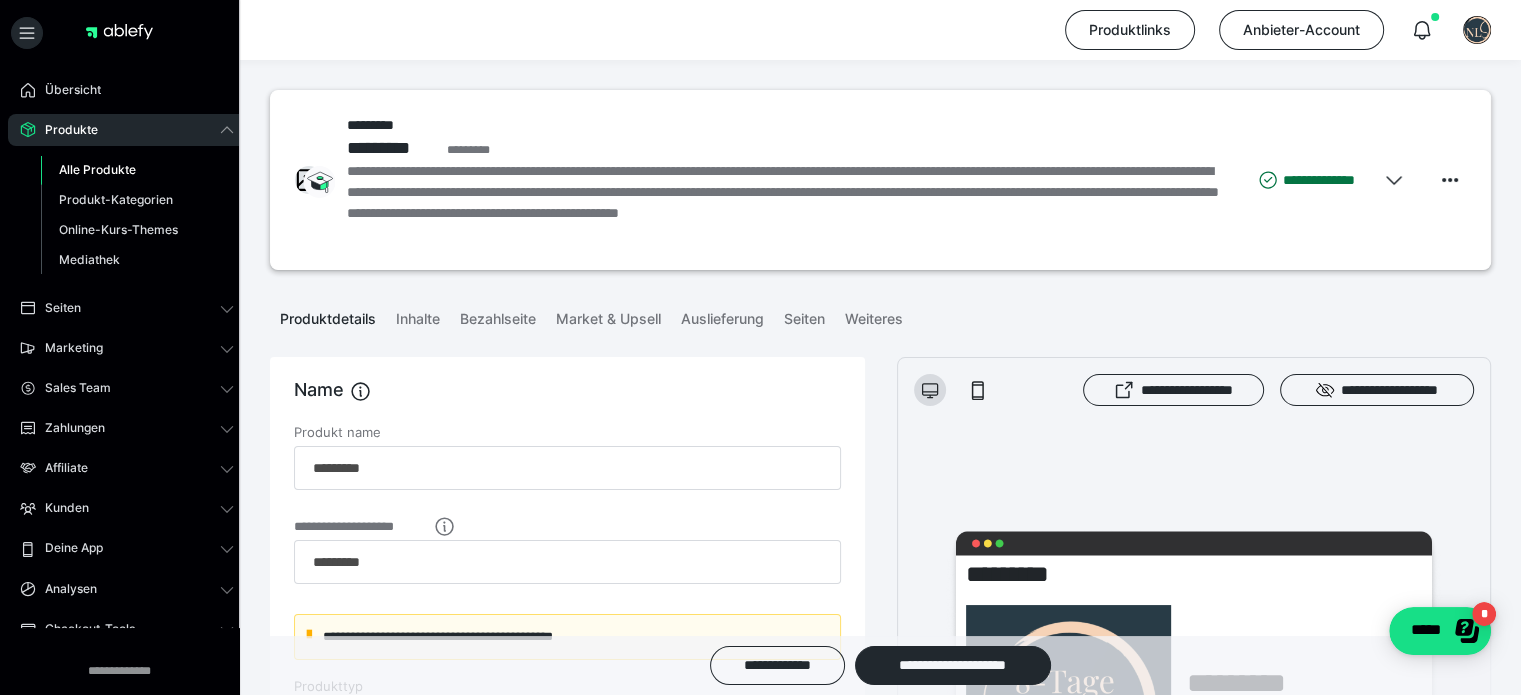 click on "Alle Produkte" at bounding box center [137, 170] 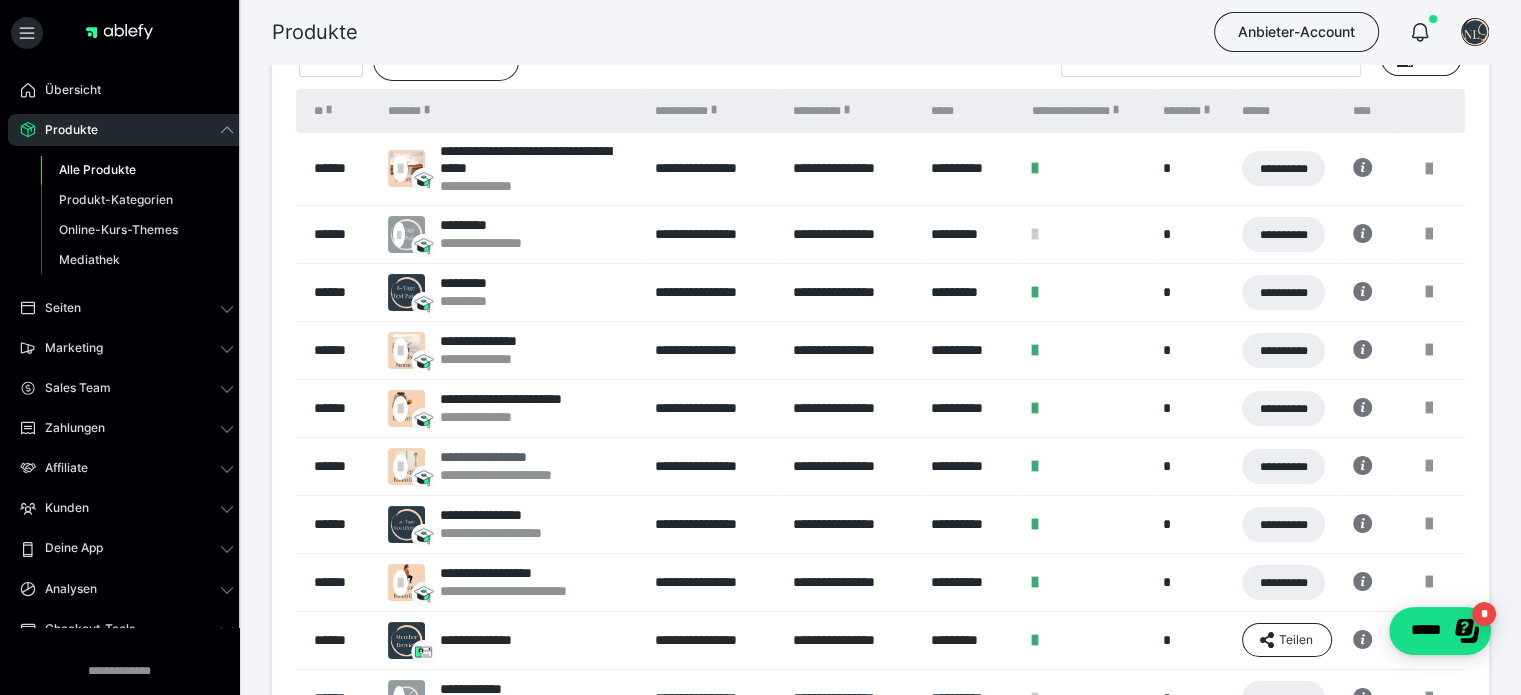 scroll, scrollTop: 108, scrollLeft: 0, axis: vertical 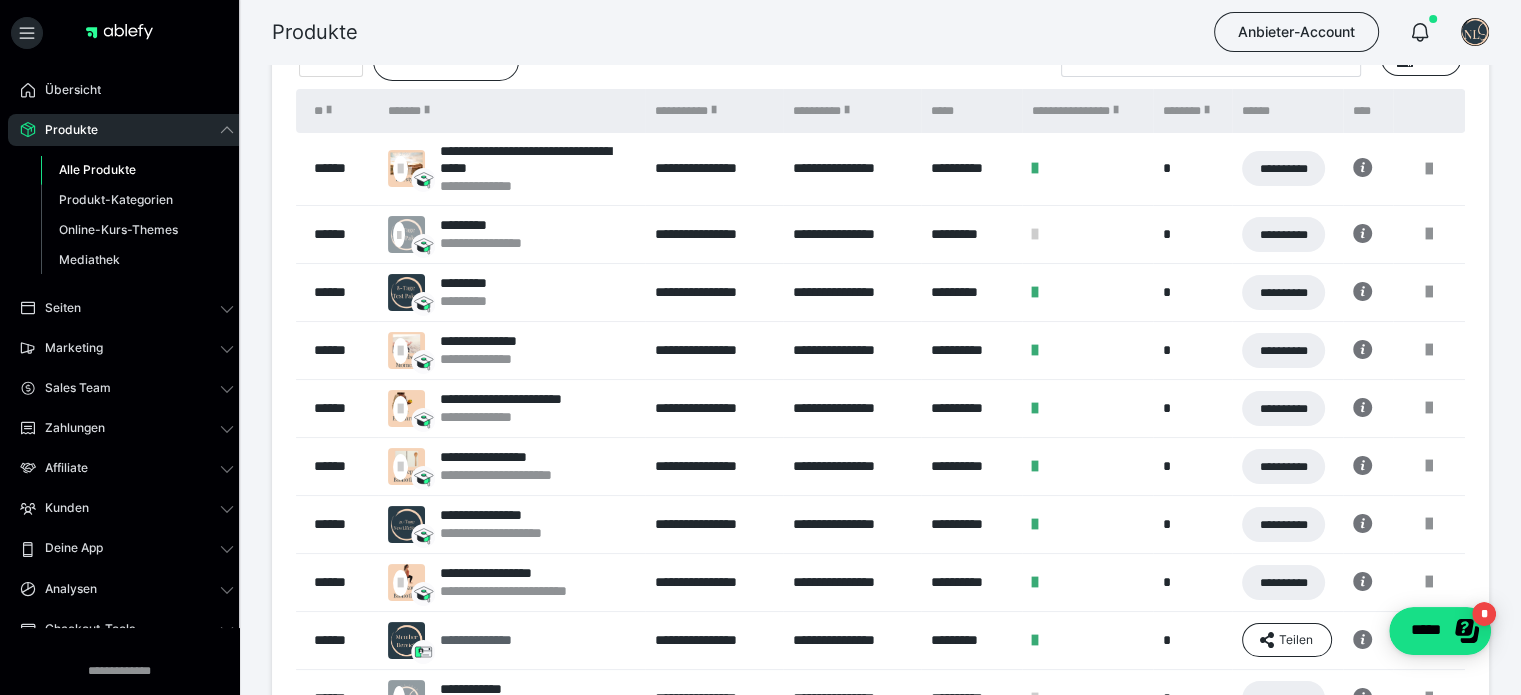 click on "**********" at bounding box center (495, 640) 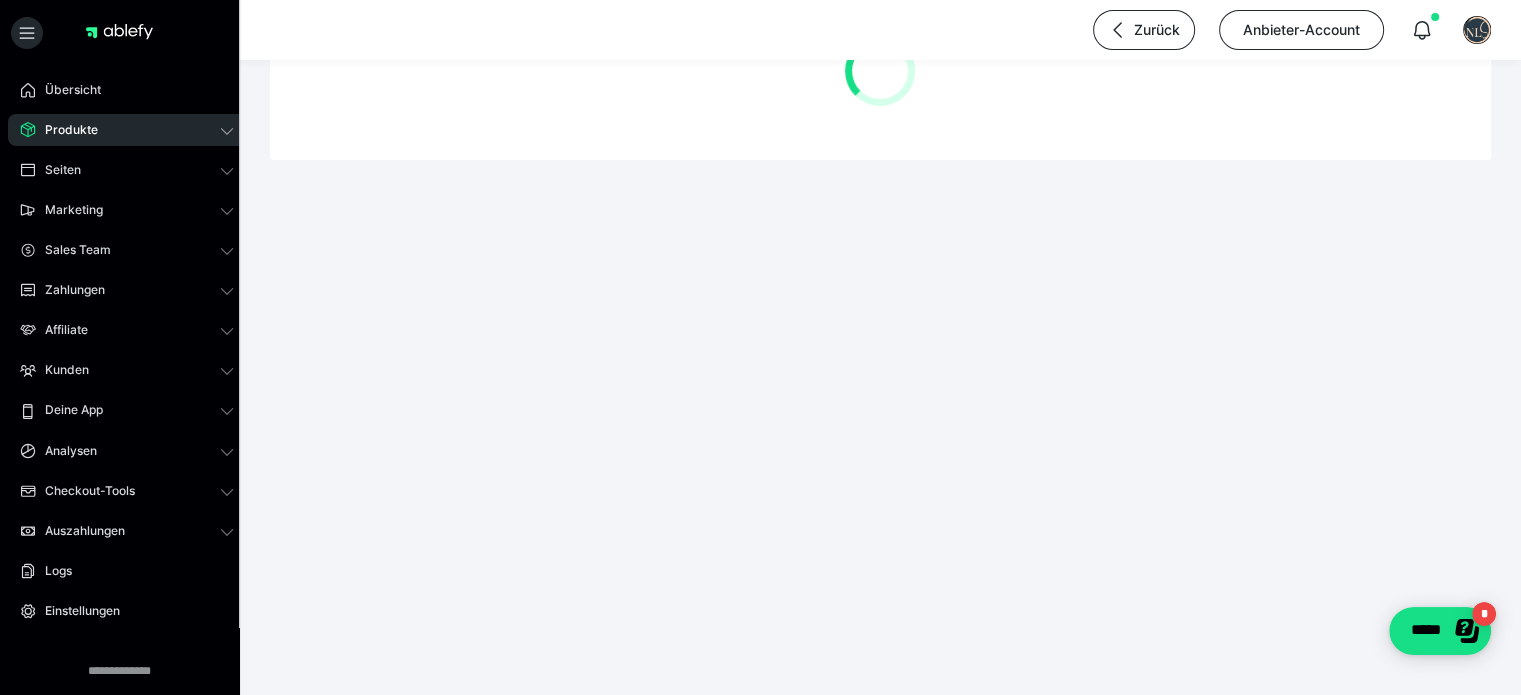 scroll, scrollTop: 0, scrollLeft: 0, axis: both 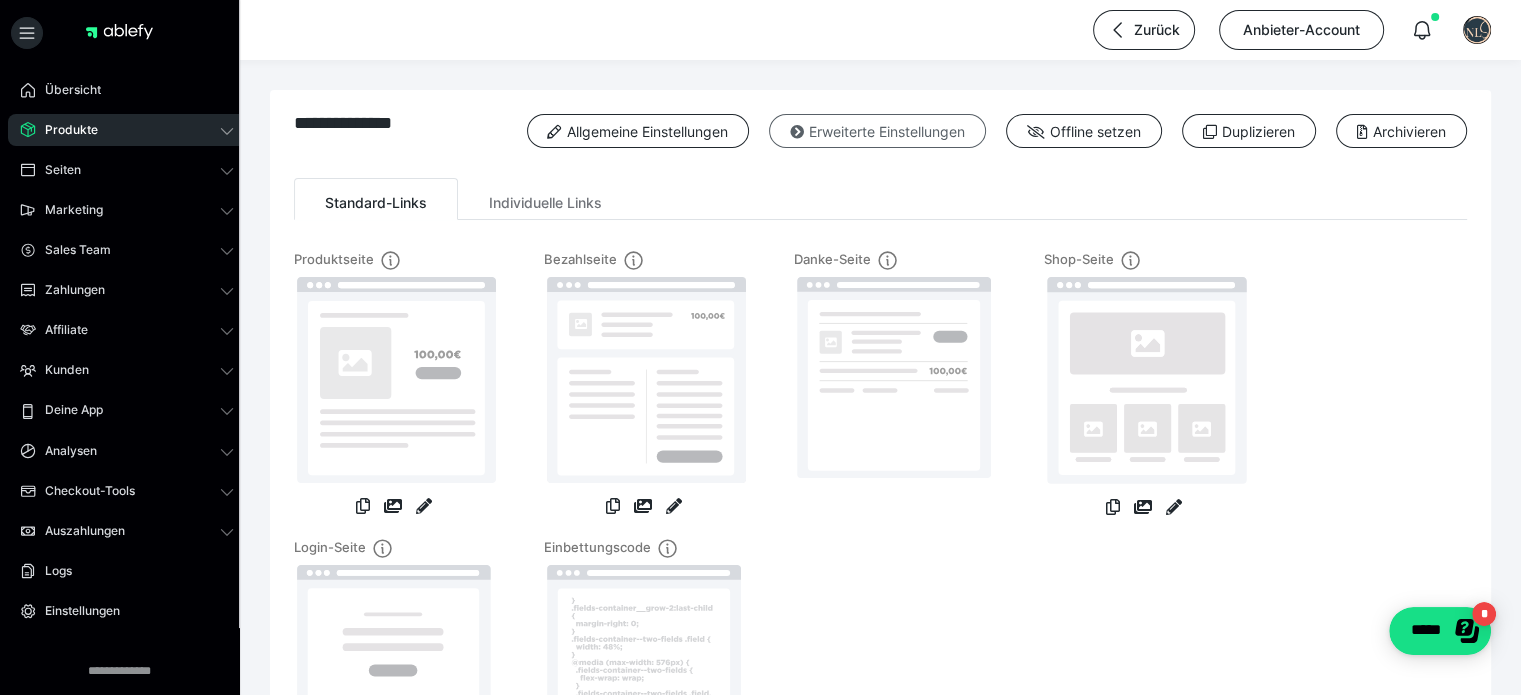 click at bounding box center [797, 132] 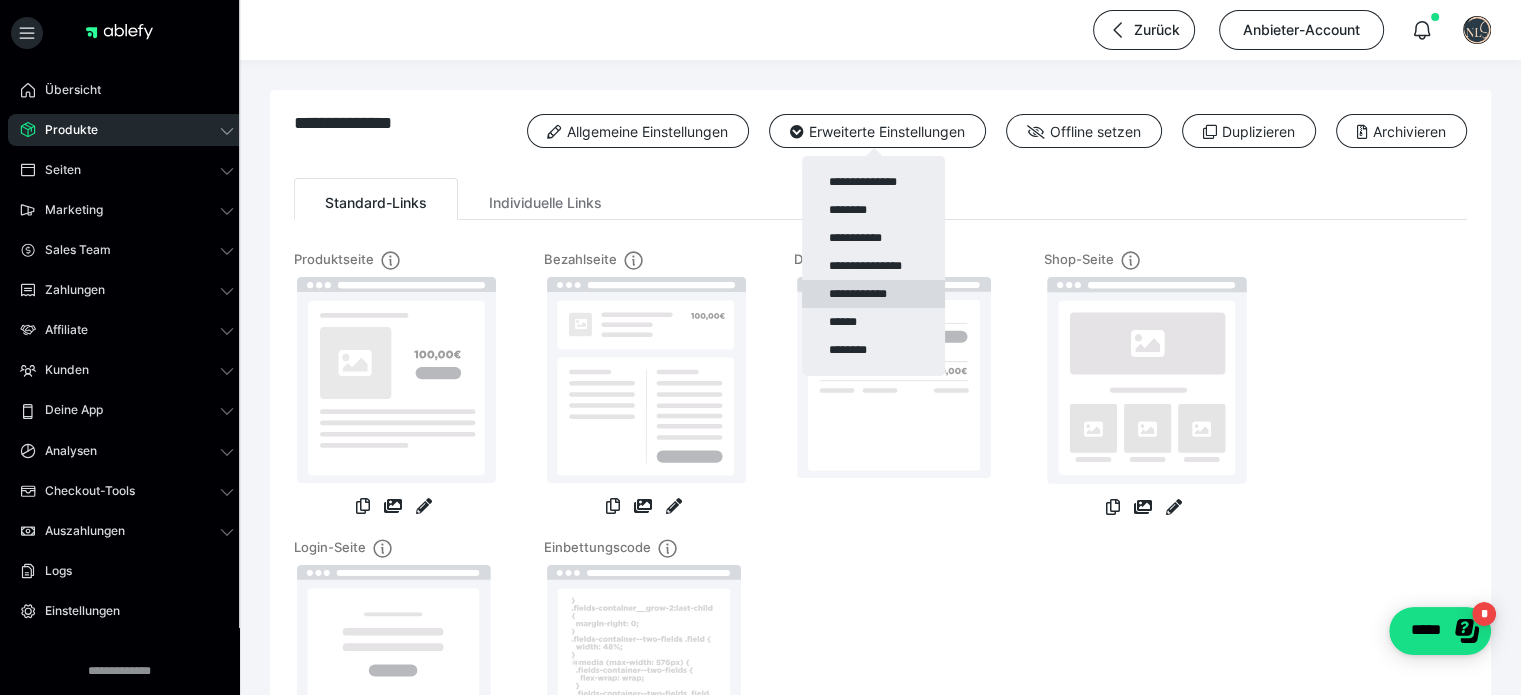 click on "**********" at bounding box center [873, 294] 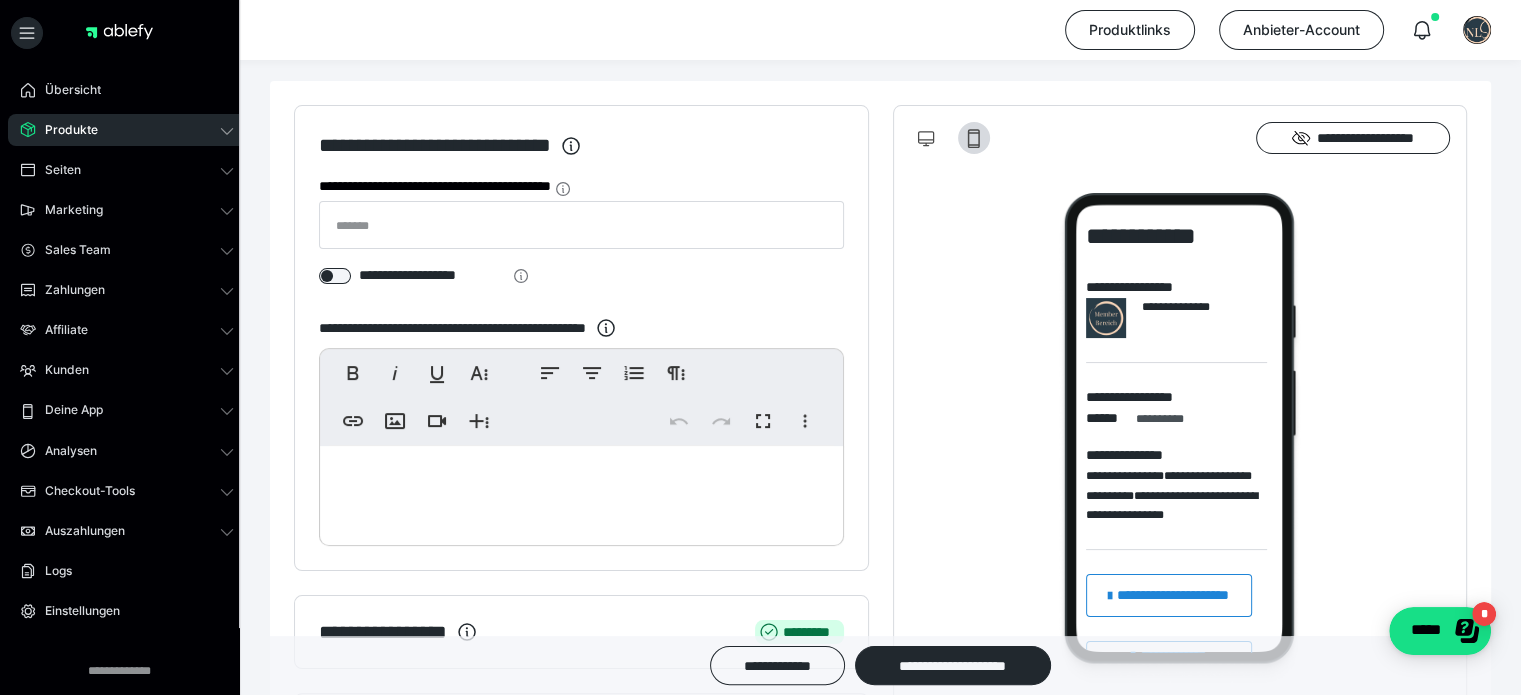 scroll, scrollTop: 0, scrollLeft: 0, axis: both 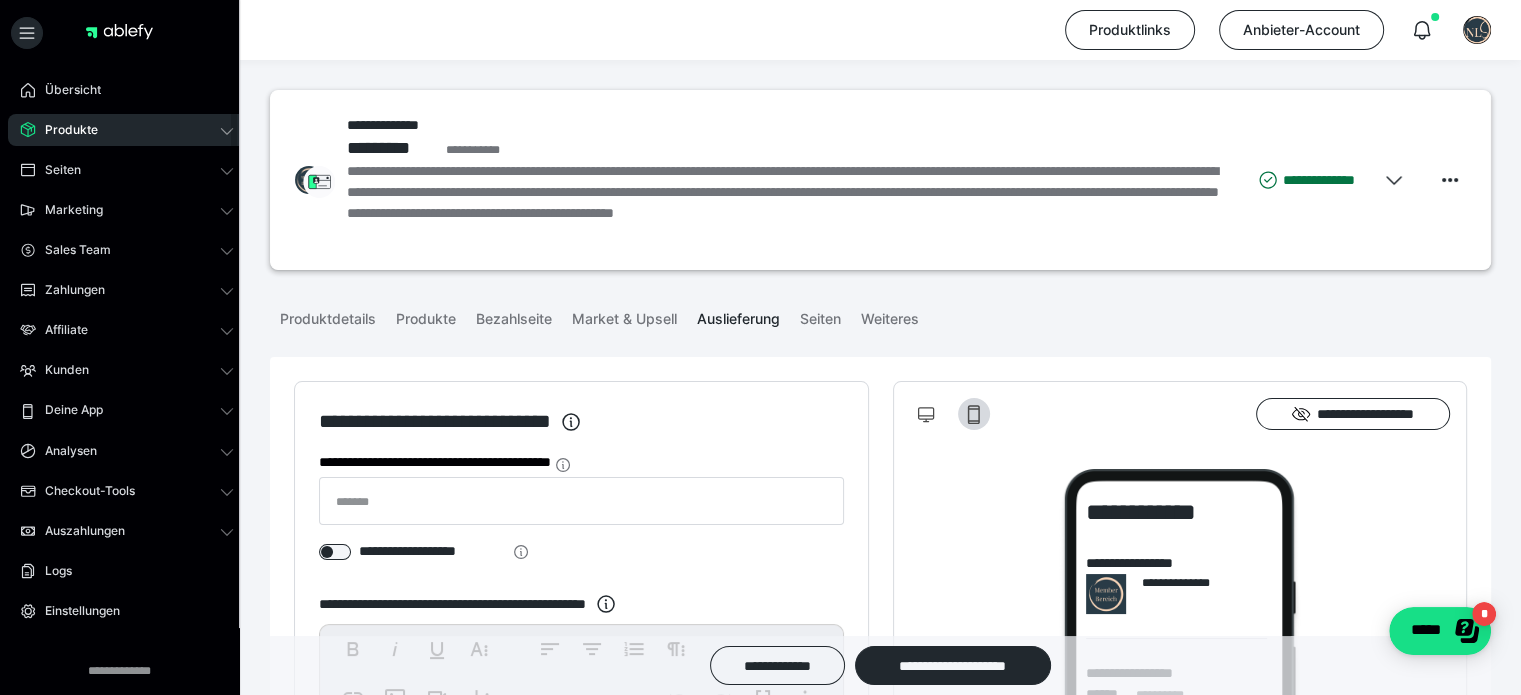 click on "Produkte" at bounding box center (127, 130) 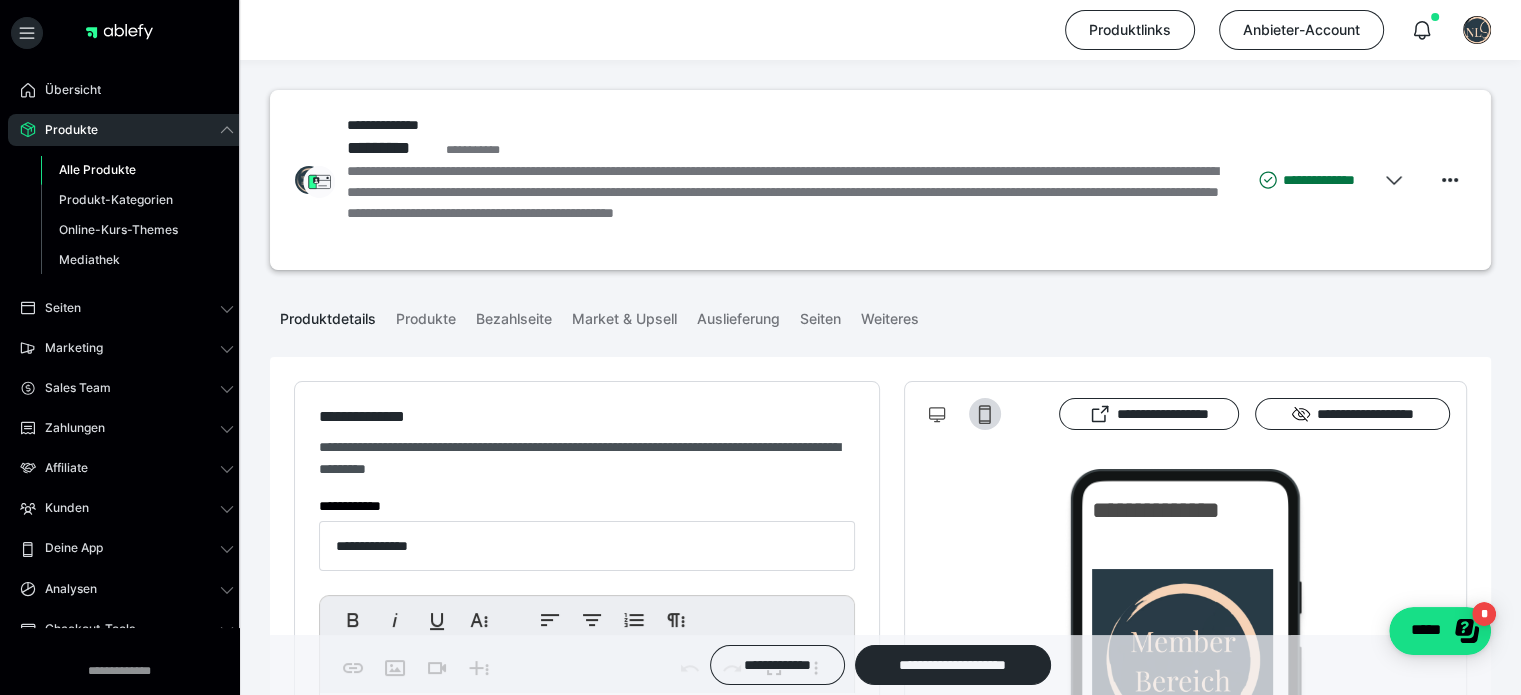 click on "Alle Produkte" at bounding box center [137, 170] 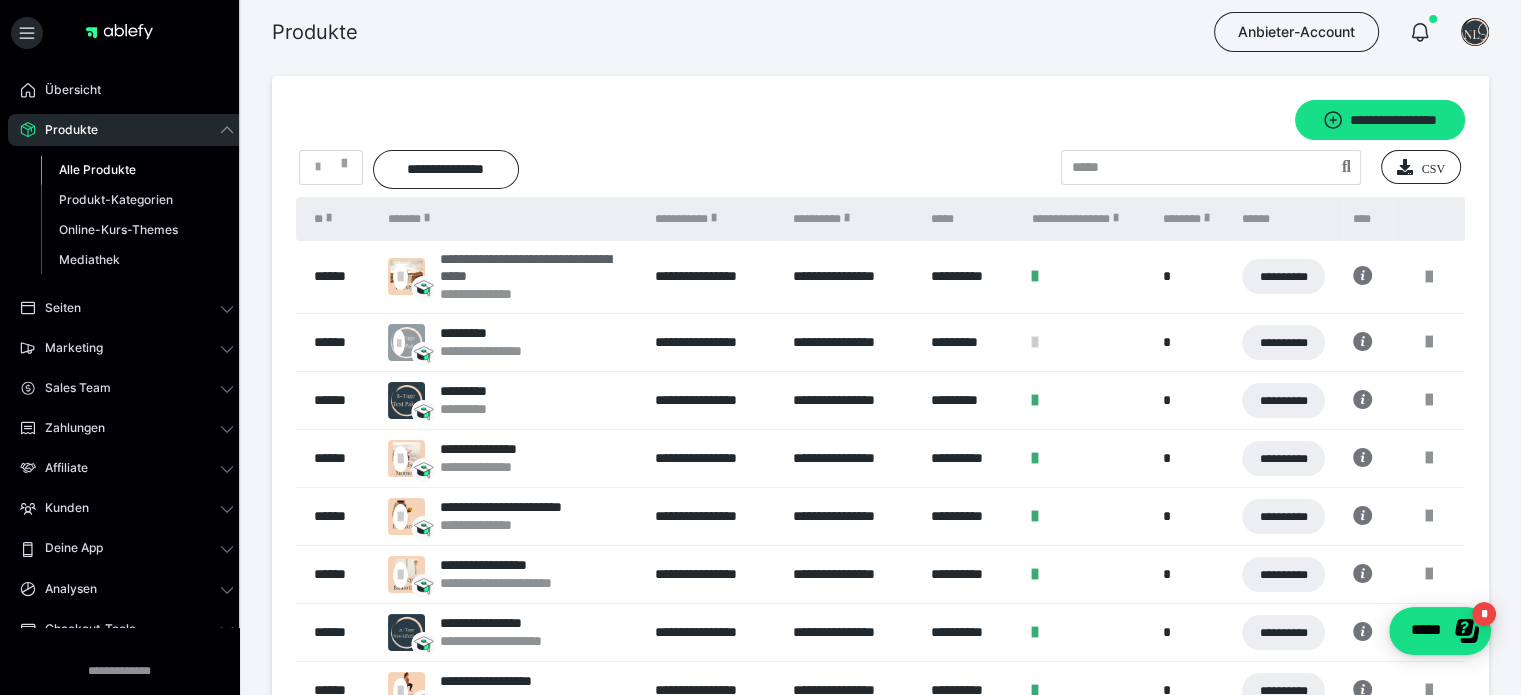 scroll, scrollTop: 20, scrollLeft: 0, axis: vertical 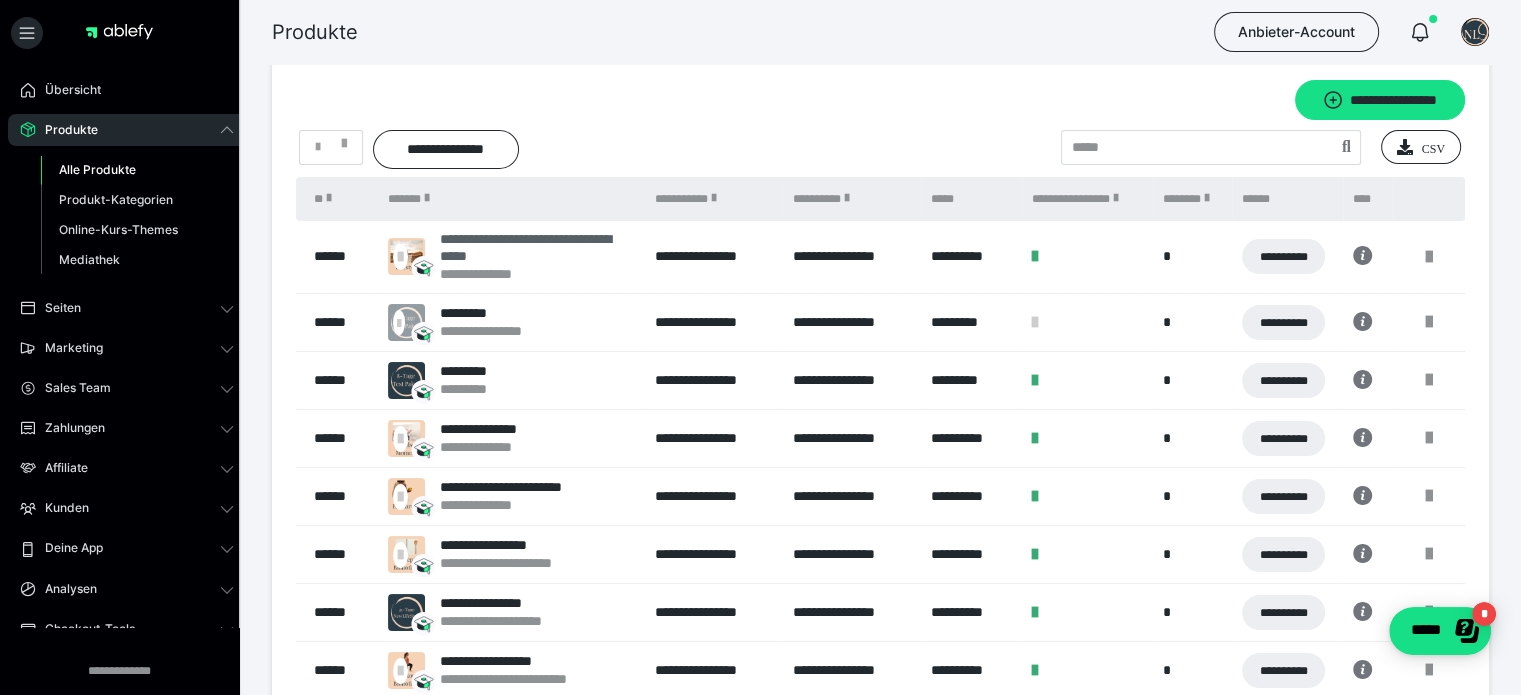 click on "**********" at bounding box center [537, 248] 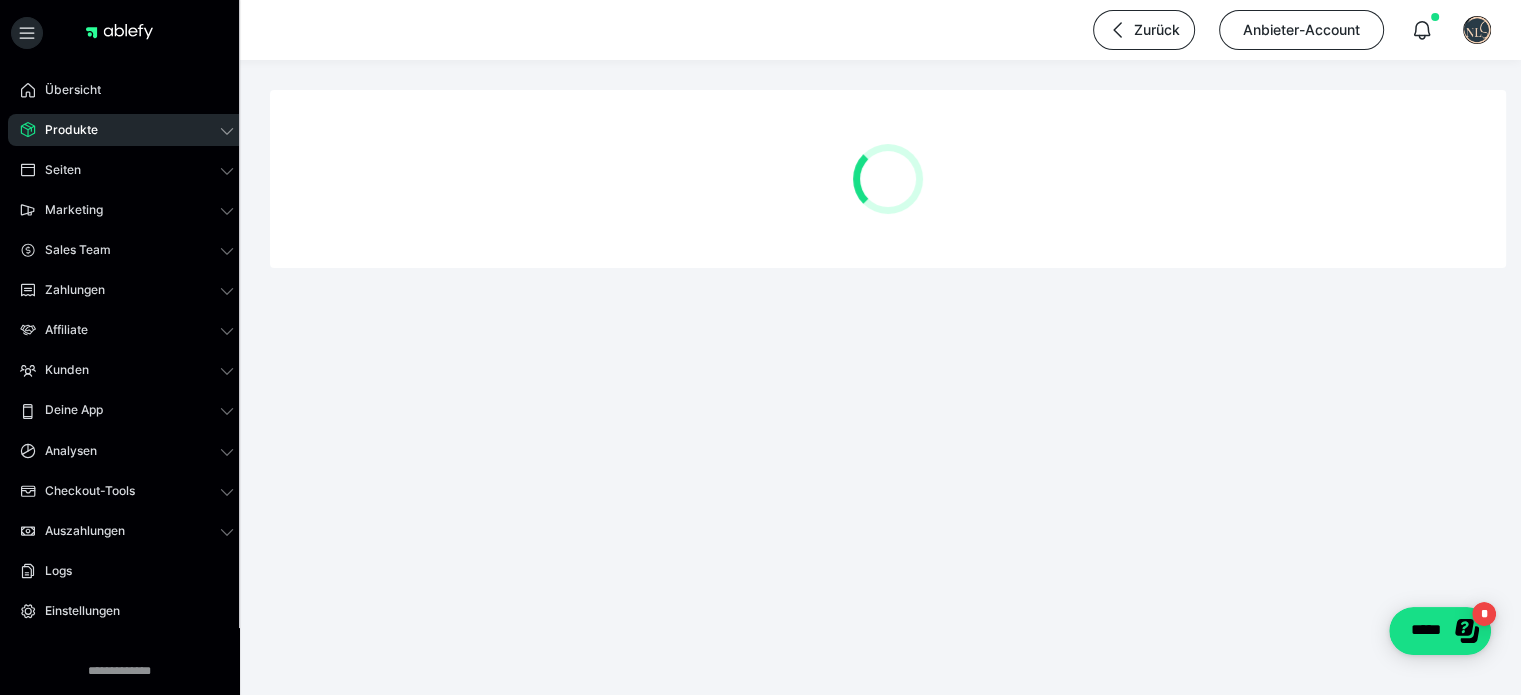 scroll, scrollTop: 0, scrollLeft: 0, axis: both 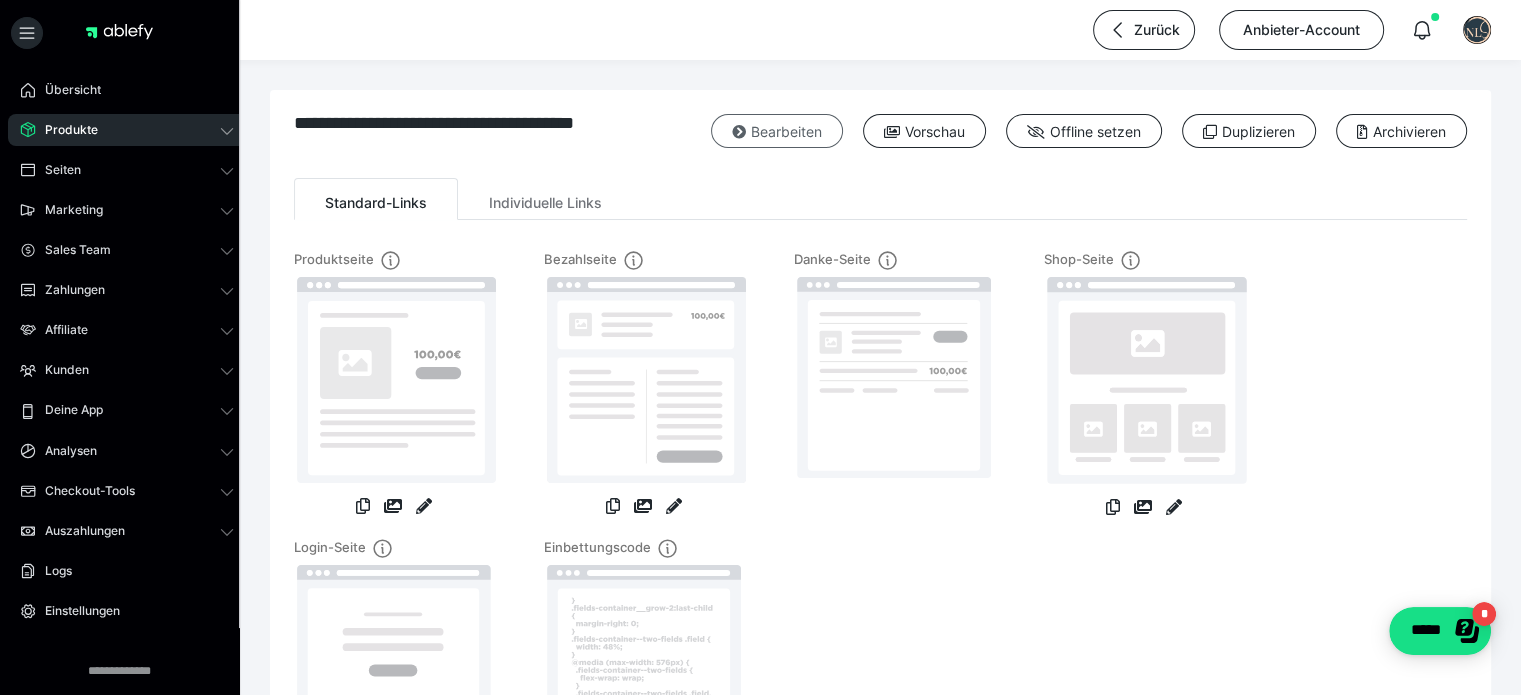 click on "Bearbeiten" at bounding box center (777, 131) 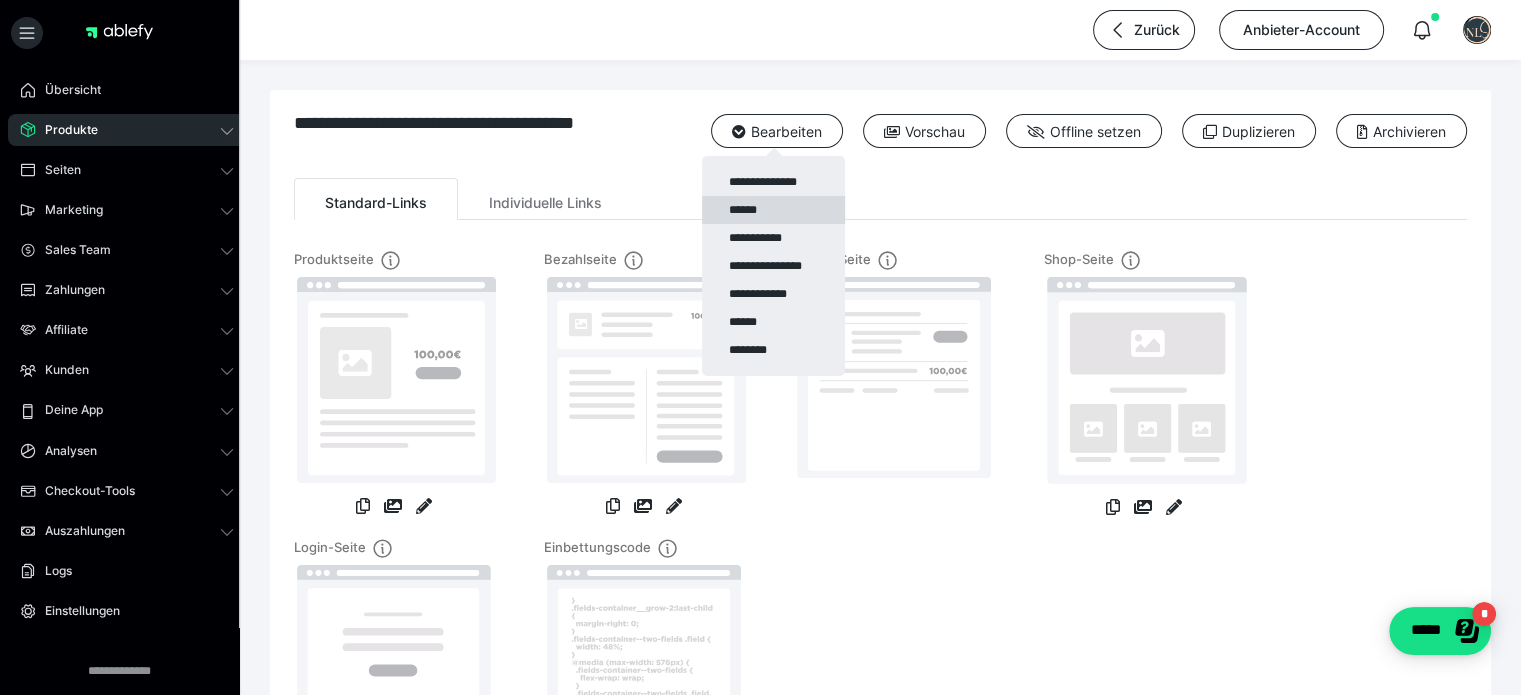click on "******" at bounding box center (773, 210) 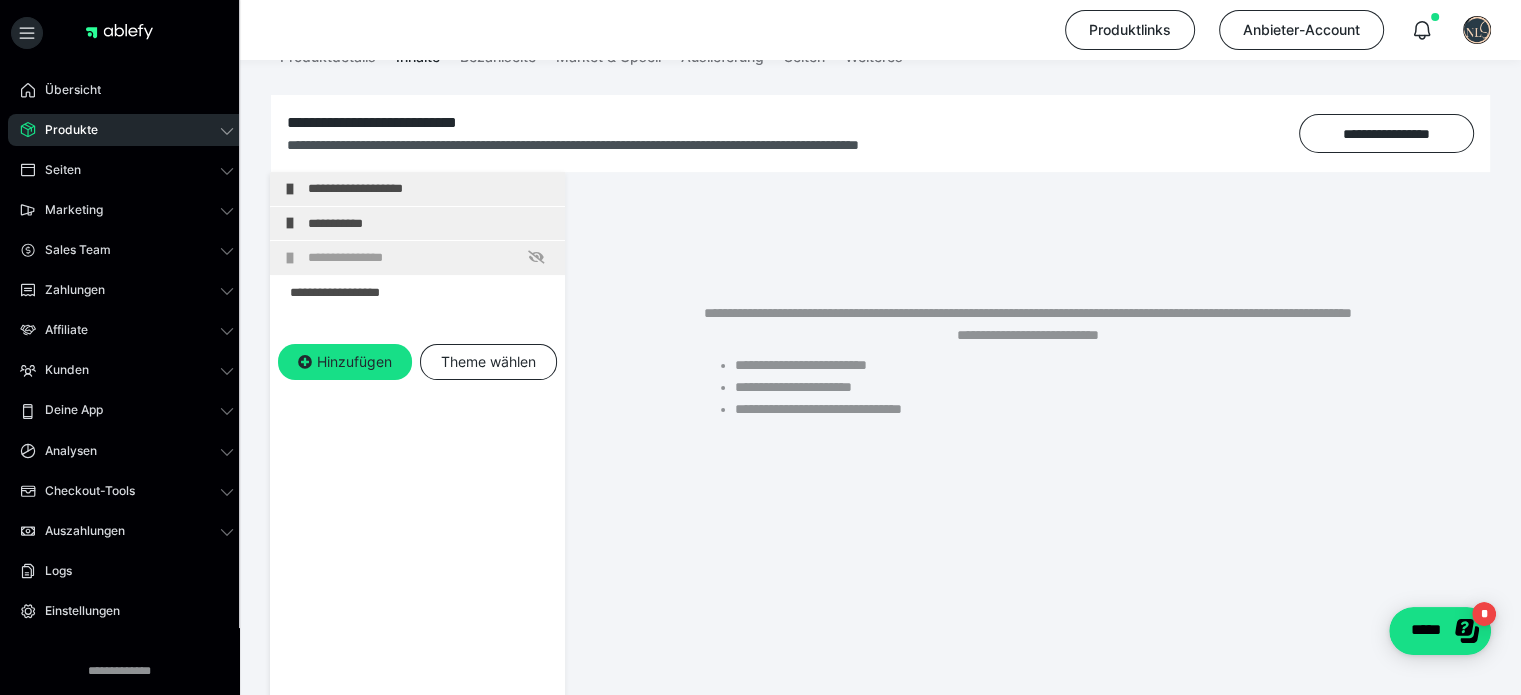 scroll, scrollTop: 200, scrollLeft: 0, axis: vertical 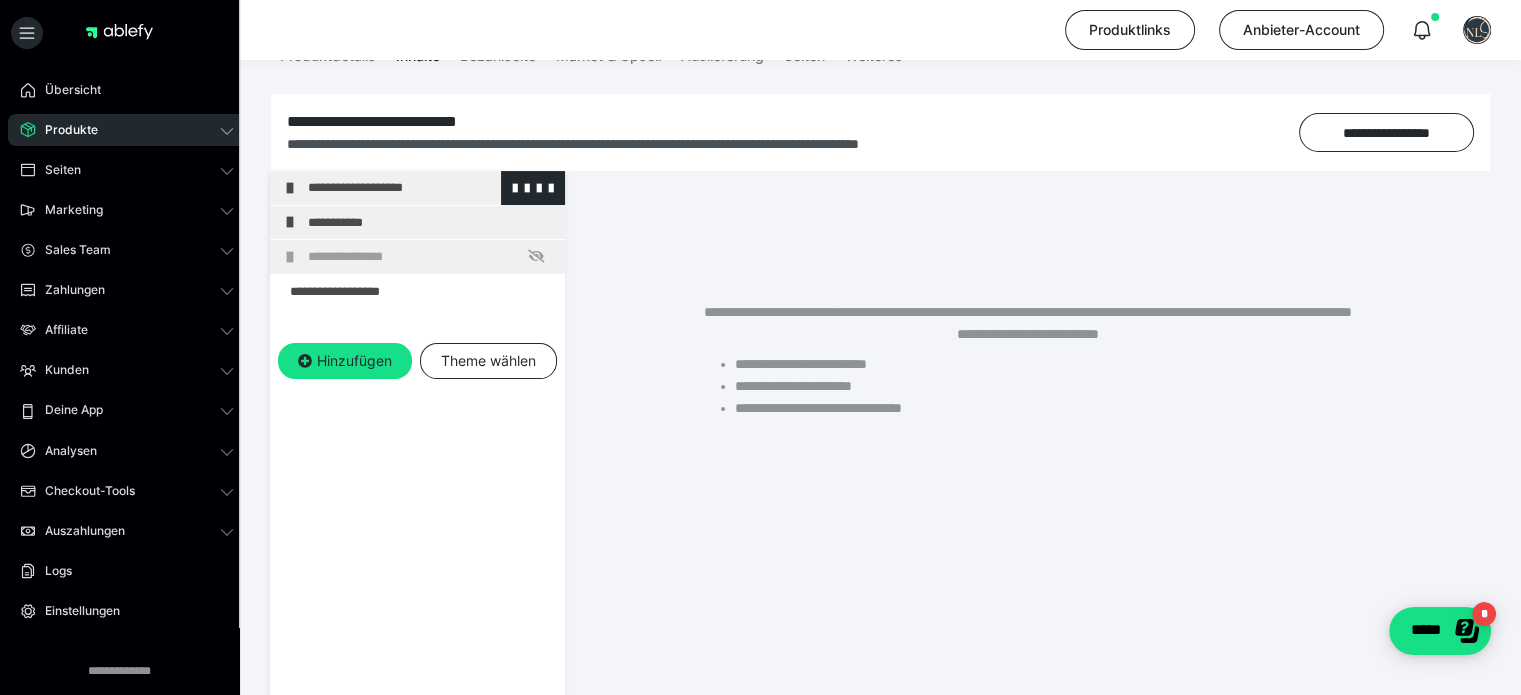 click on "**********" at bounding box center (417, 188) 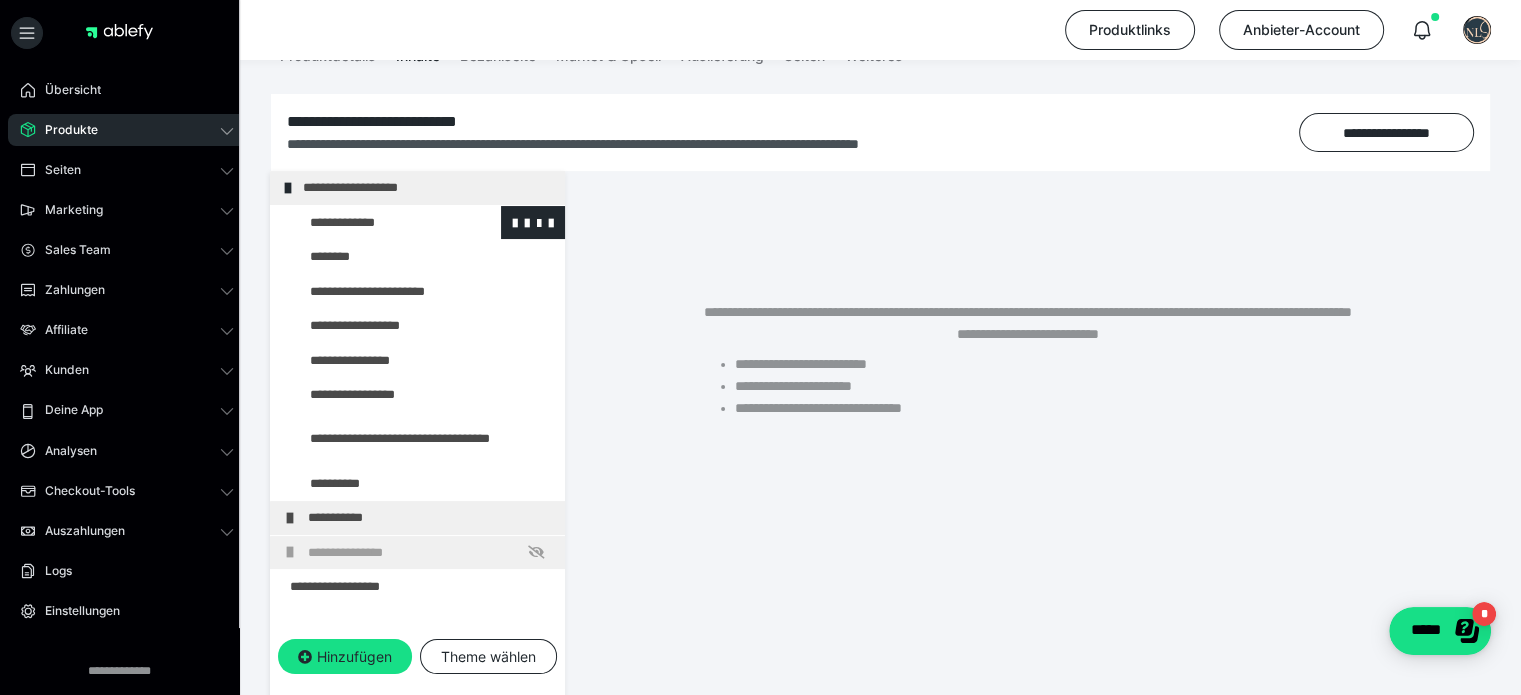 click at bounding box center [375, 223] 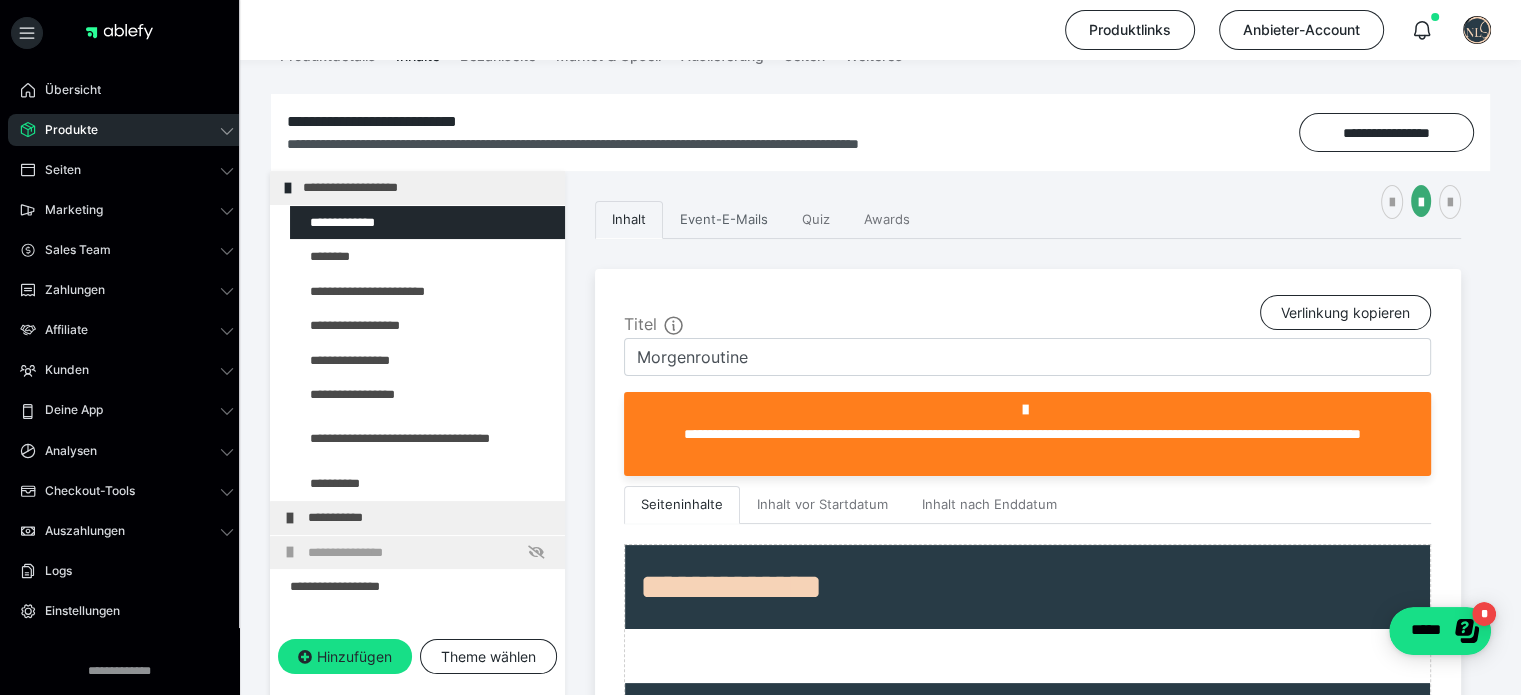 click on "Event-E-Mails" at bounding box center [724, 220] 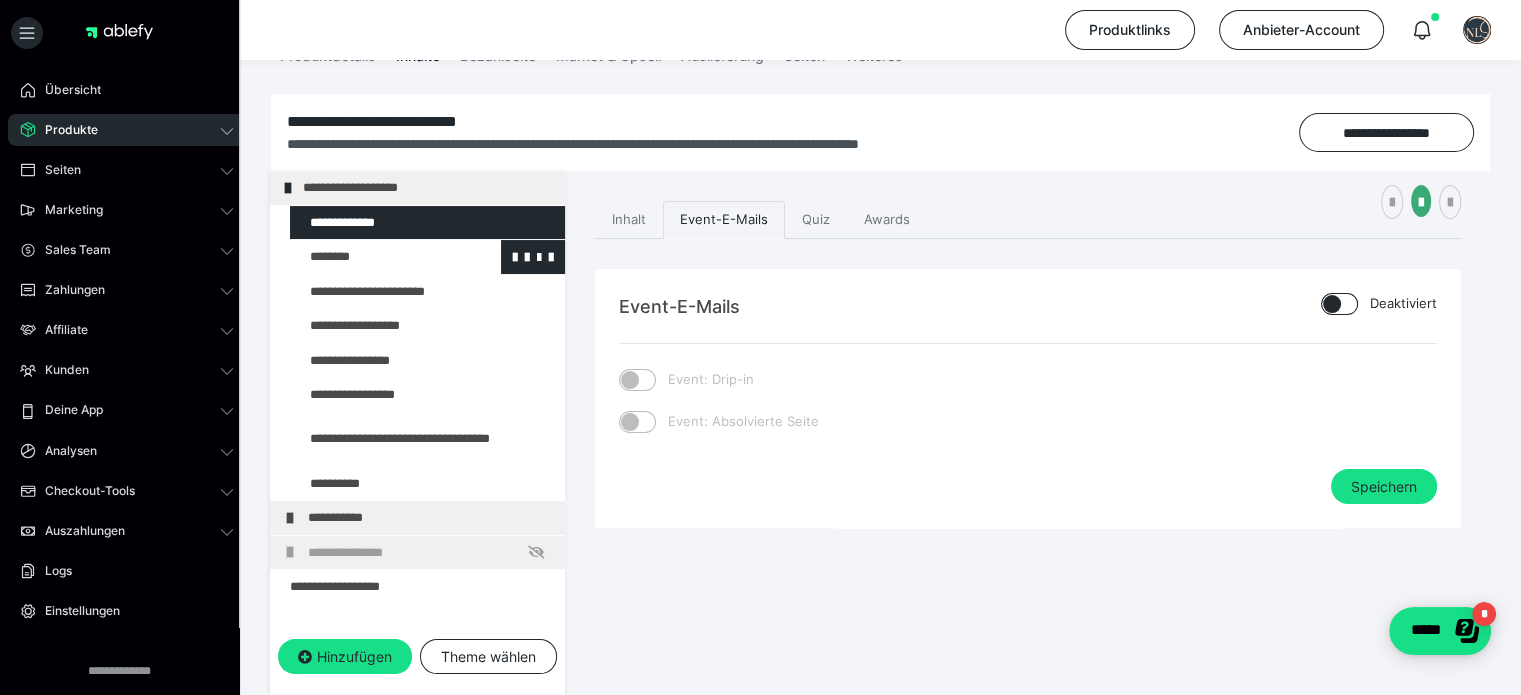 click at bounding box center [375, 257] 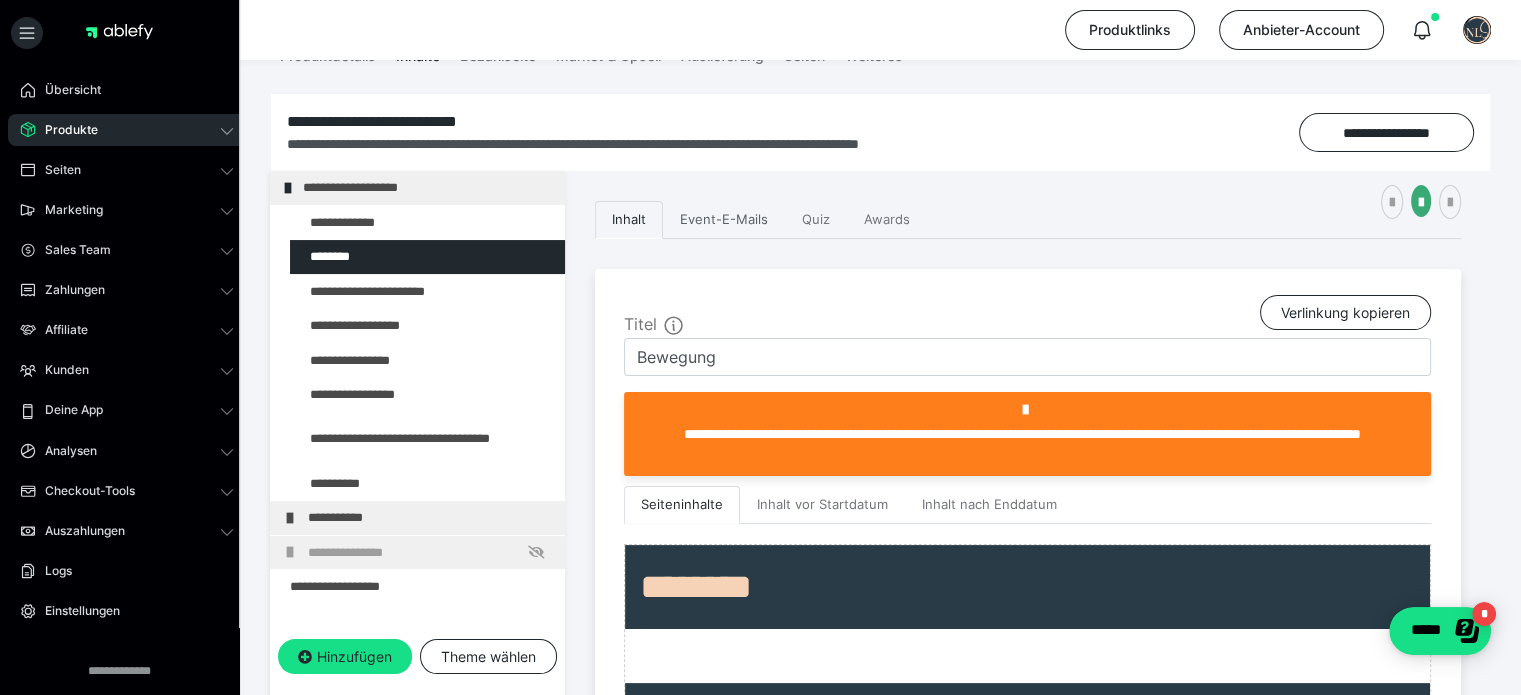 click on "Event-E-Mails" at bounding box center [724, 220] 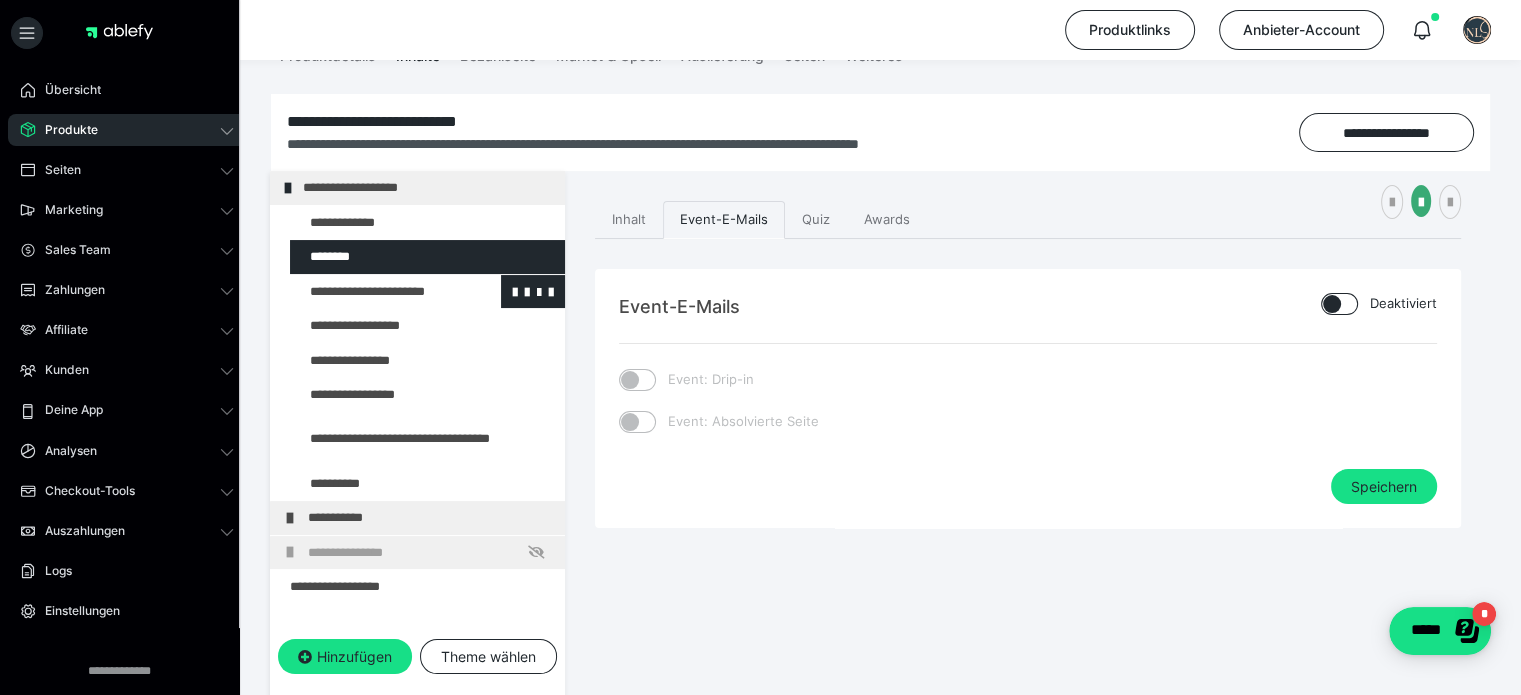 click at bounding box center (375, 292) 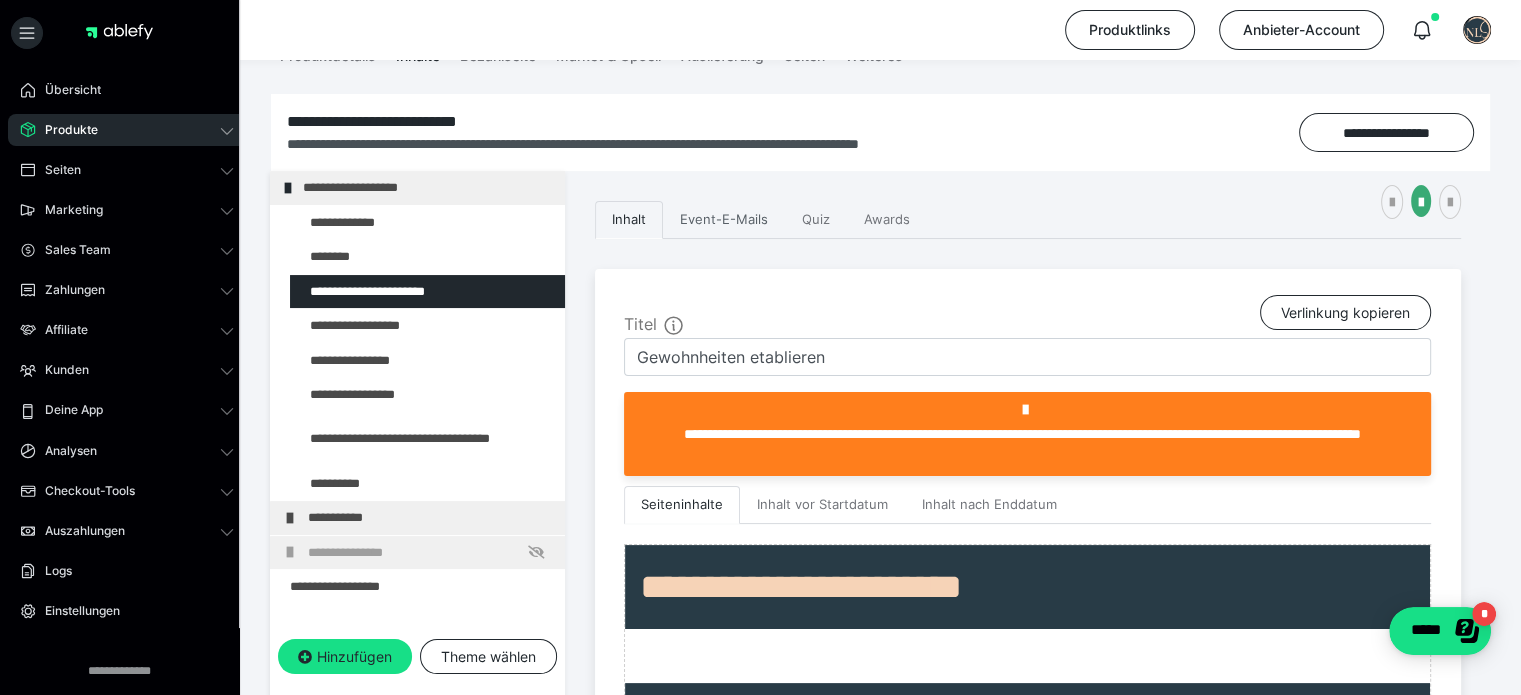 click on "Event-E-Mails" at bounding box center [724, 220] 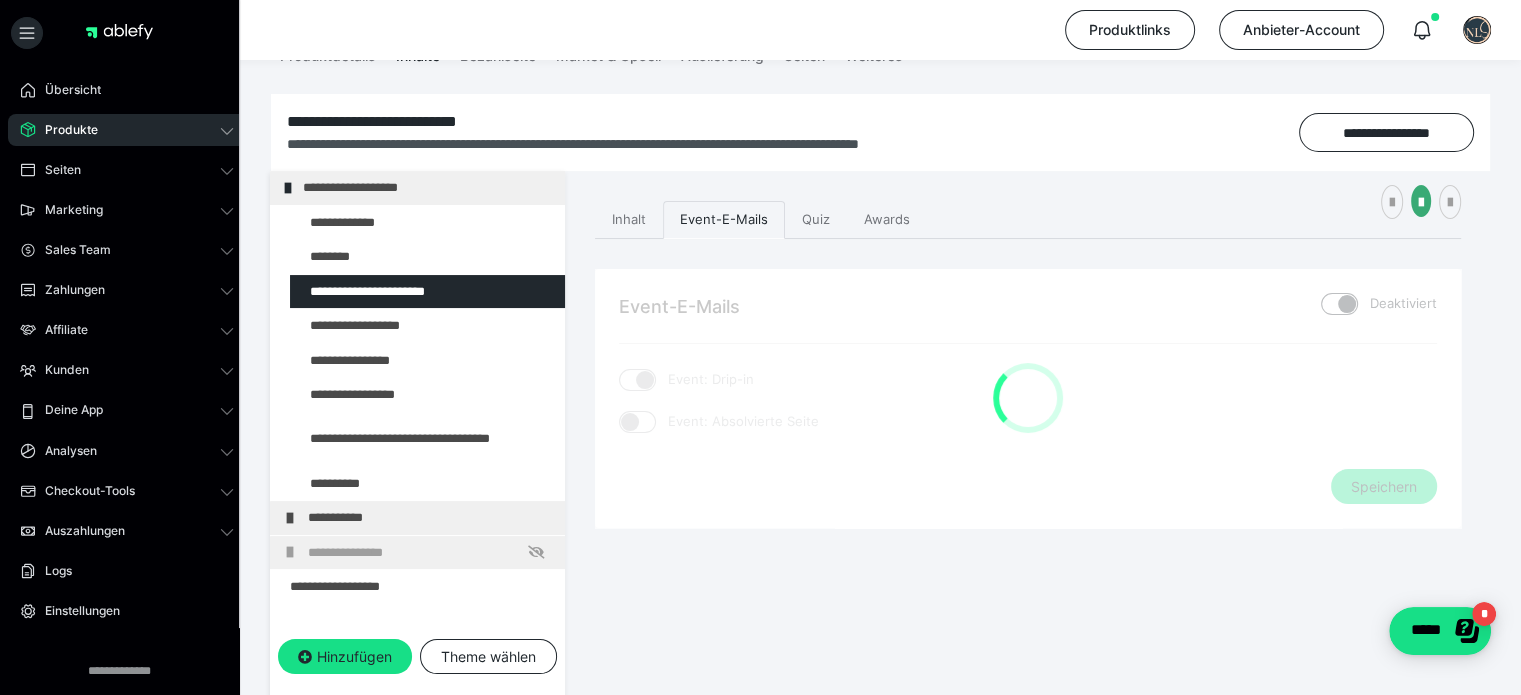 checkbox on "****" 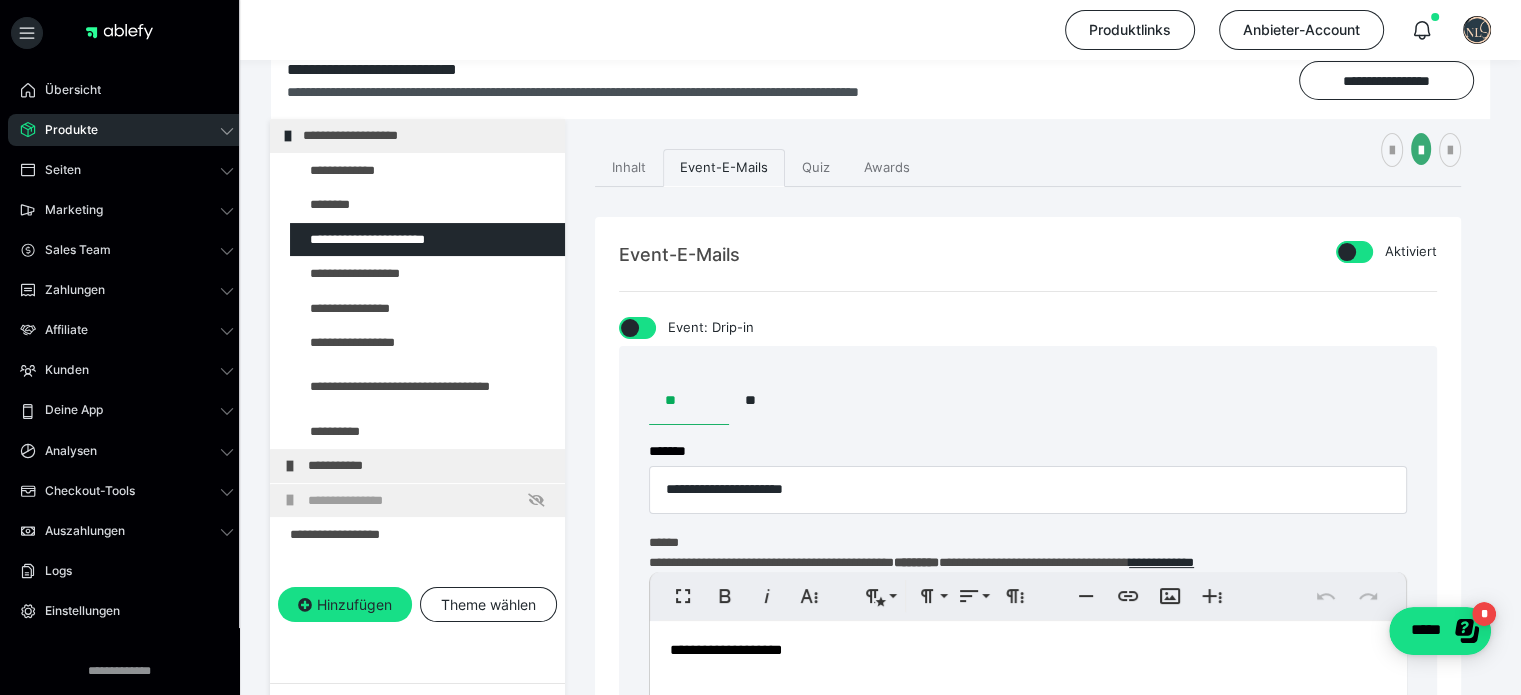 scroll, scrollTop: 260, scrollLeft: 0, axis: vertical 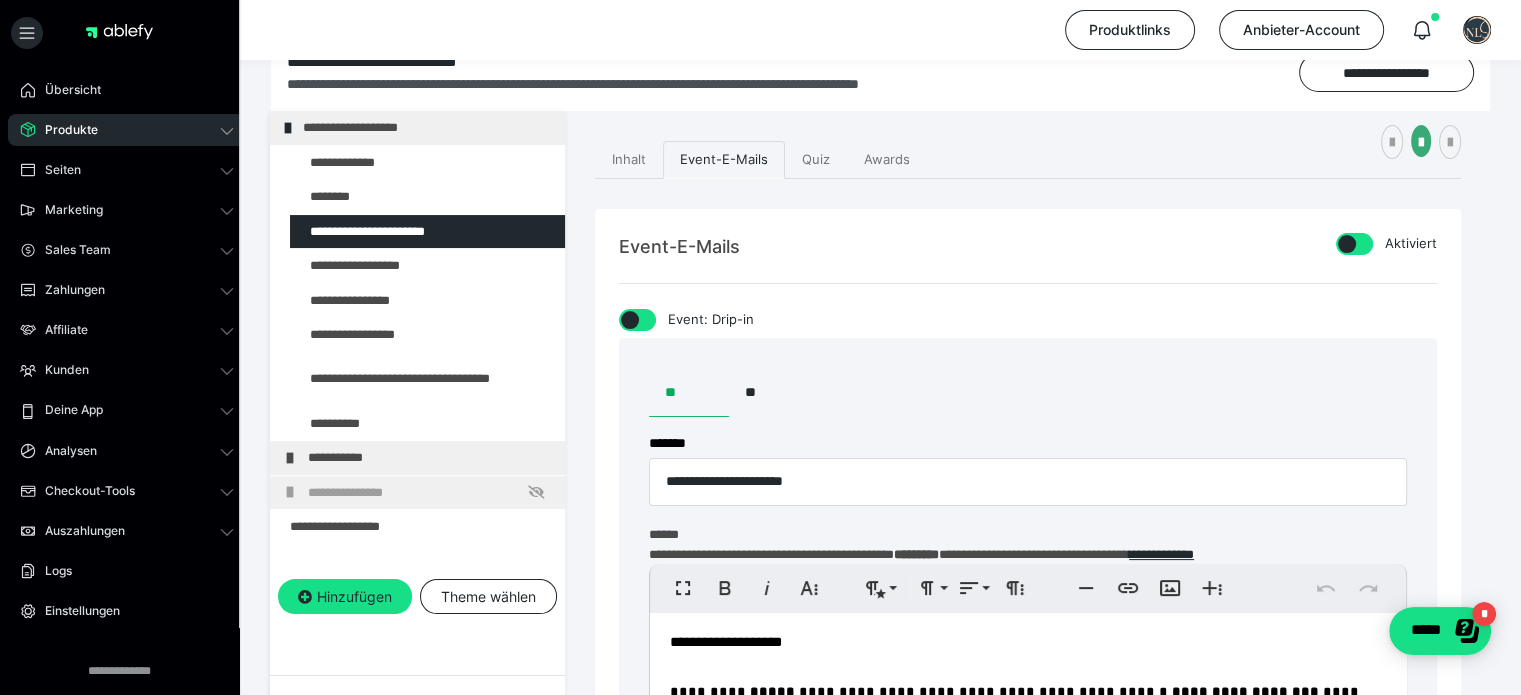 click at bounding box center (630, 320) 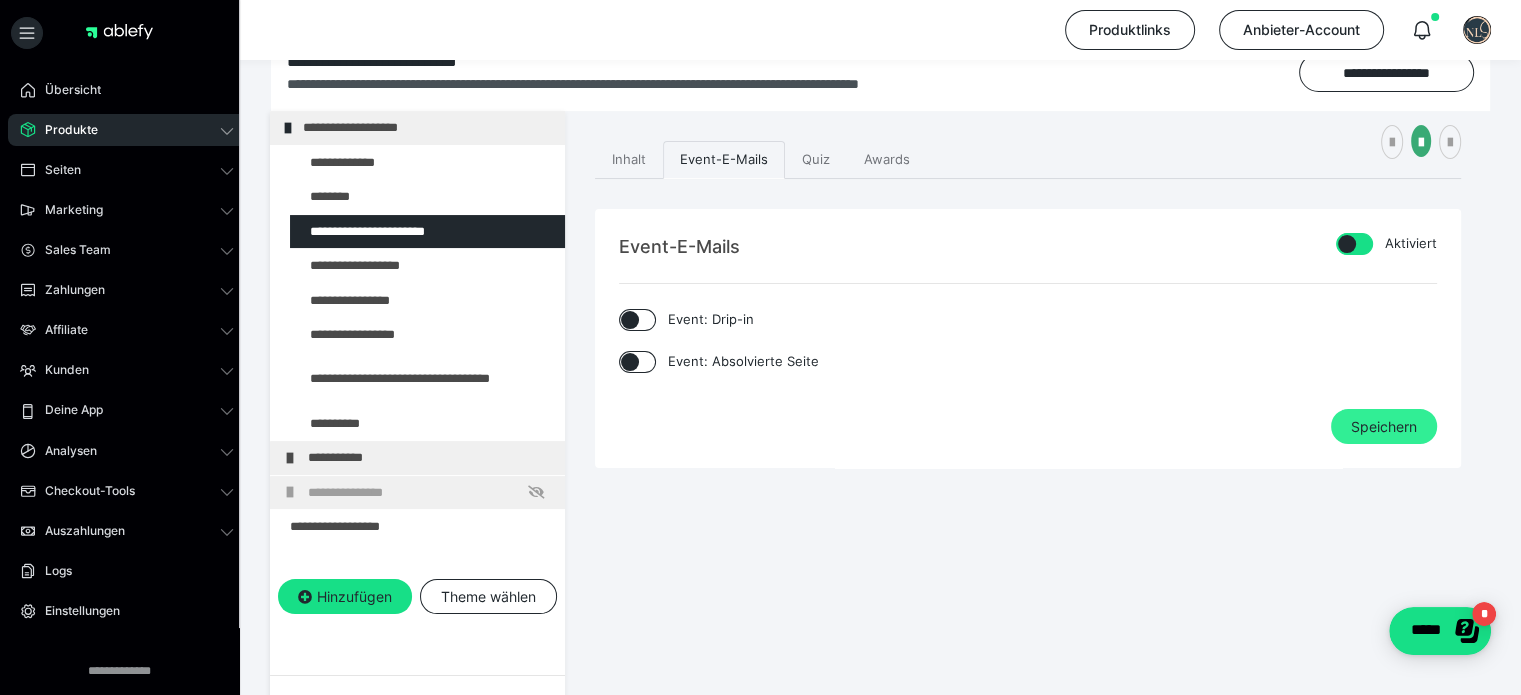 click on "Speichern" at bounding box center [1384, 427] 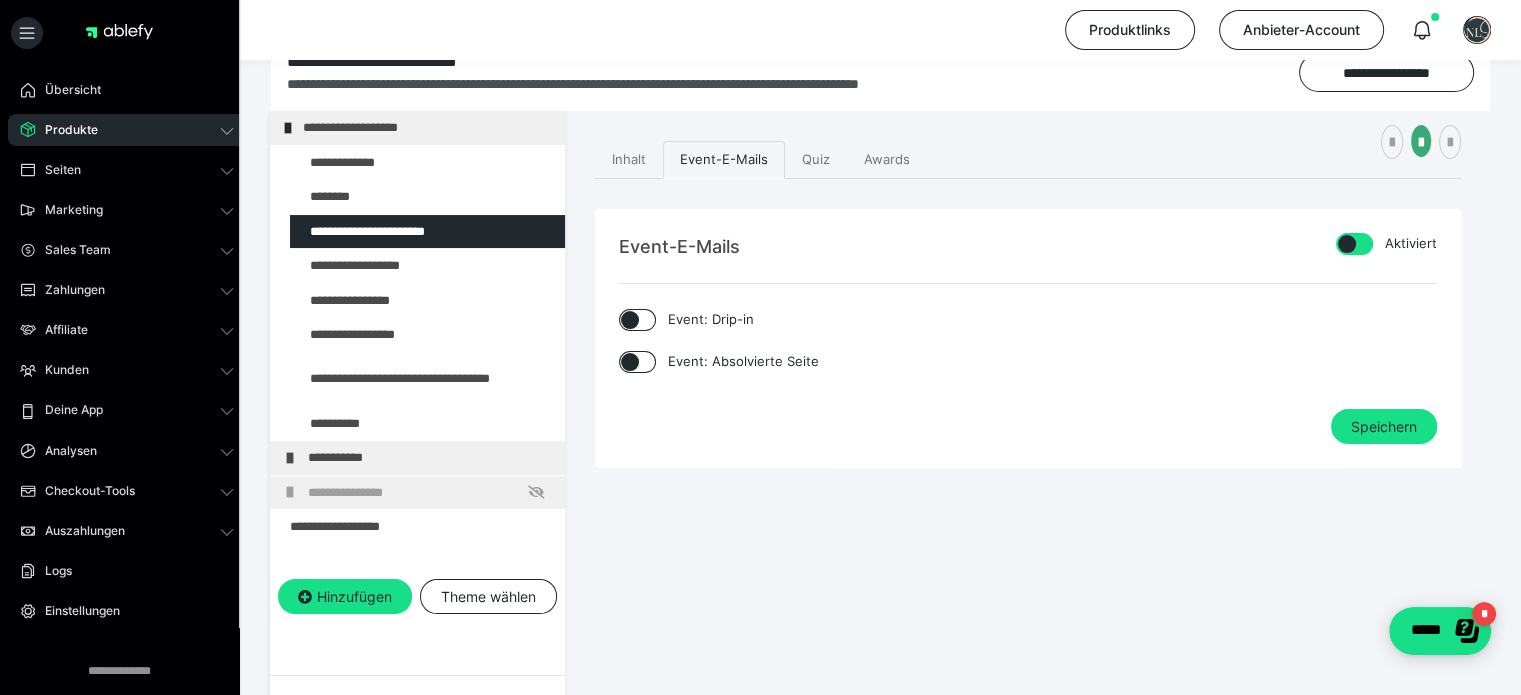 type 